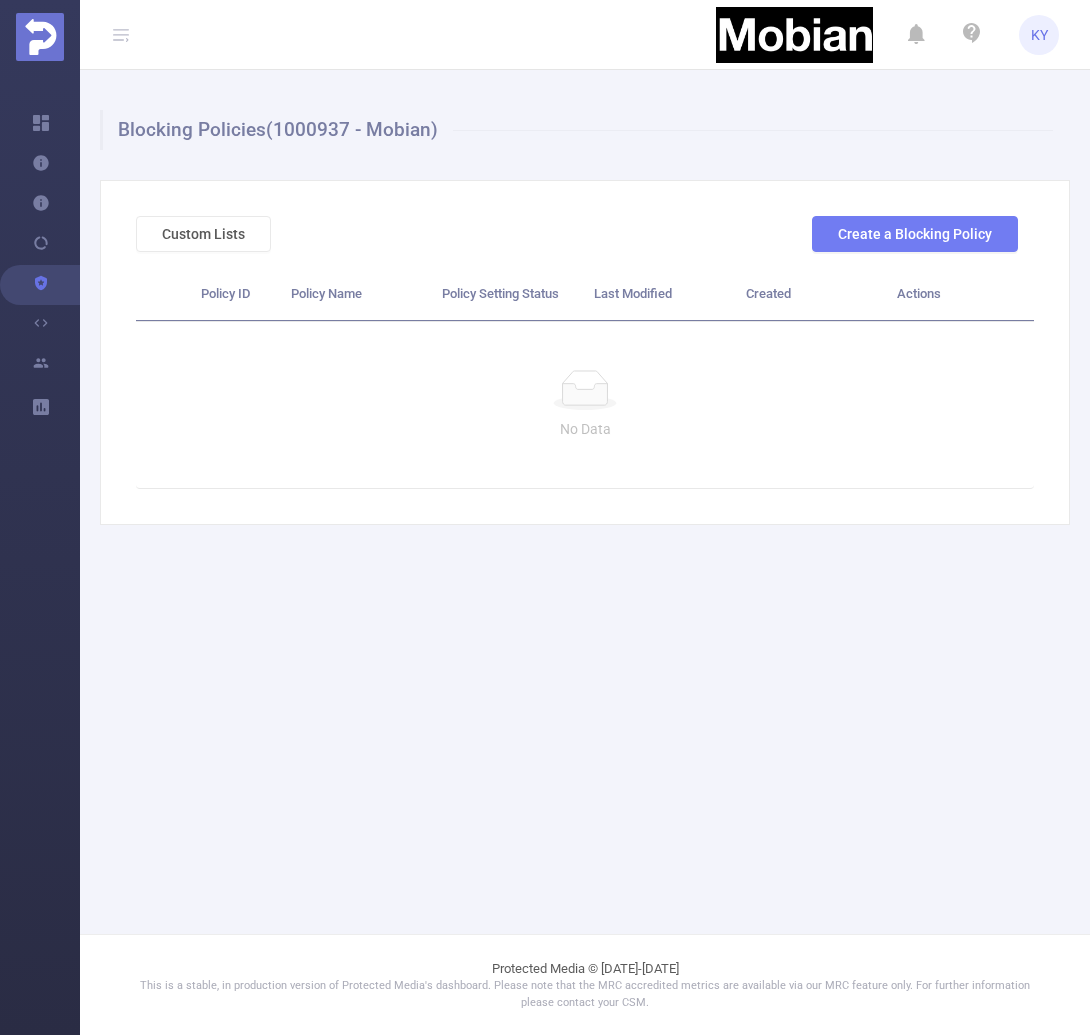 scroll, scrollTop: 0, scrollLeft: 0, axis: both 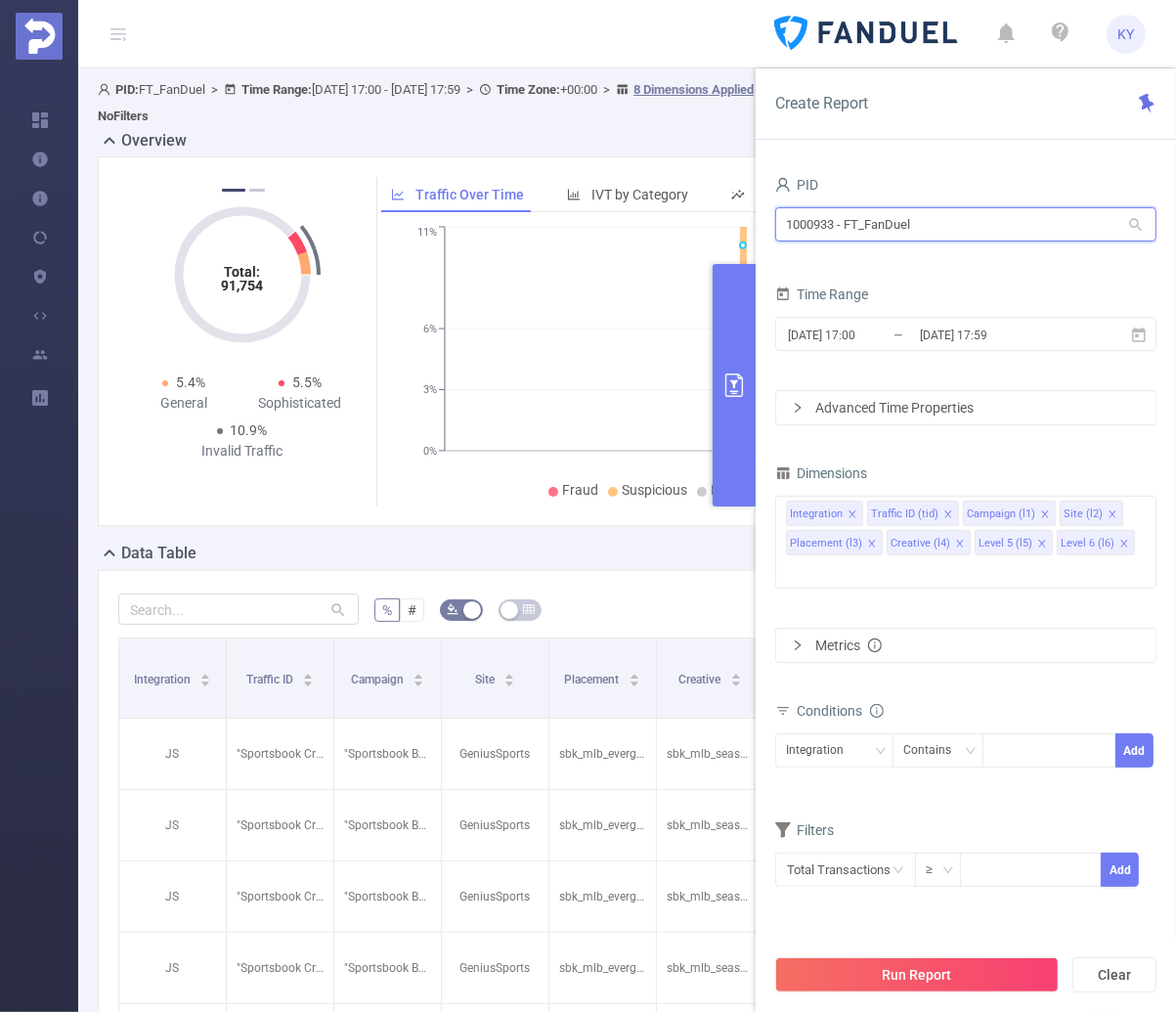 click on "1000933 - FT_FanDuel" at bounding box center (966, 224) 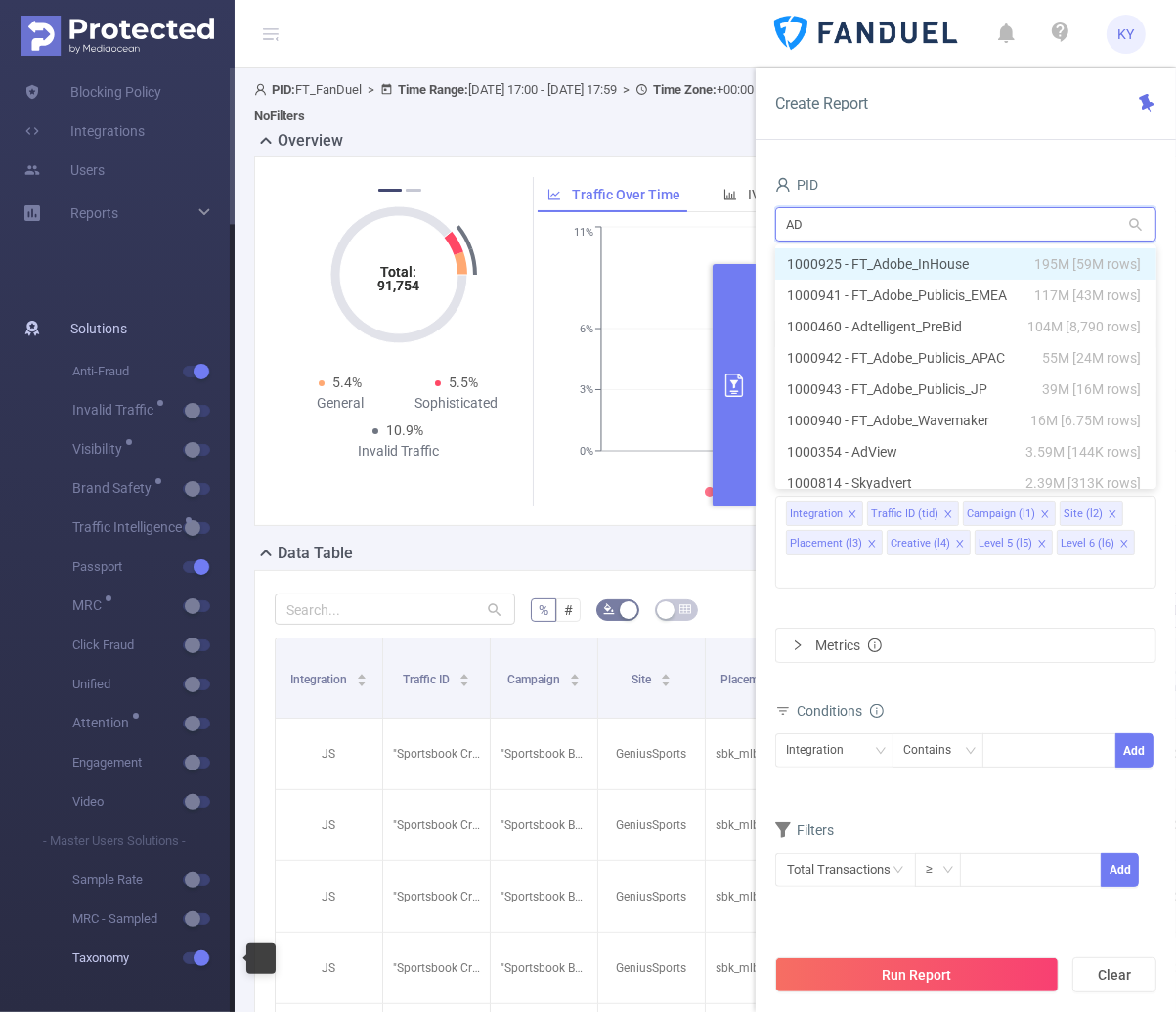 type on "AD" 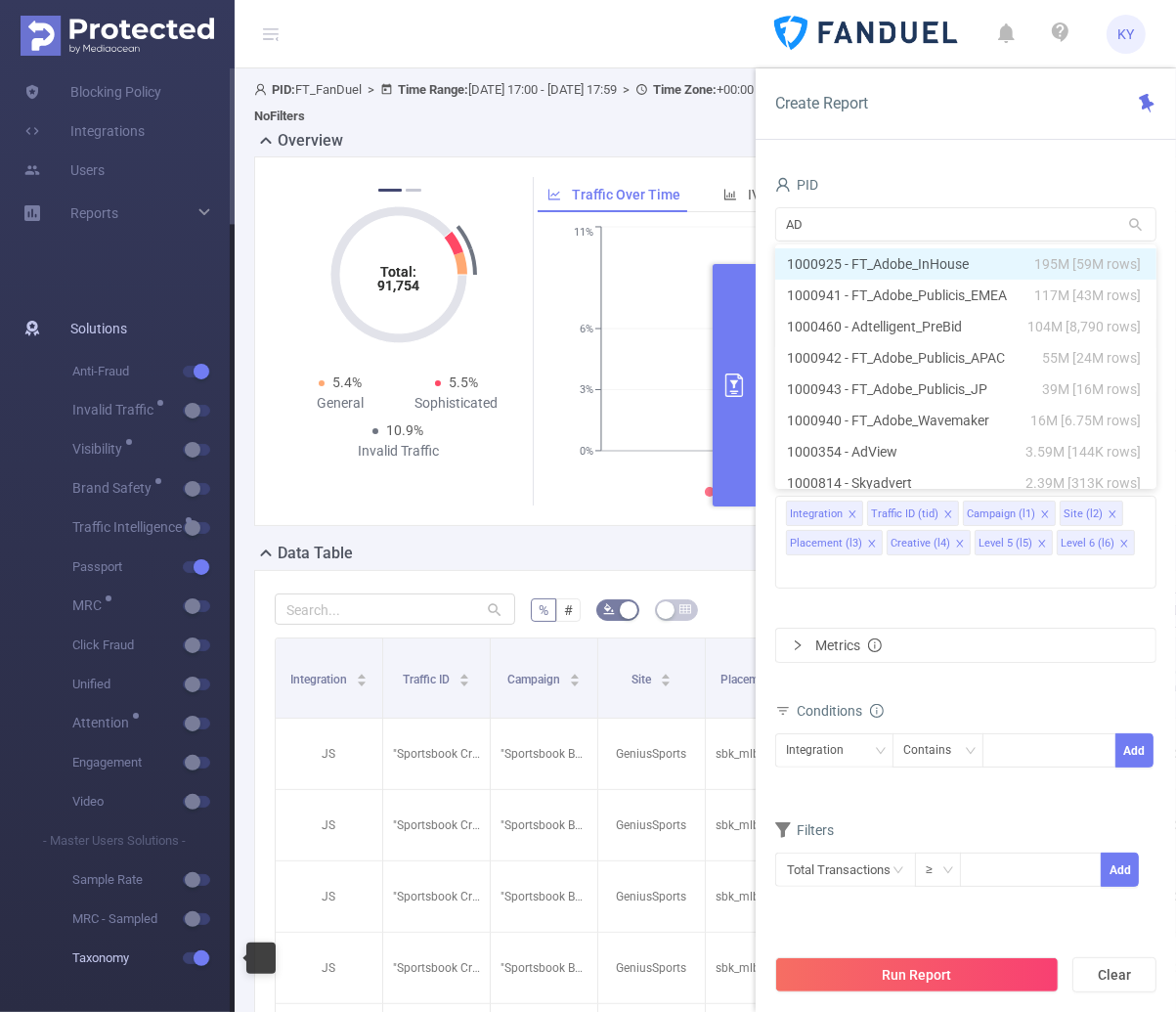 click at bounding box center (196, 958) 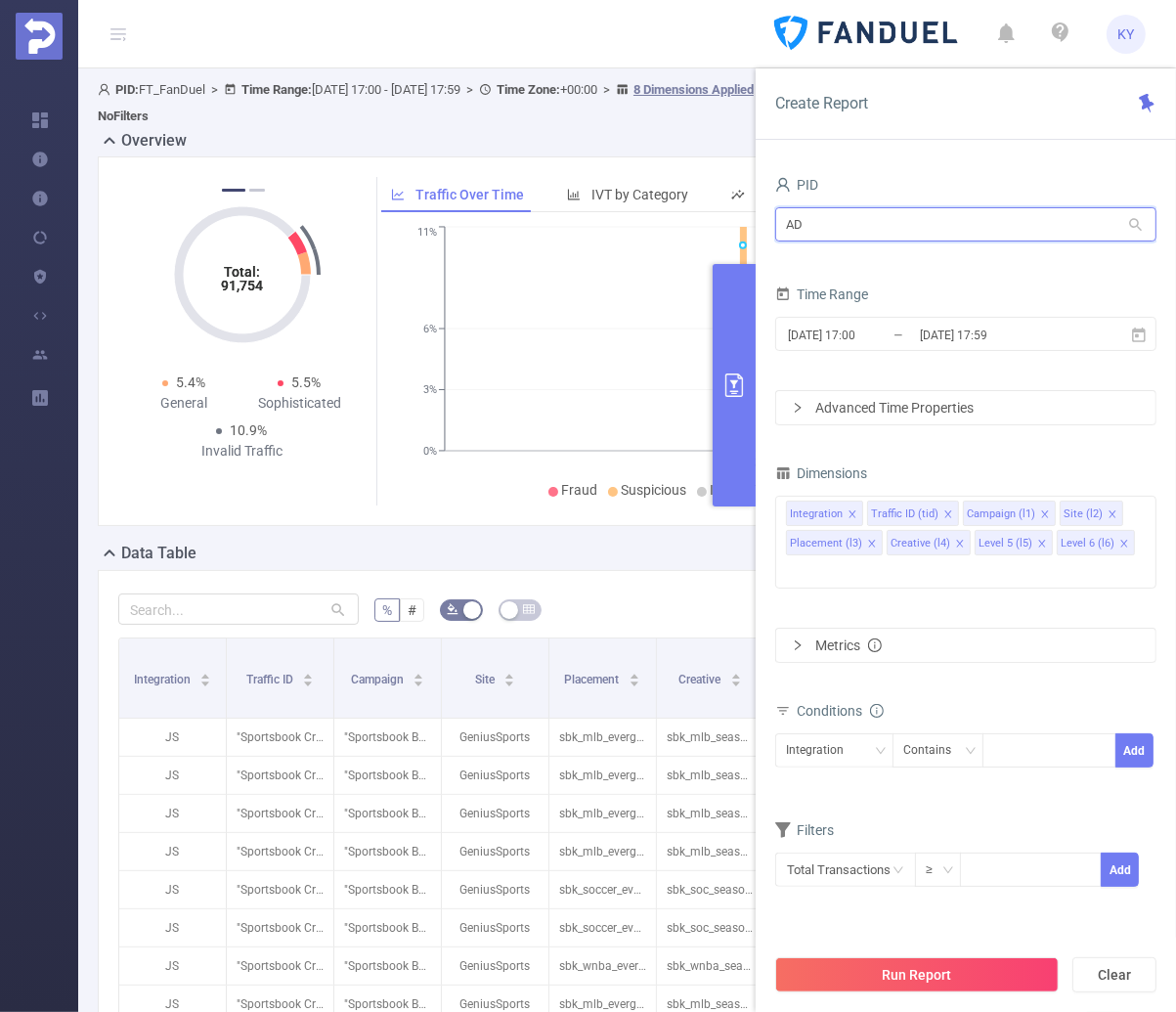 click on "AD" at bounding box center (966, 224) 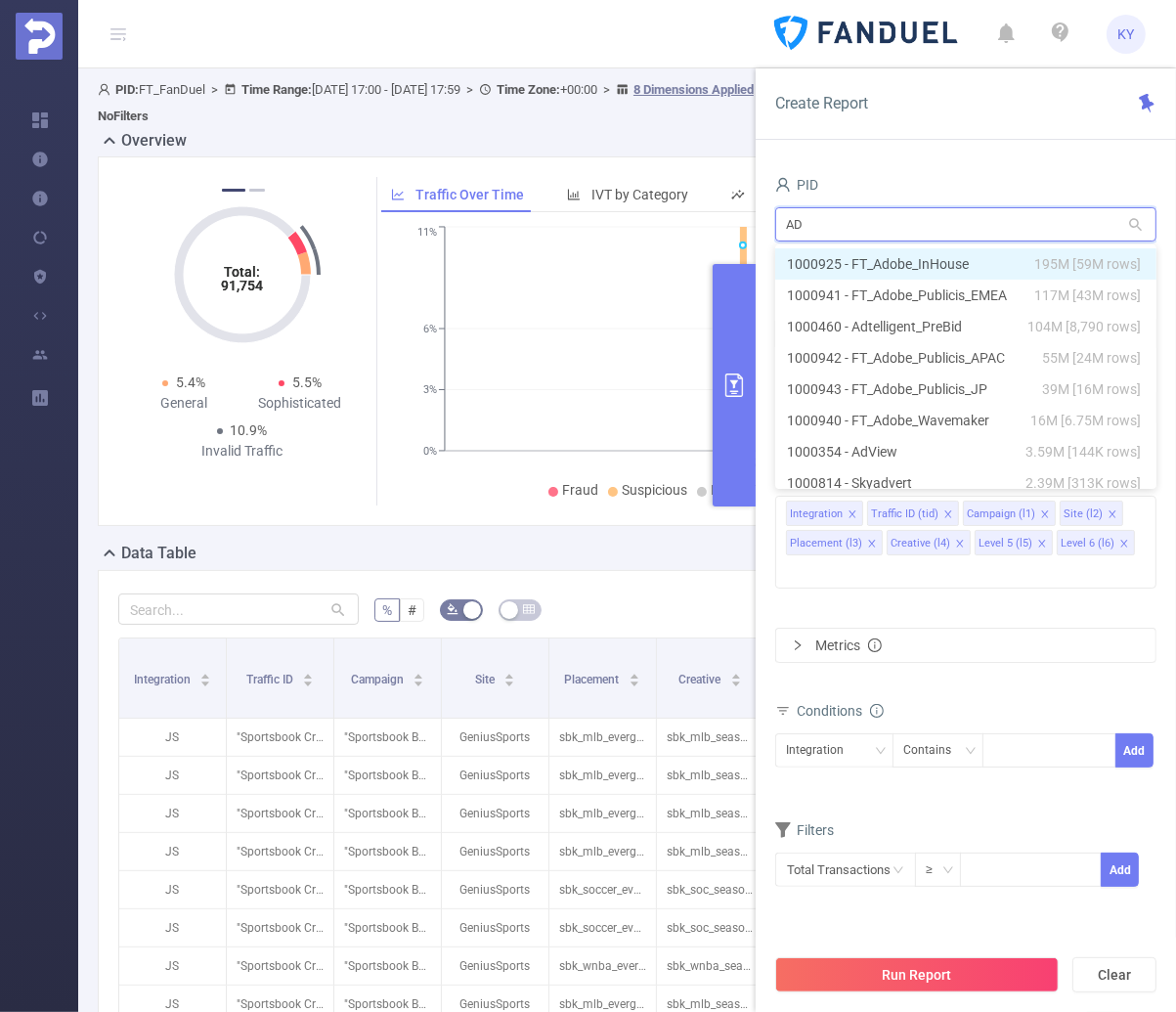 click on "1000925 - FT_Adobe_InHouse 195M [59M rows]" at bounding box center (966, 264) 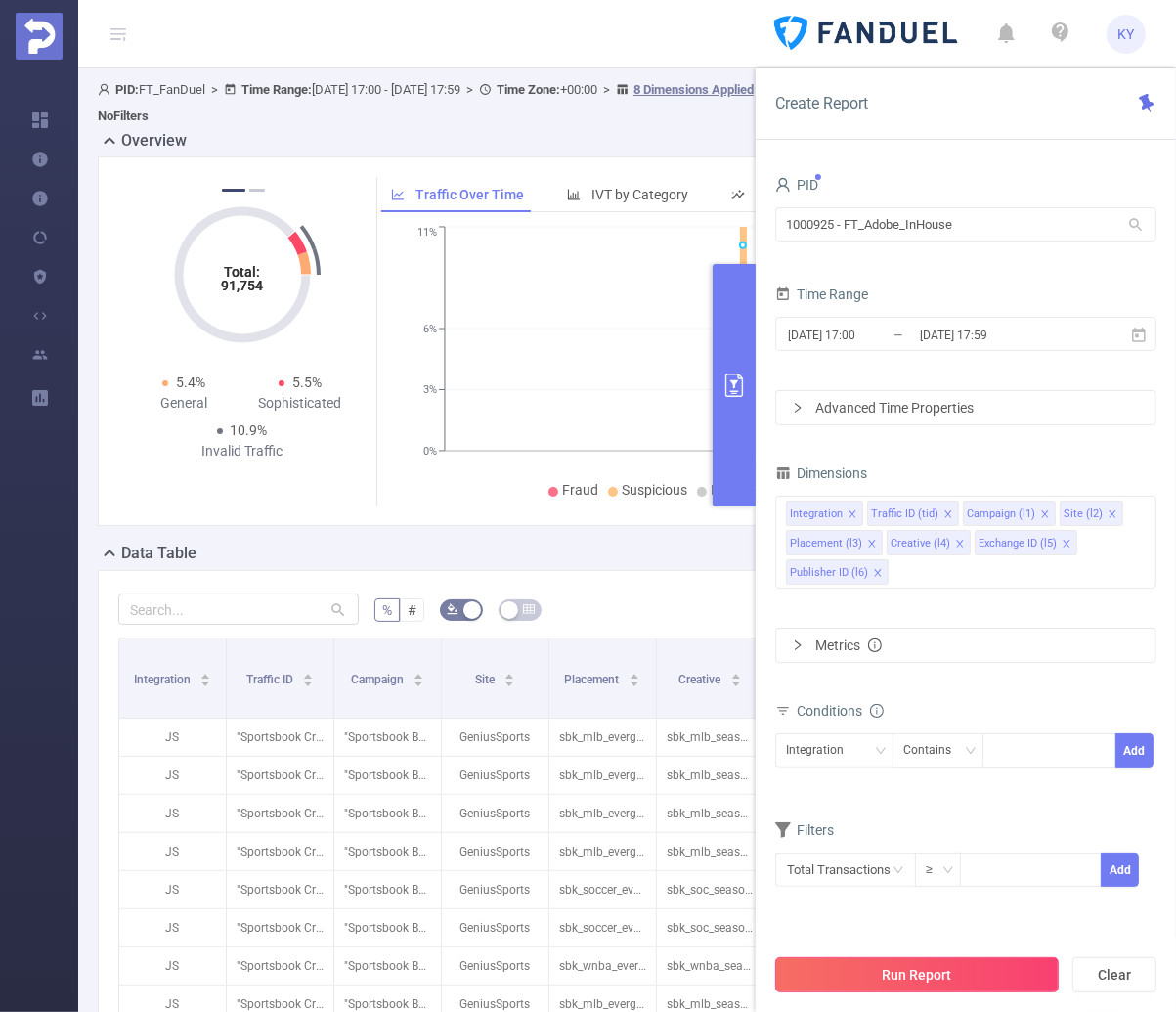 click on "Run Report" at bounding box center [917, 975] 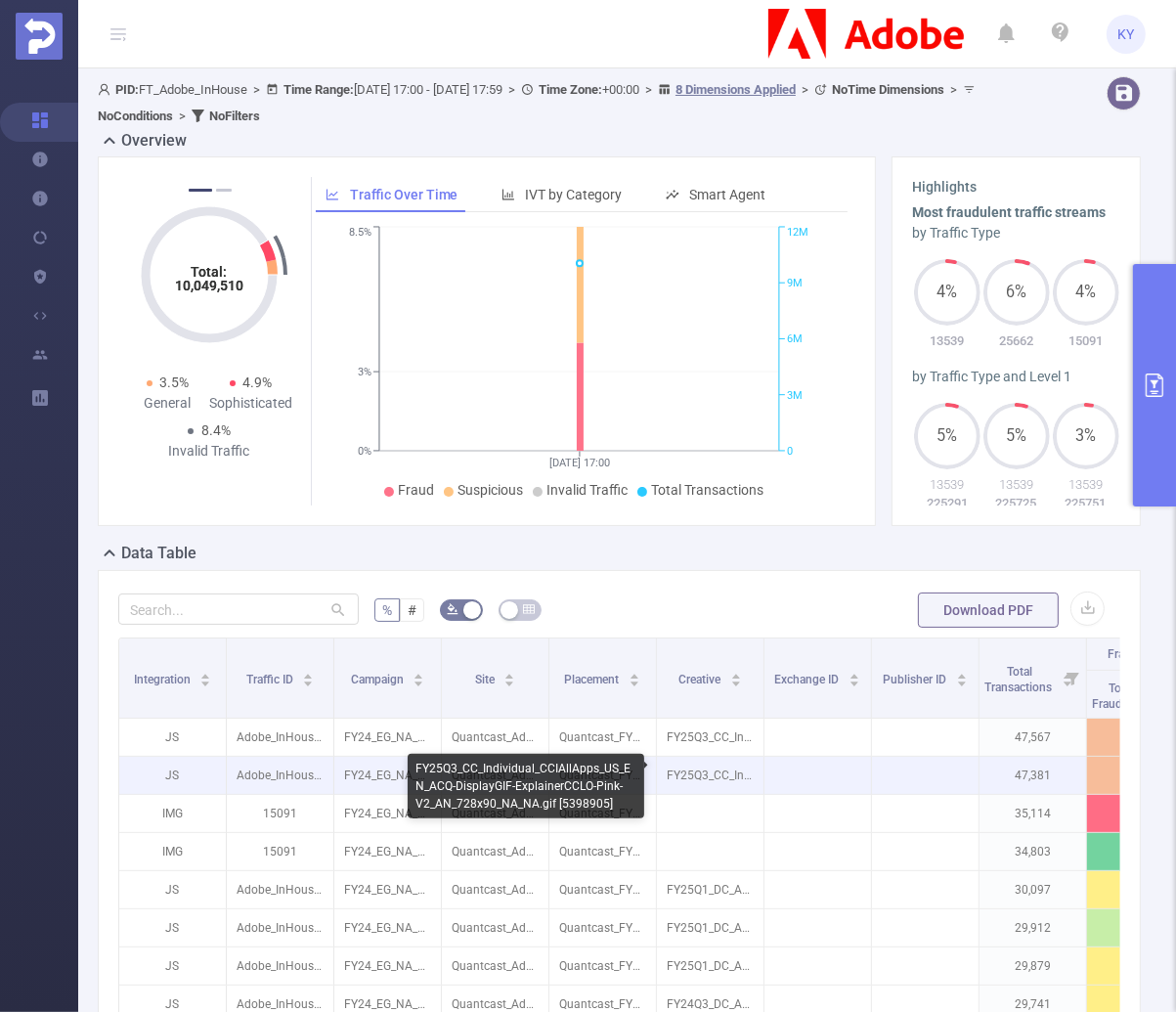 scroll, scrollTop: 0, scrollLeft: 627, axis: horizontal 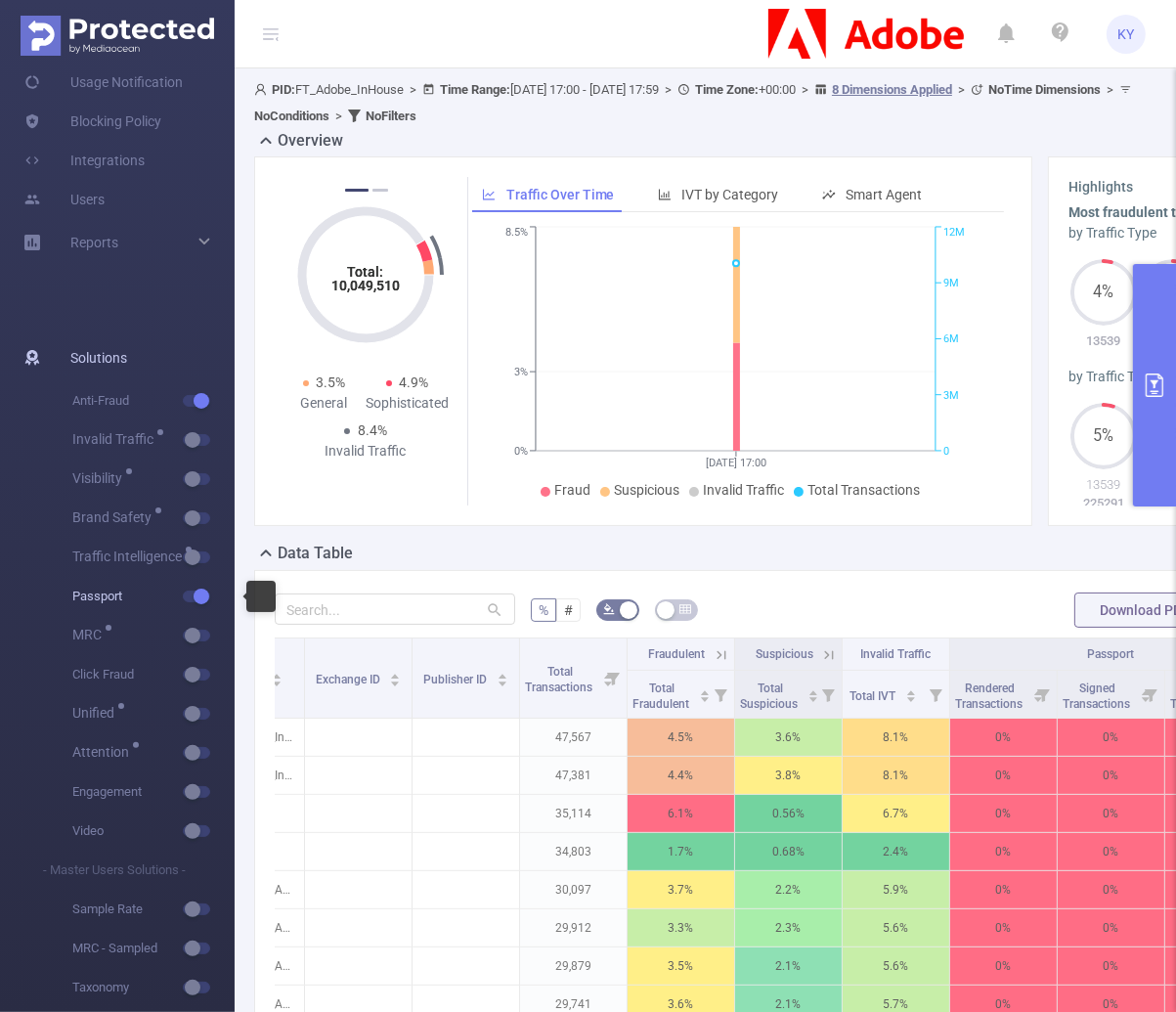 click on "Passport" at bounding box center (153, 596) 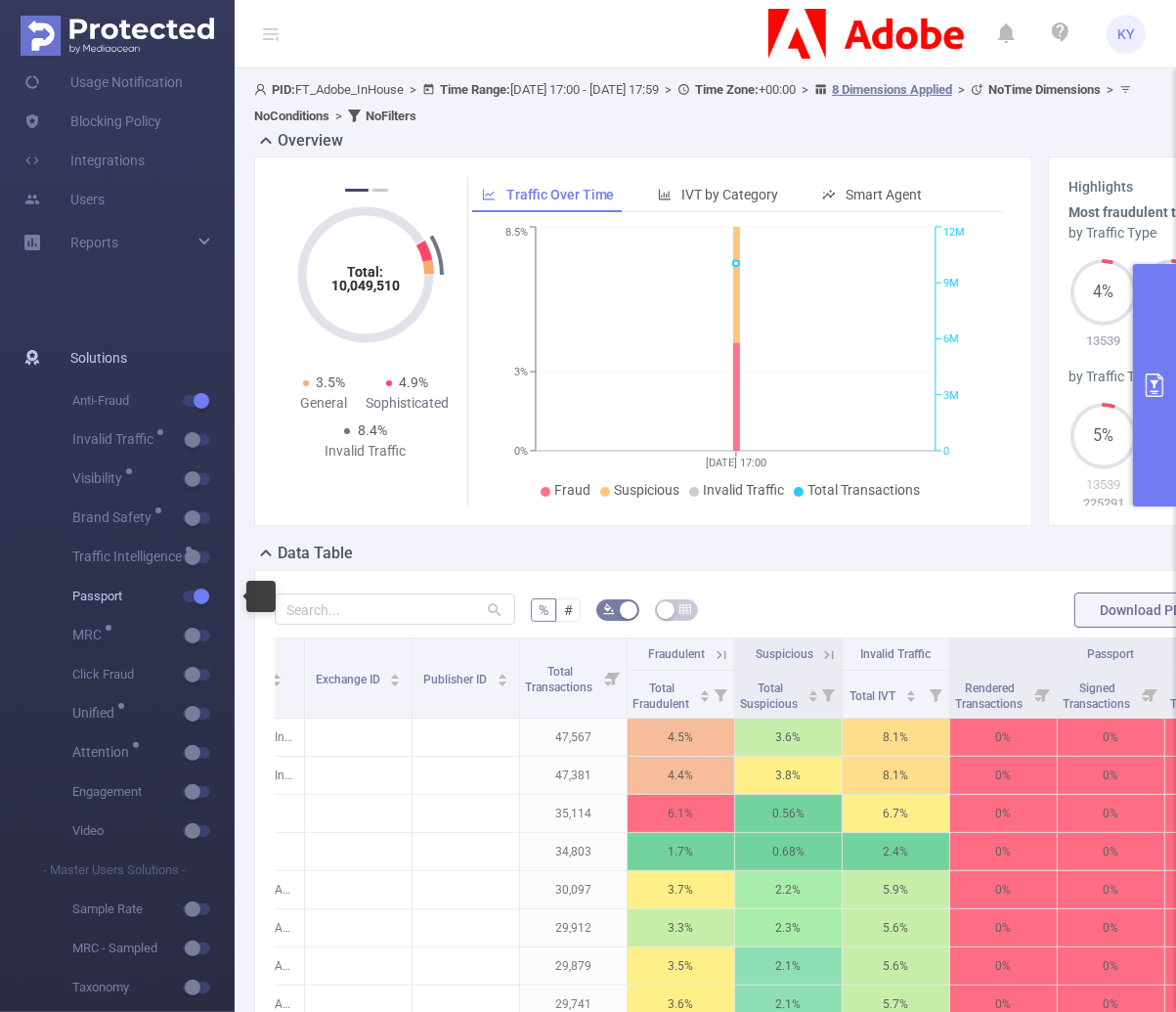 click at bounding box center (199, 596) 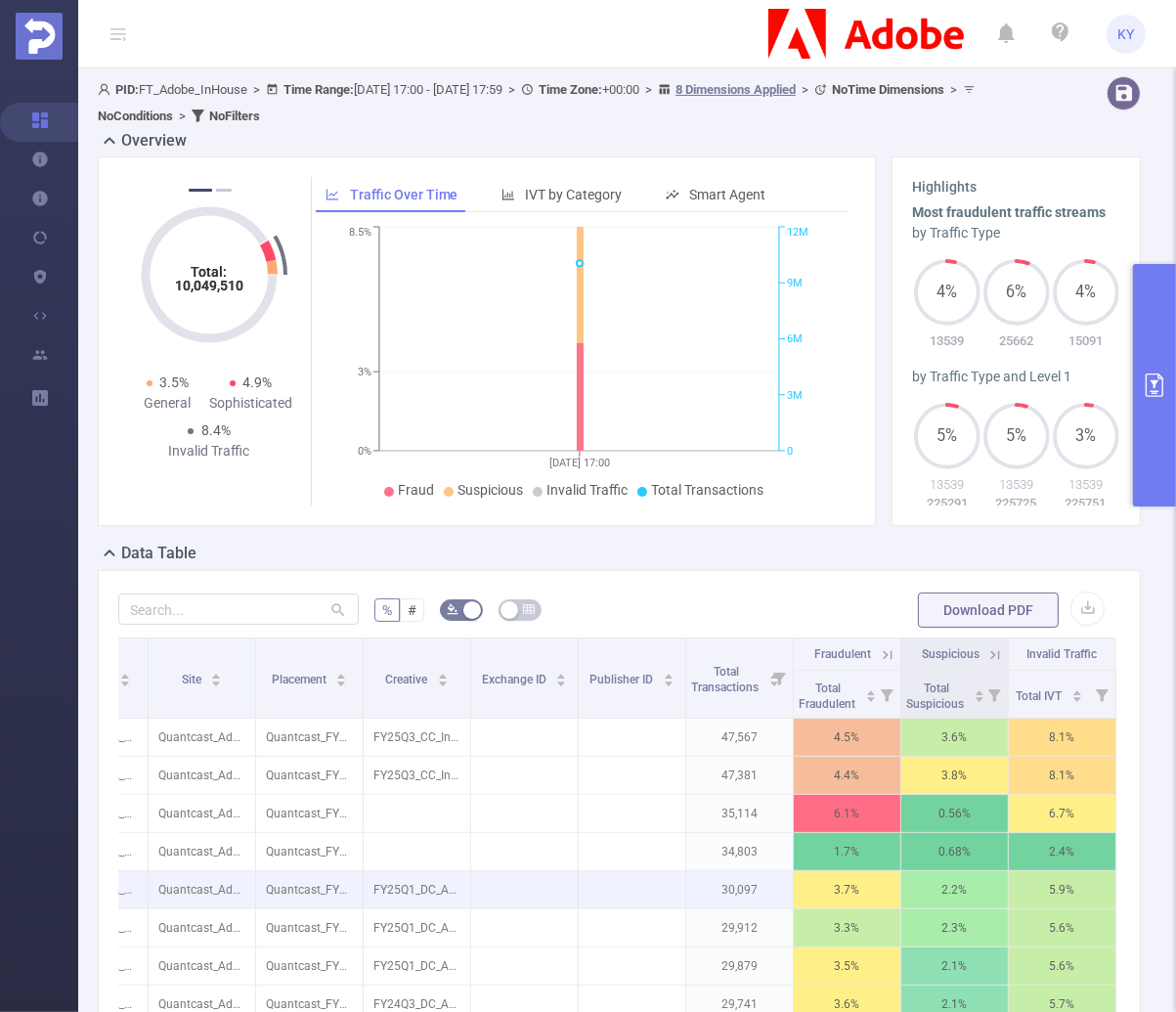 scroll, scrollTop: 371, scrollLeft: 0, axis: vertical 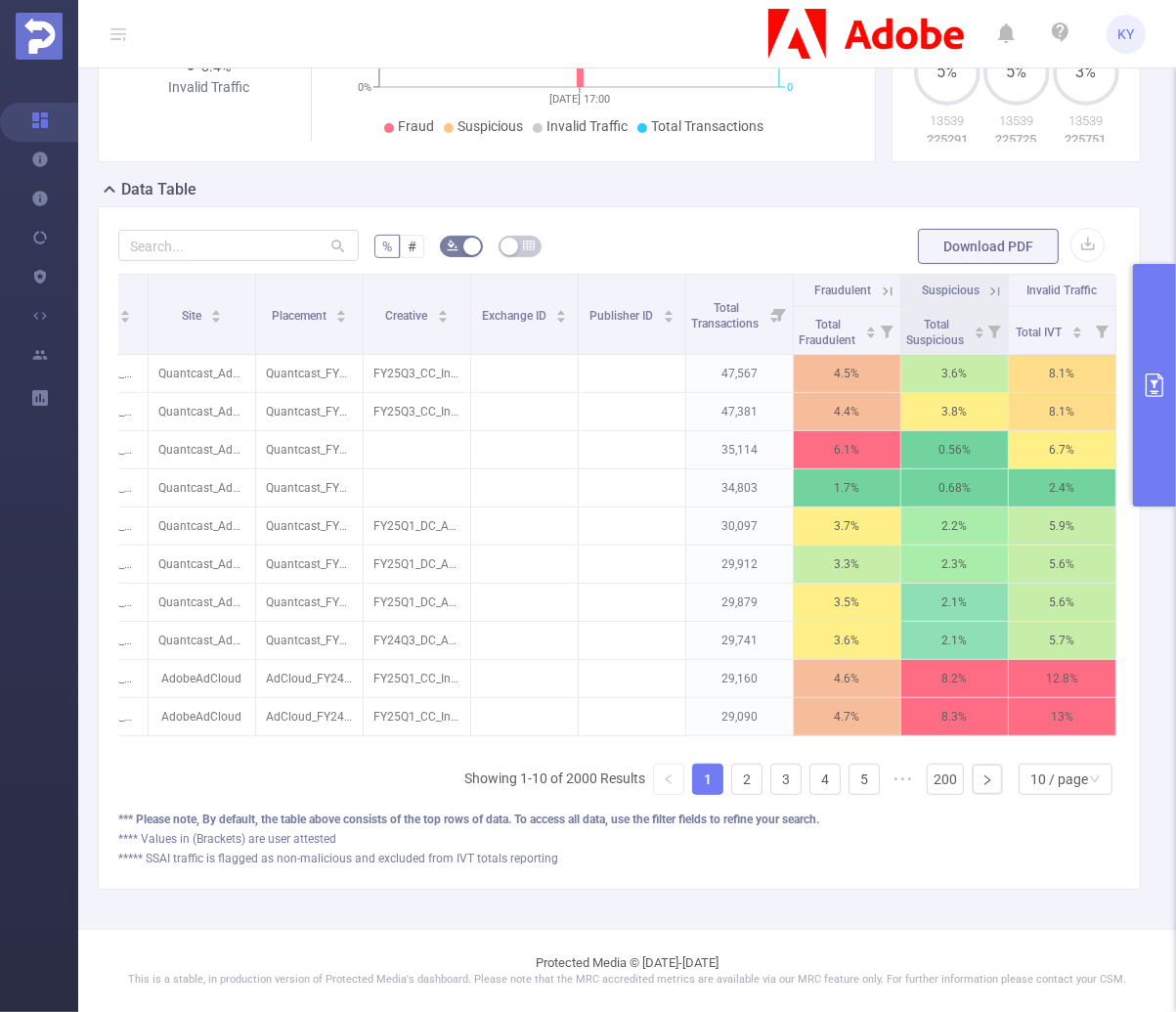 click at bounding box center (1154, 385) 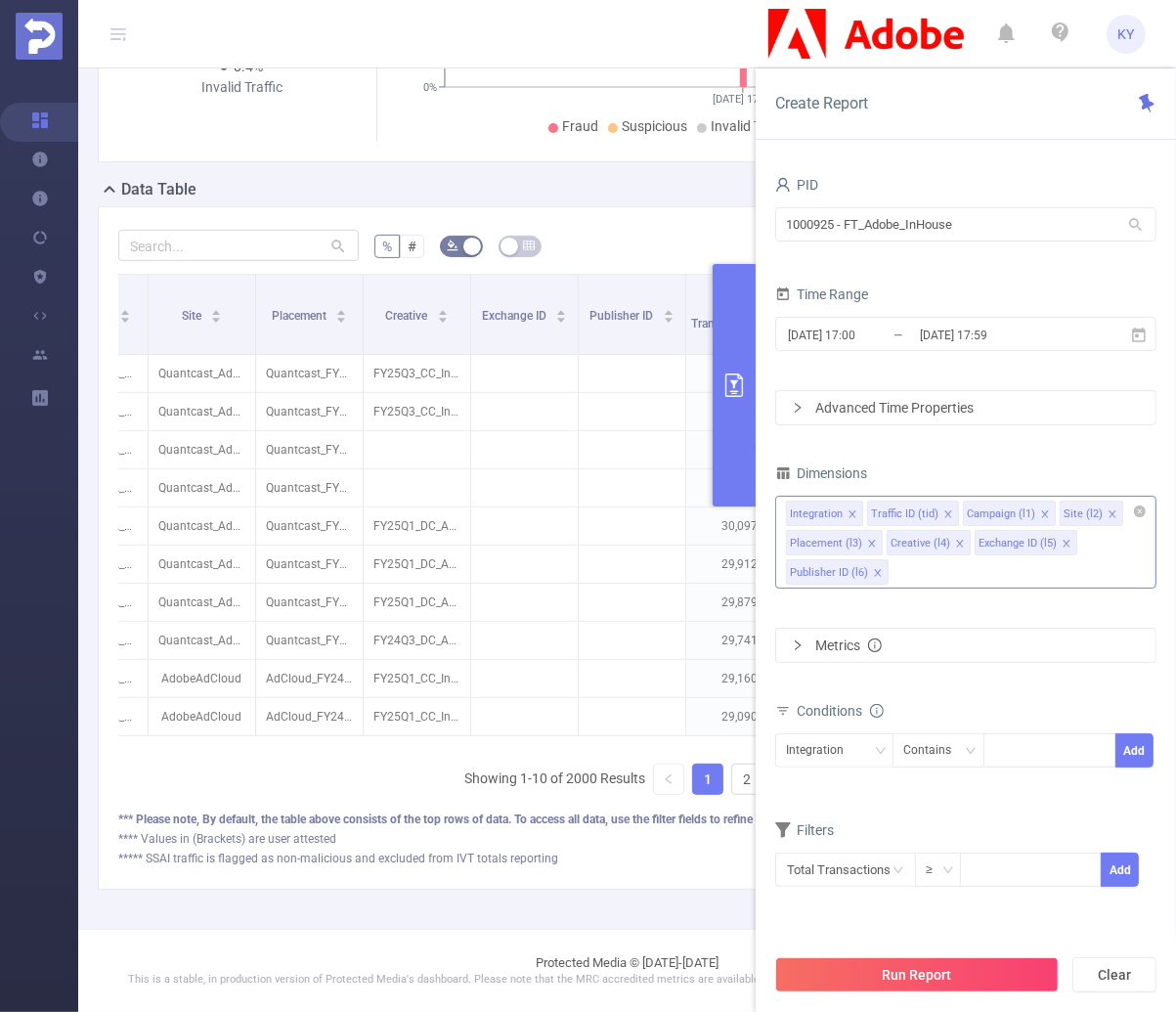 click on "Exchange ID (l5)" at bounding box center (1025, 543) 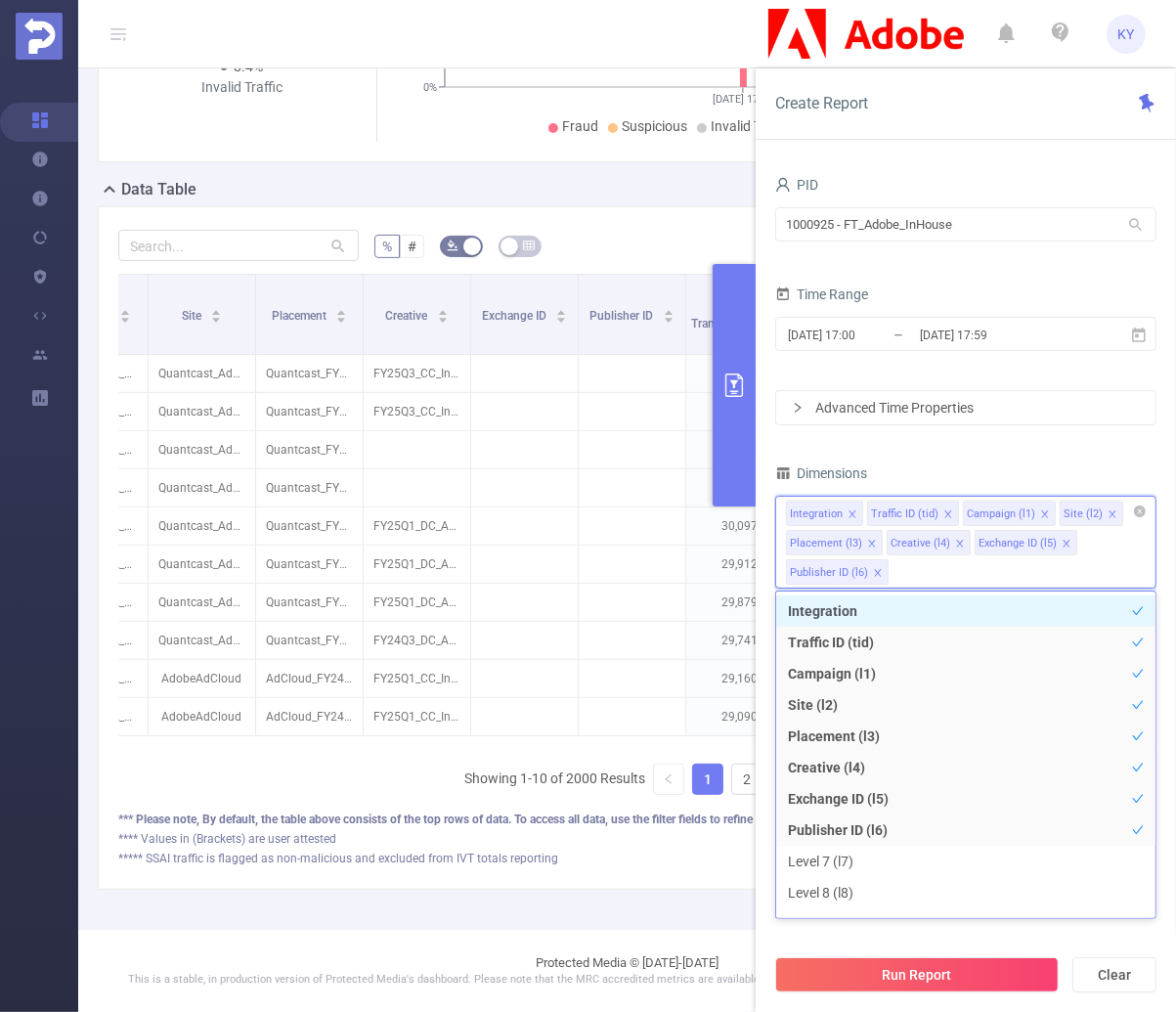 drag, startPoint x: 1055, startPoint y: 543, endPoint x: 962, endPoint y: 545, distance: 93.0215 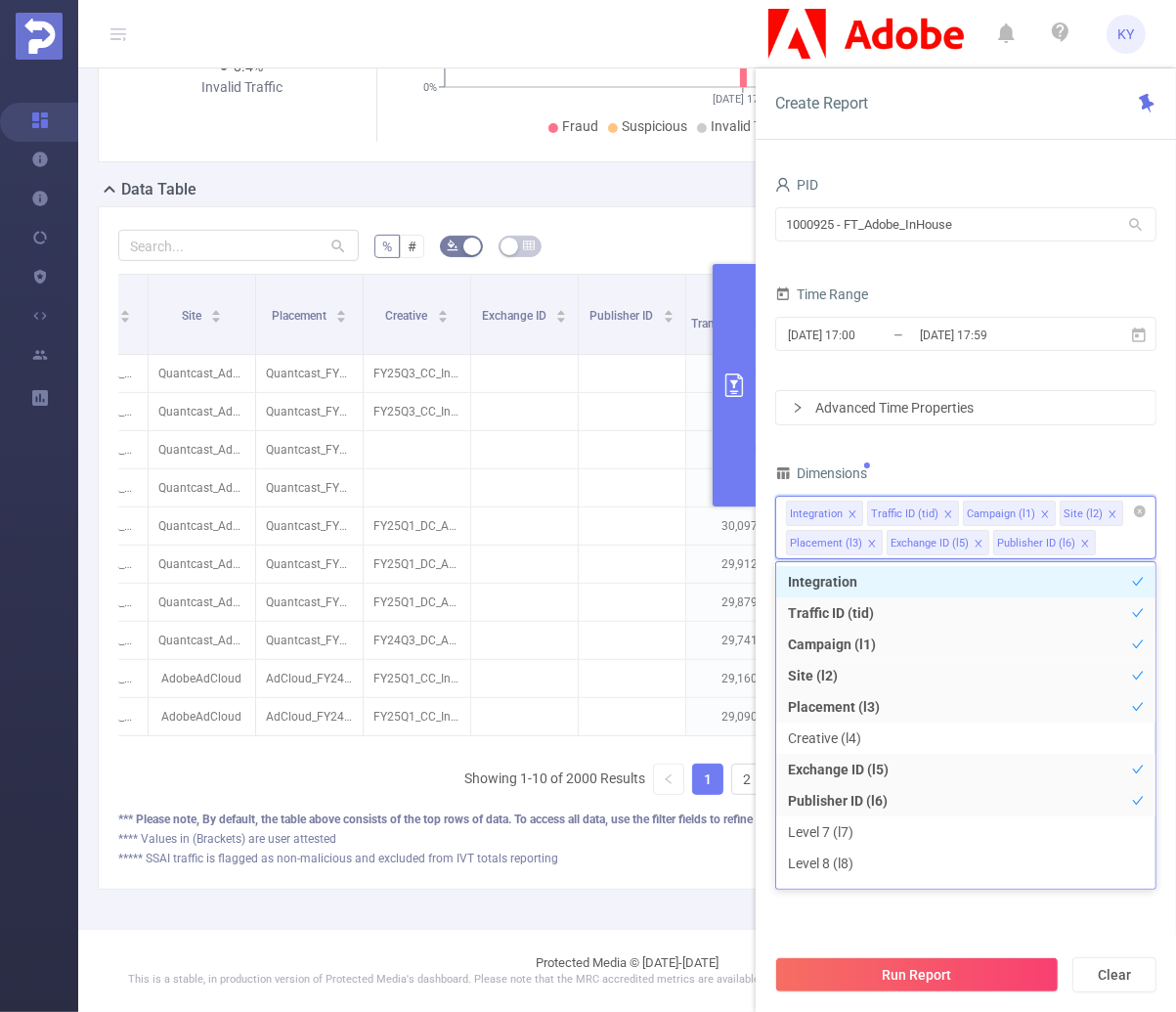 click on "Exchange ID (l5)" at bounding box center (930, 544) 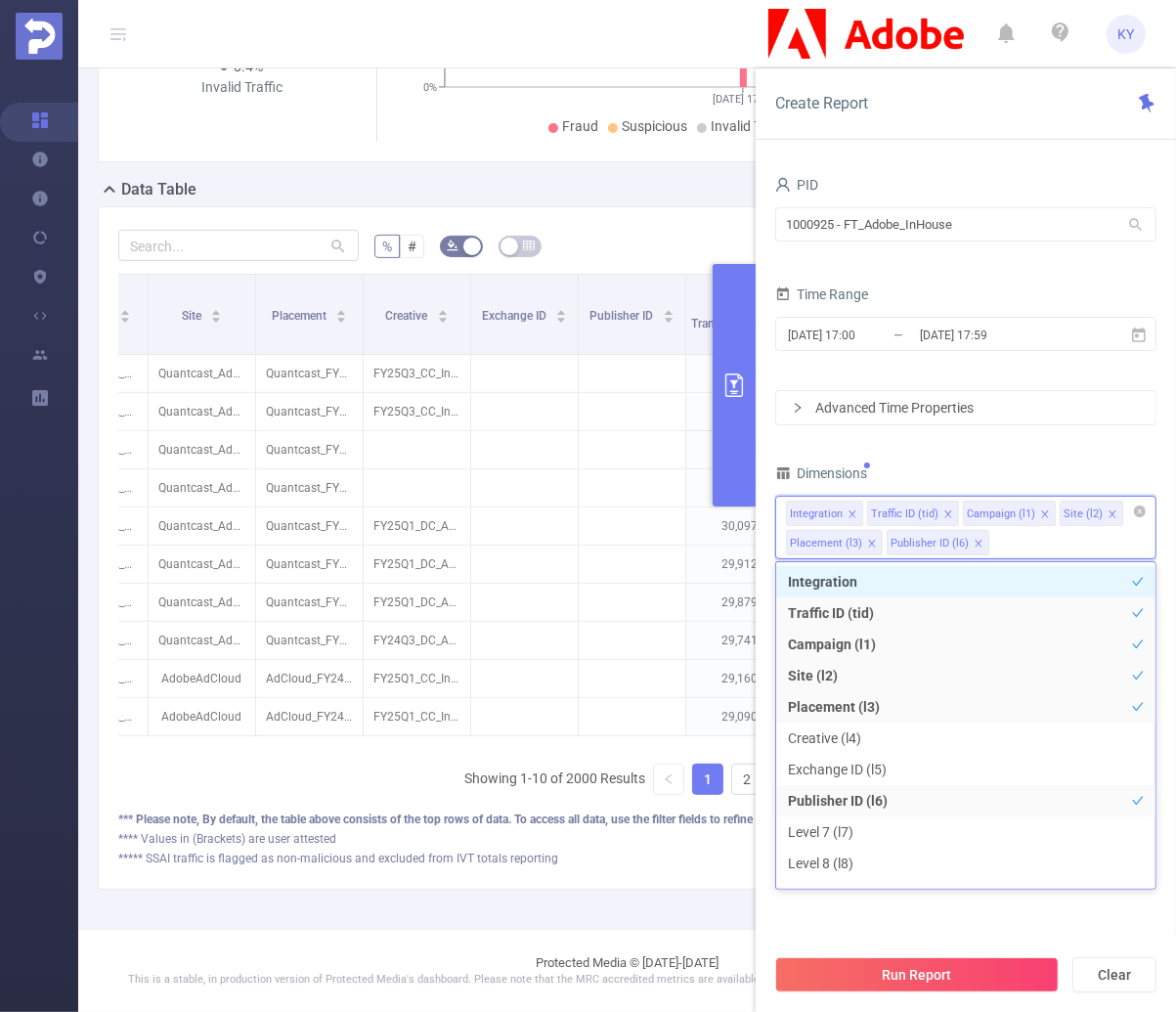 click 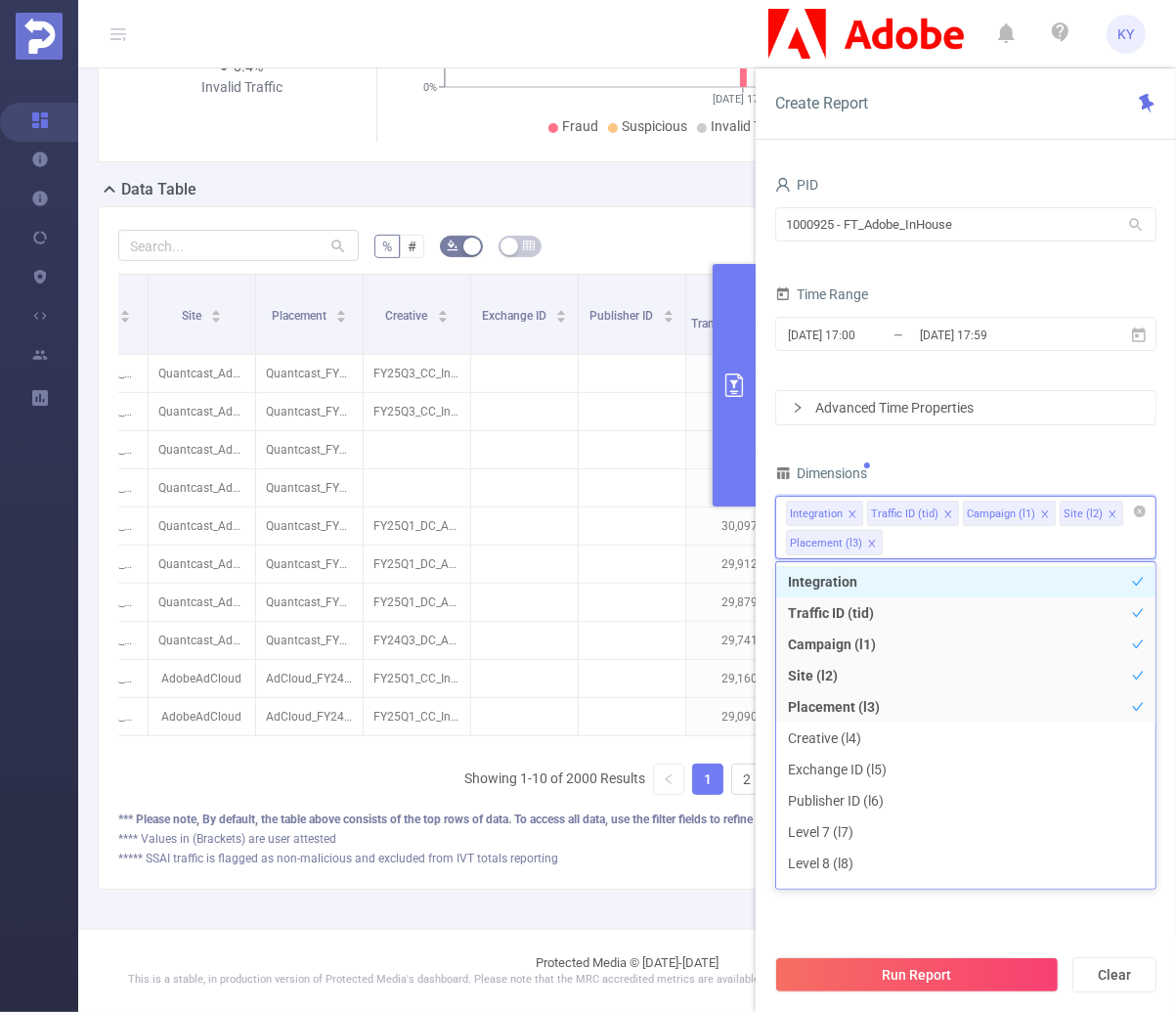 click on "Placement (l3)" at bounding box center (834, 543) 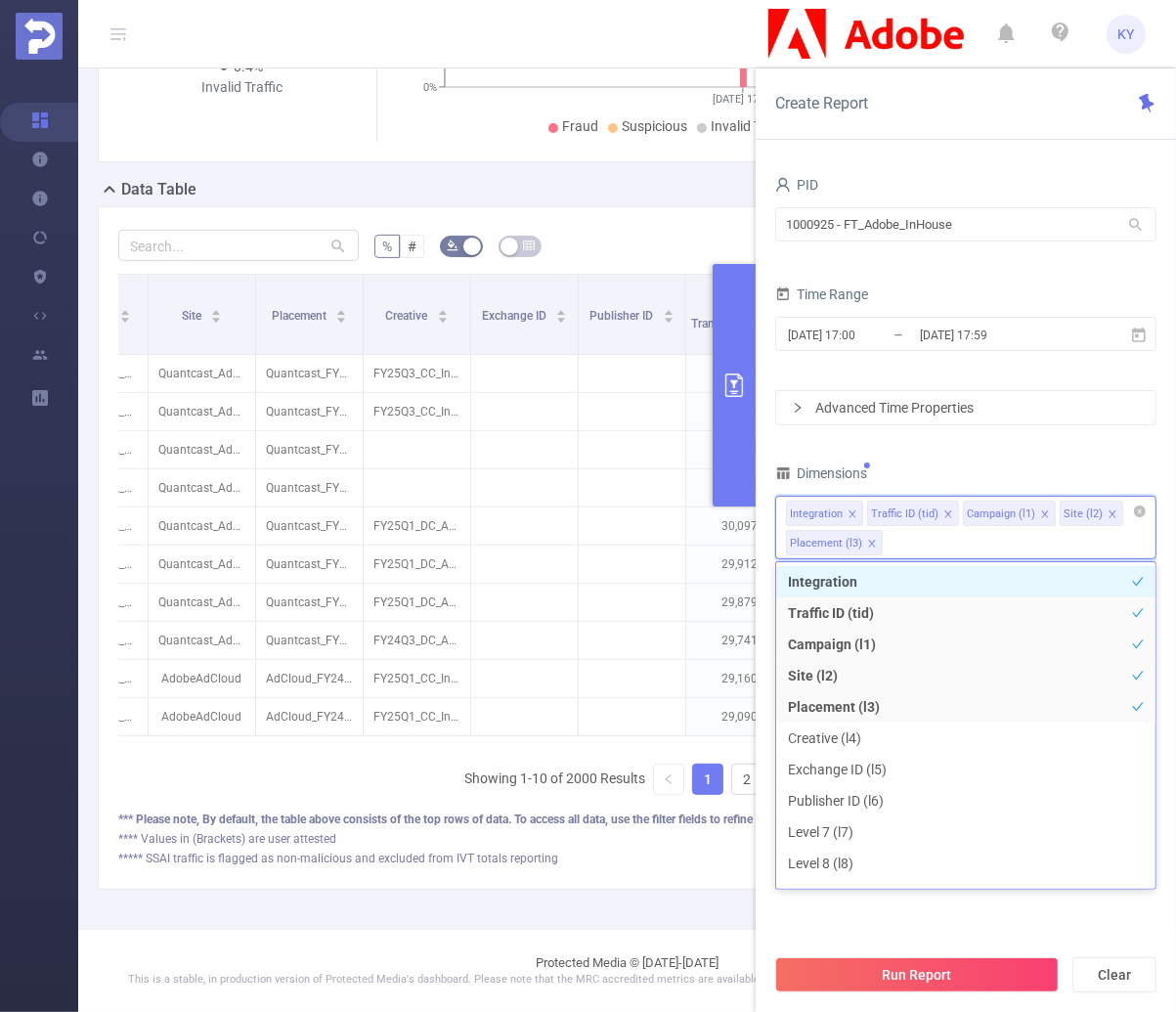 click 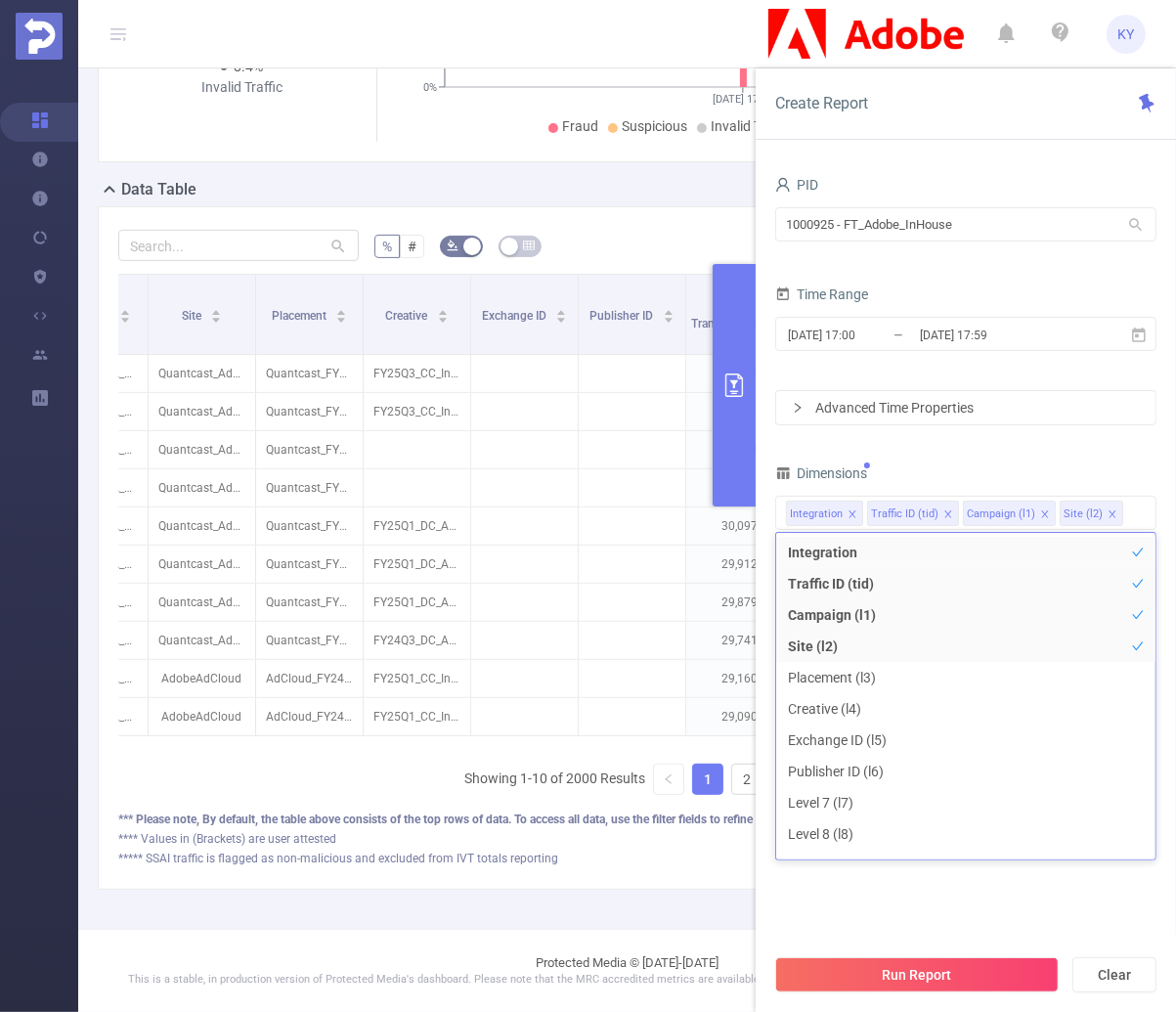 click on "Dimensions" at bounding box center (966, 475) 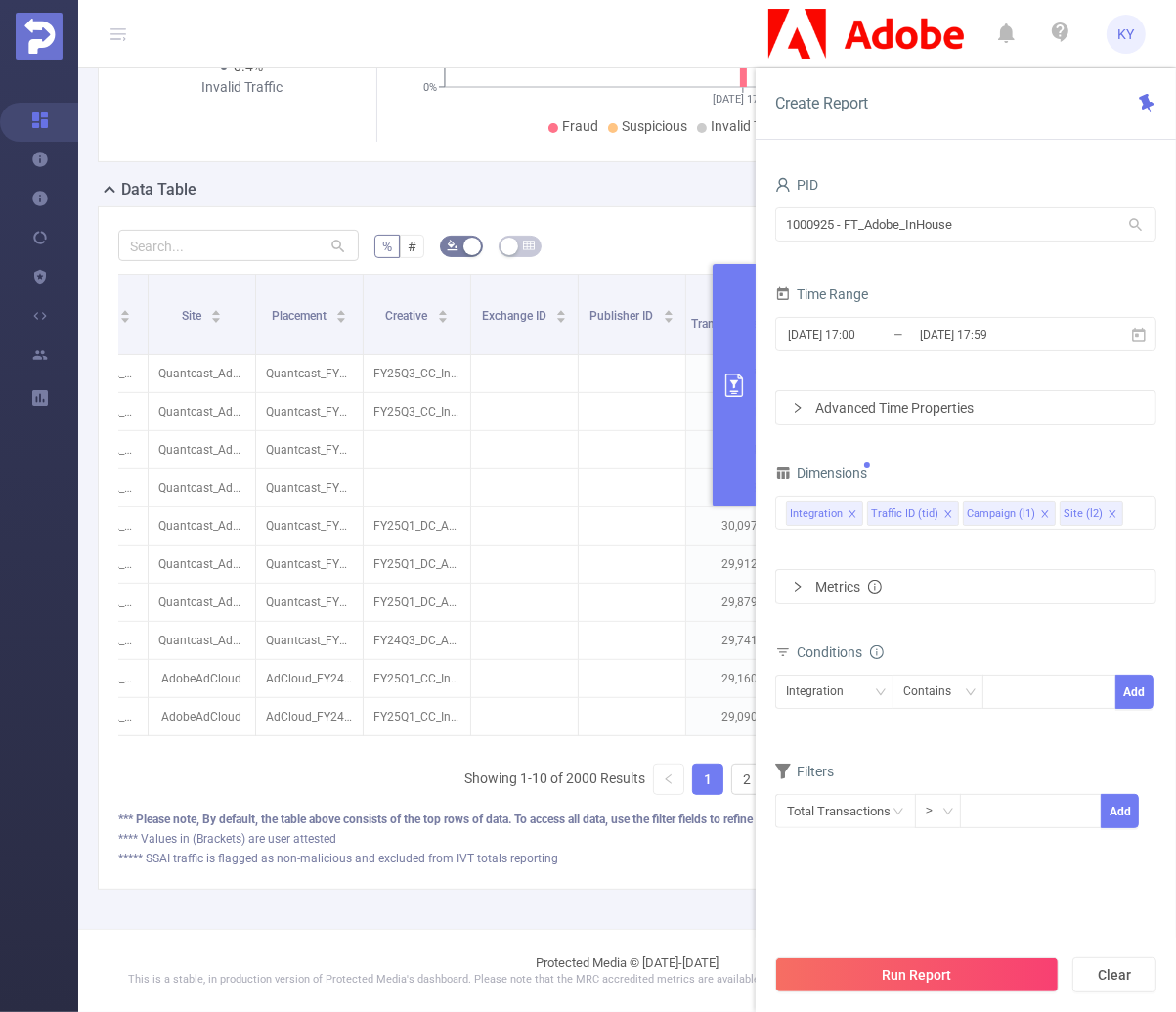 click on "Run Report  Clear" at bounding box center (966, 975) 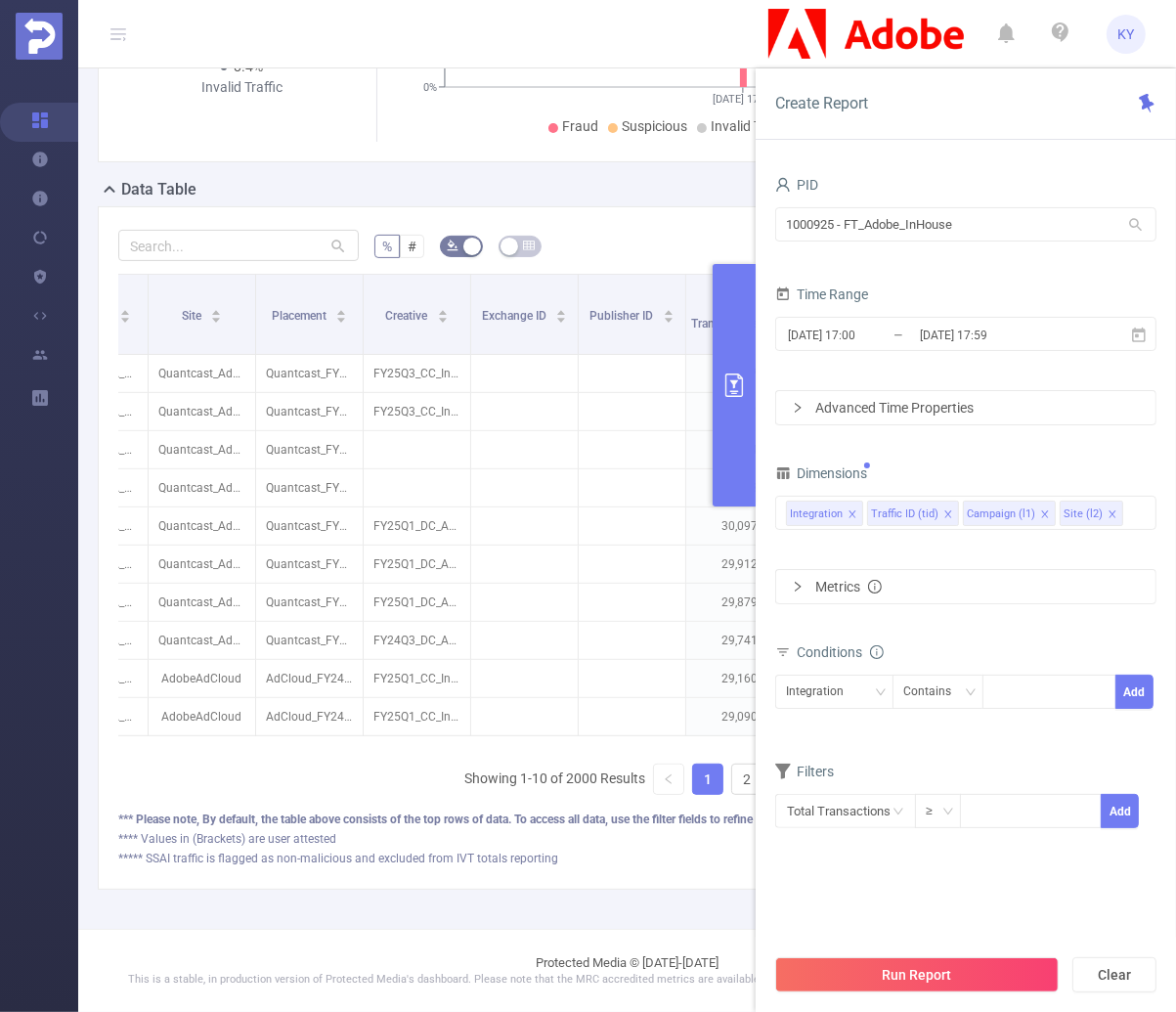 drag, startPoint x: 957, startPoint y: 975, endPoint x: 959, endPoint y: 964, distance: 11.18034 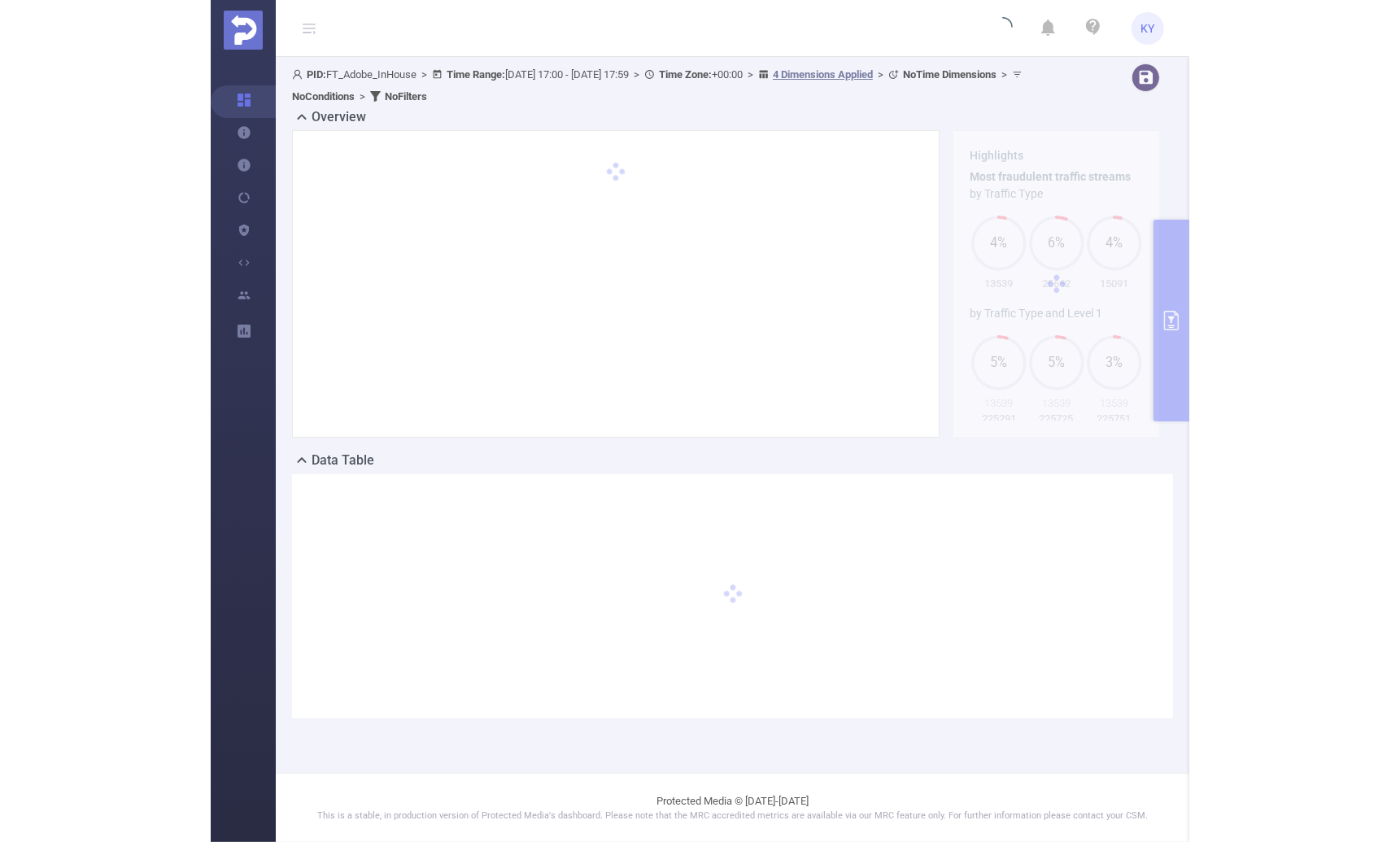 scroll, scrollTop: 0, scrollLeft: 0, axis: both 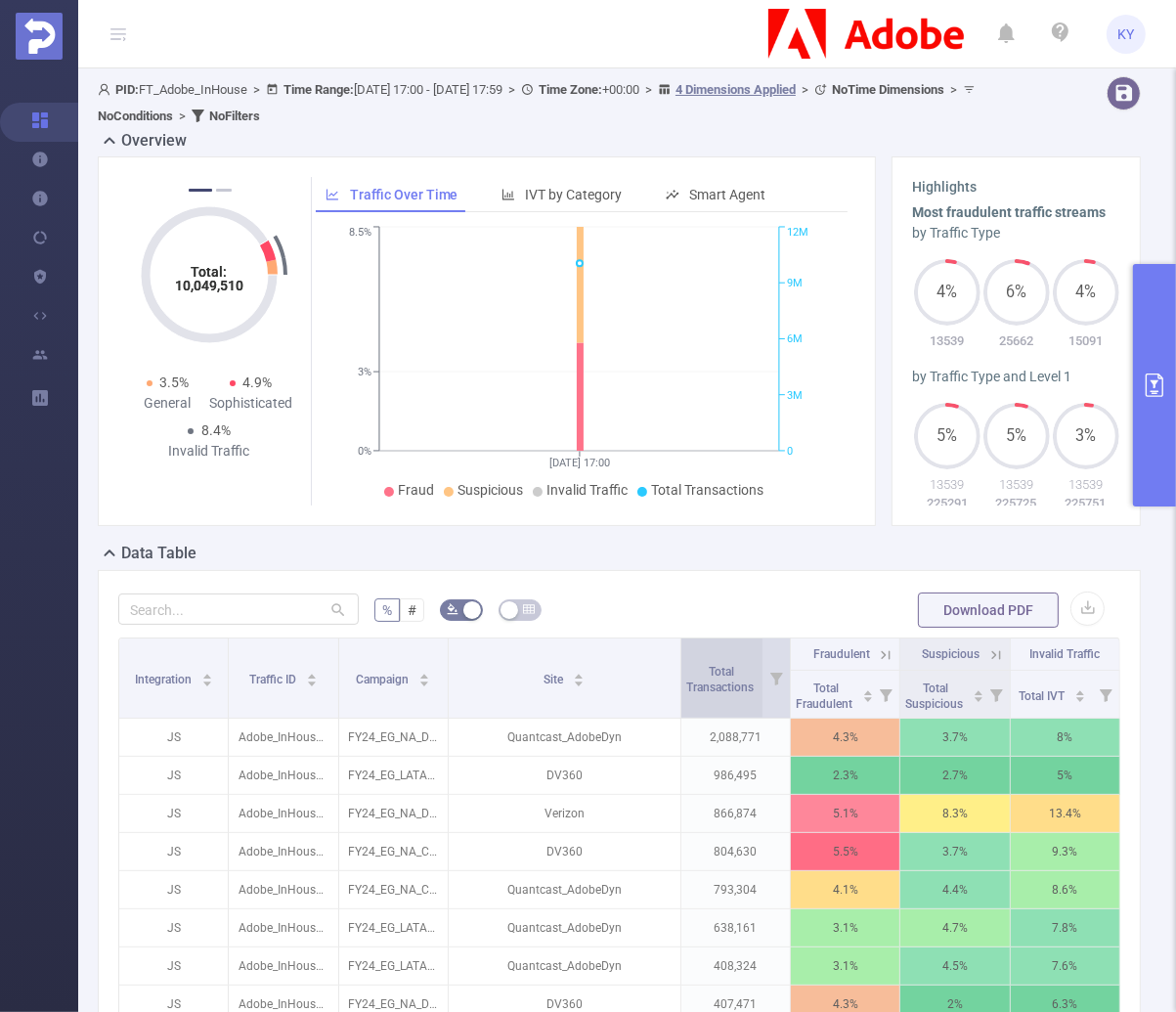 drag, startPoint x: 612, startPoint y: 669, endPoint x: 692, endPoint y: 669, distance: 80 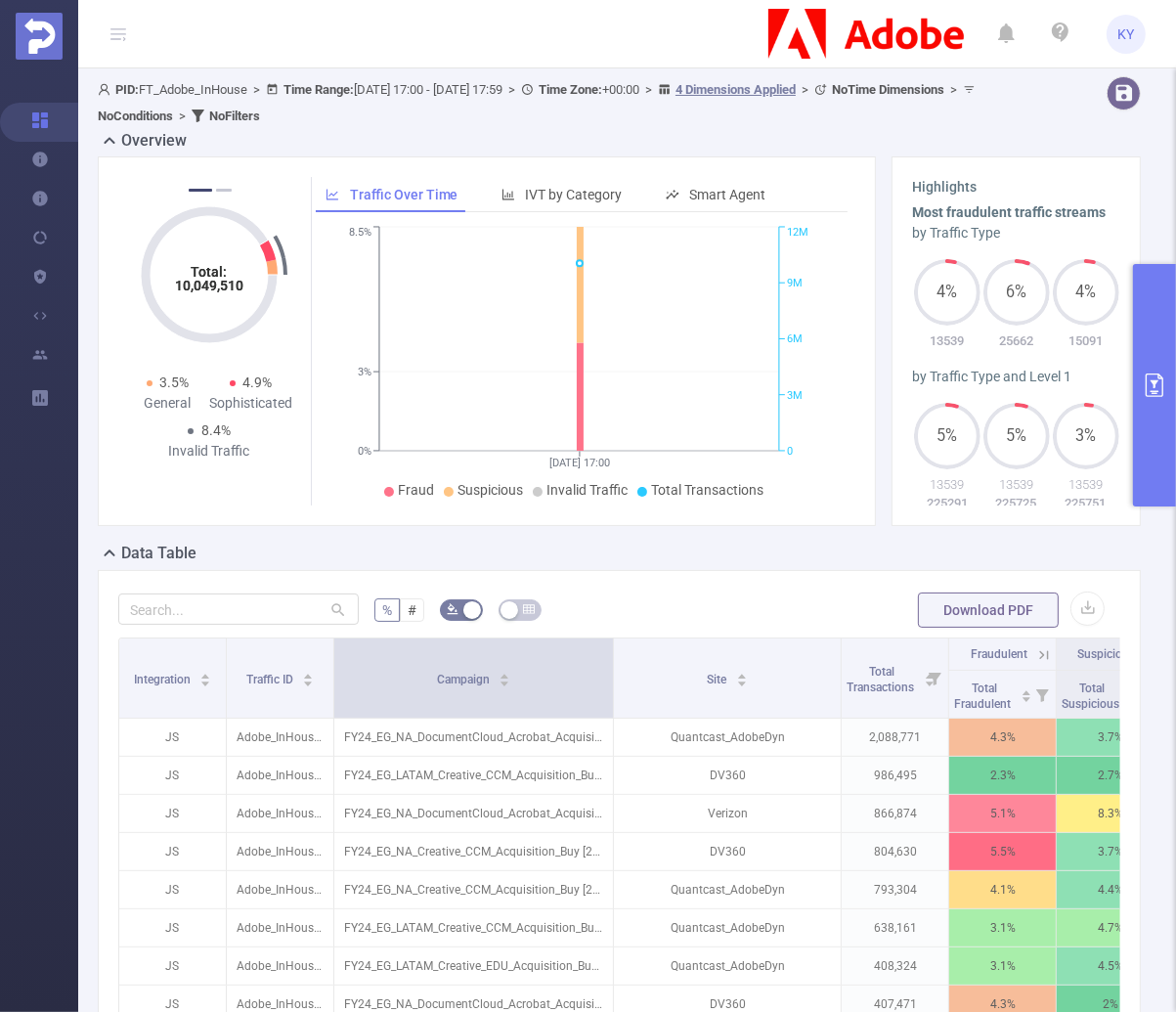 drag, startPoint x: 440, startPoint y: 681, endPoint x: 610, endPoint y: 688, distance: 170.1441 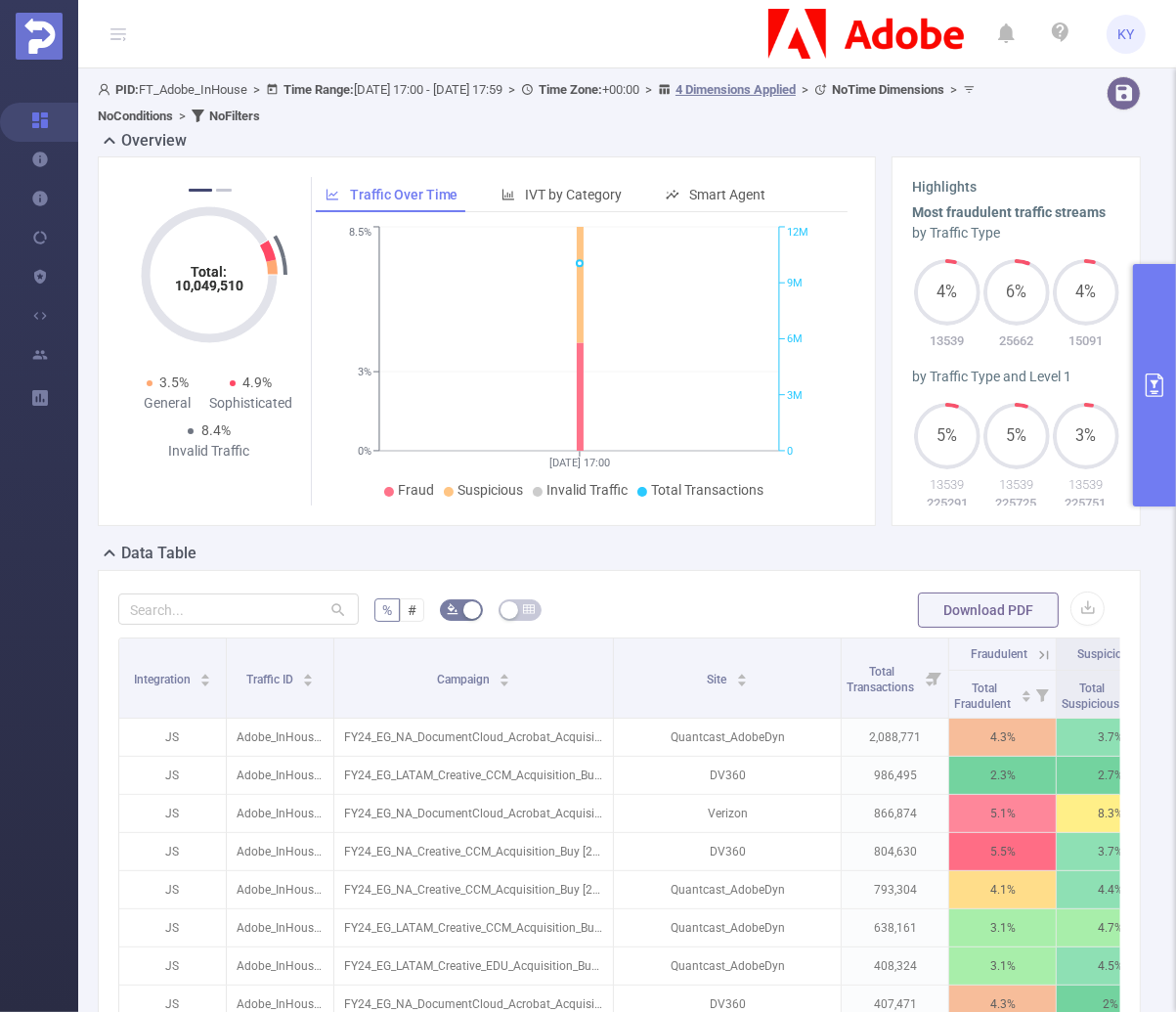 click at bounding box center [1154, 385] 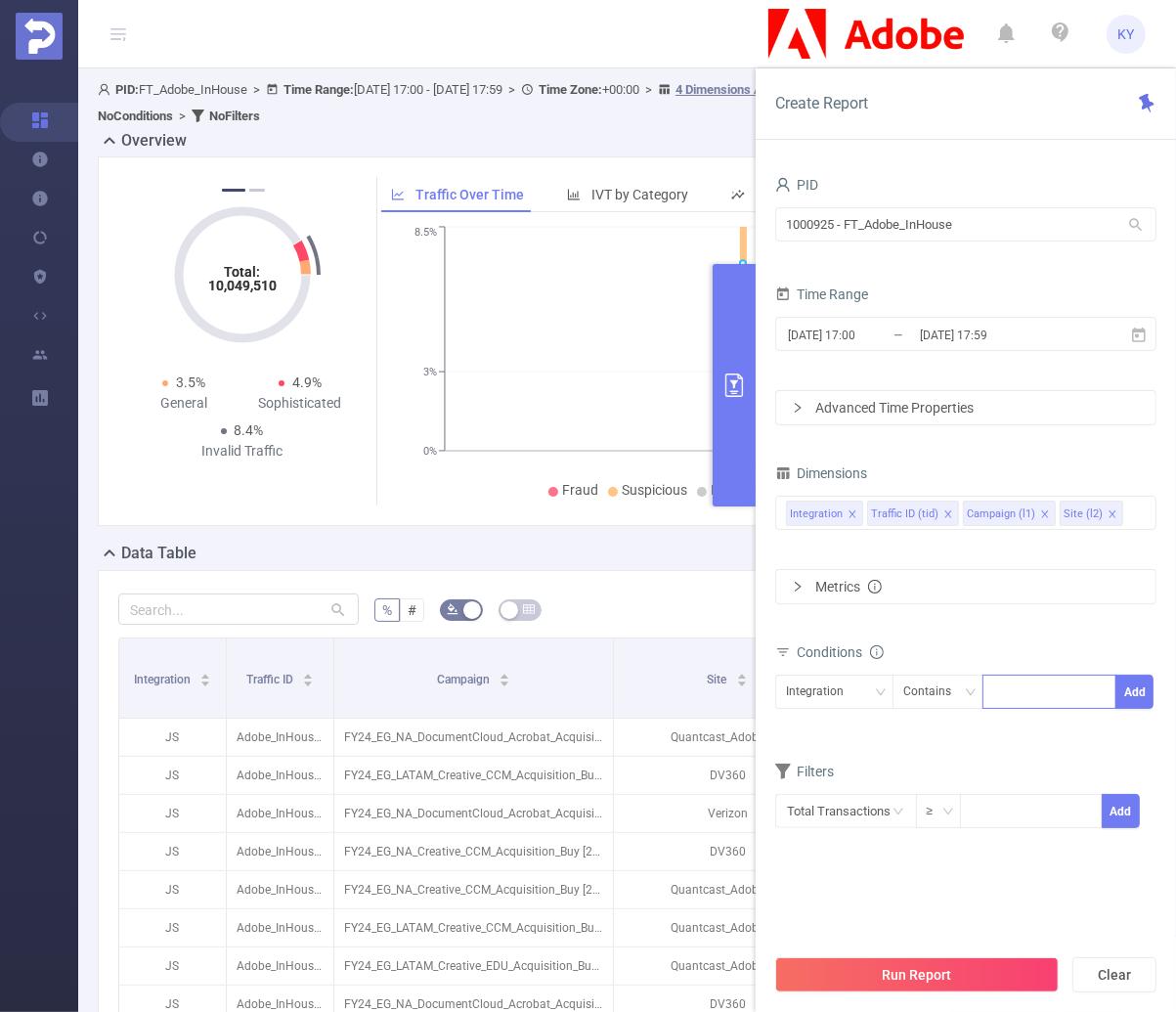 click at bounding box center [1049, 691] 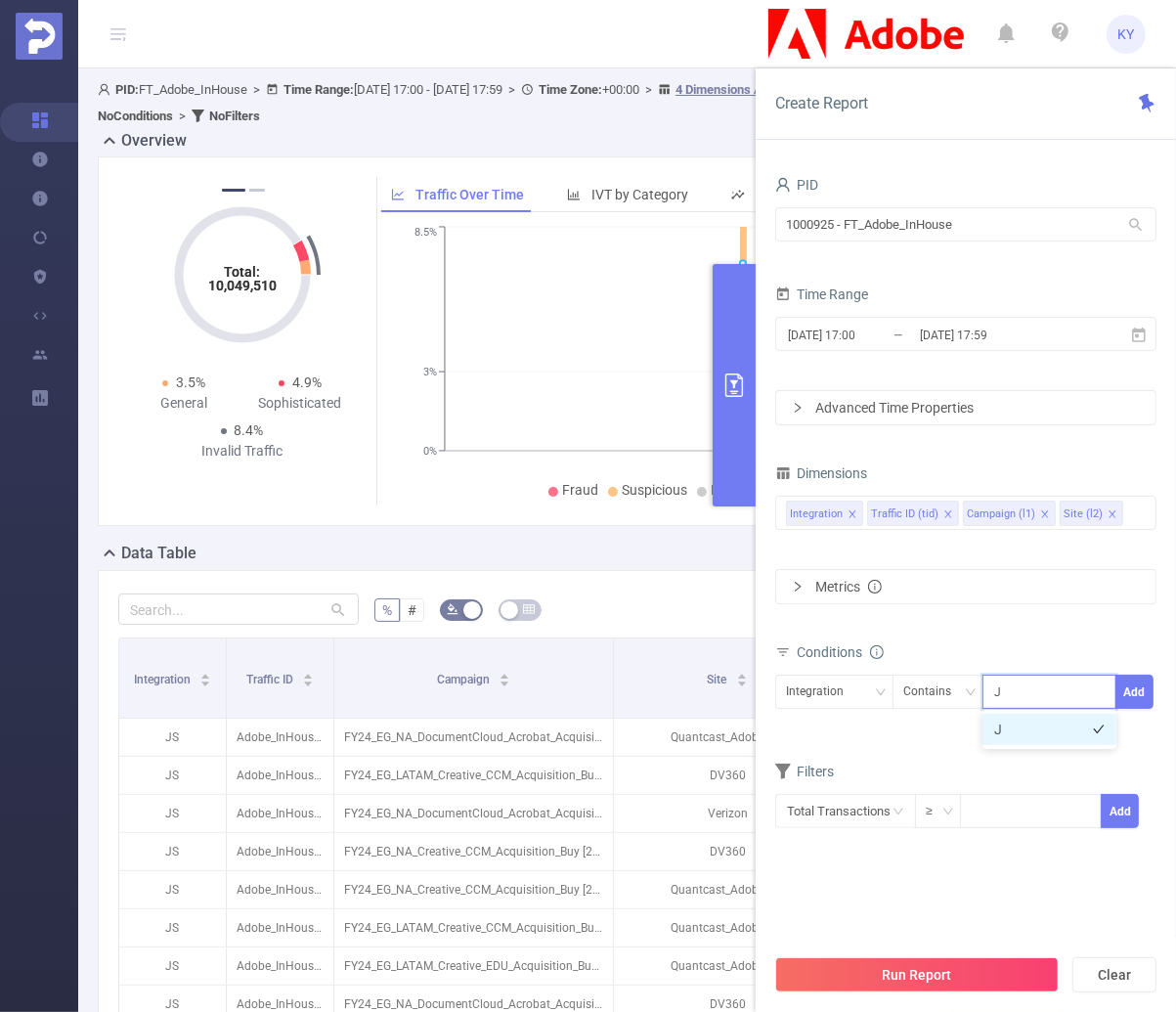 type on "JS" 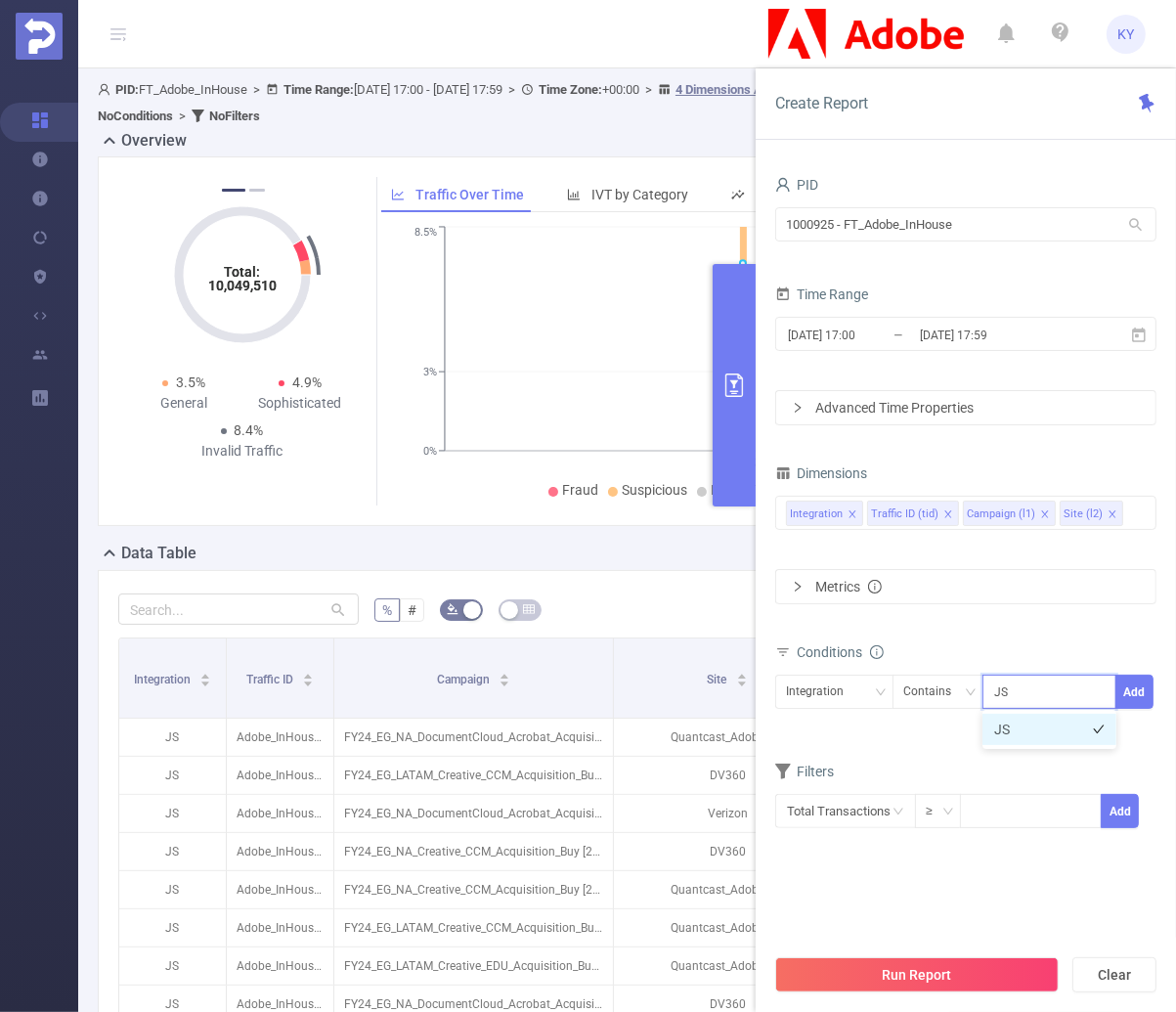 click on "JS" at bounding box center (1049, 729) 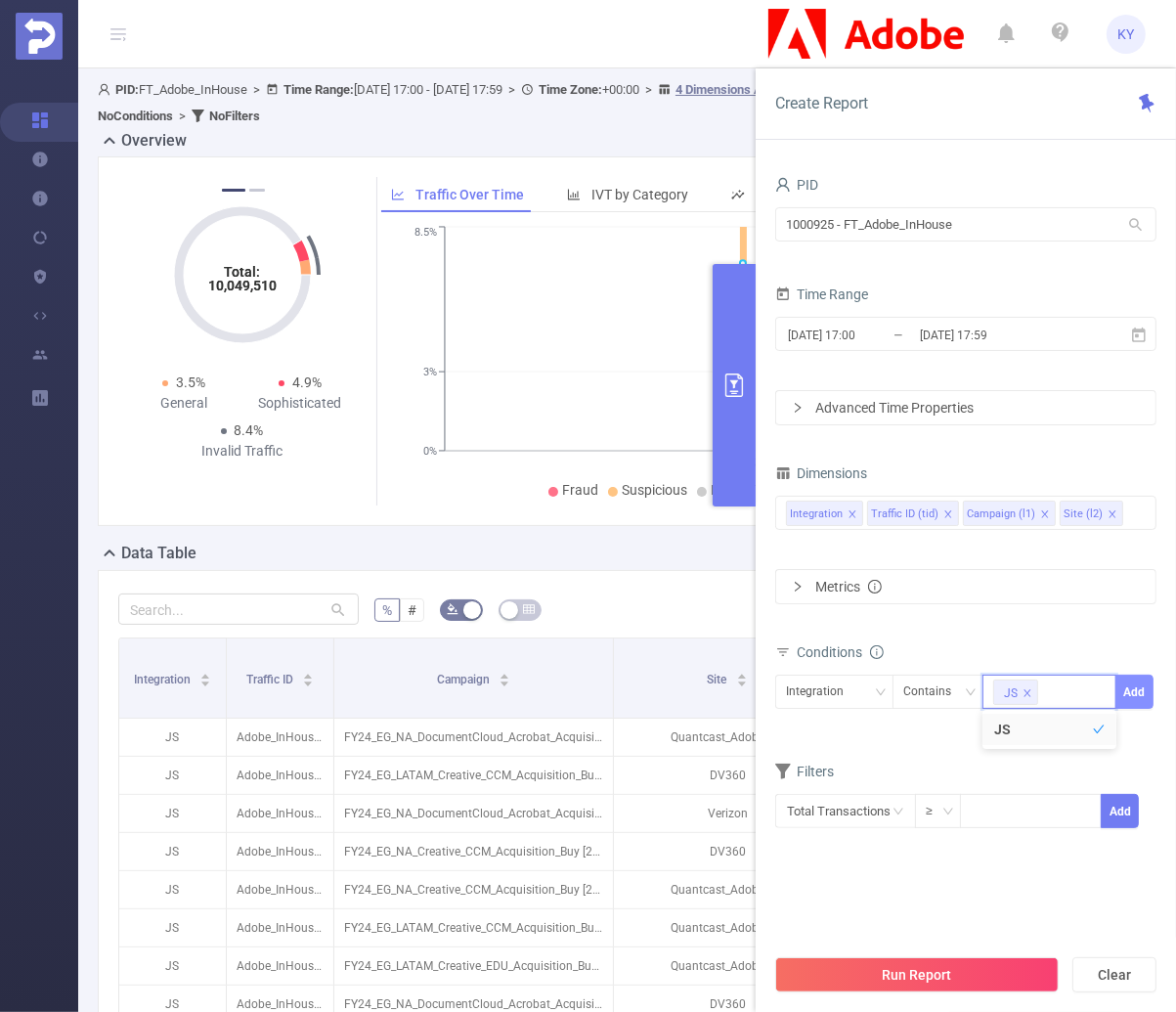 click on "Add" at bounding box center [1134, 691] 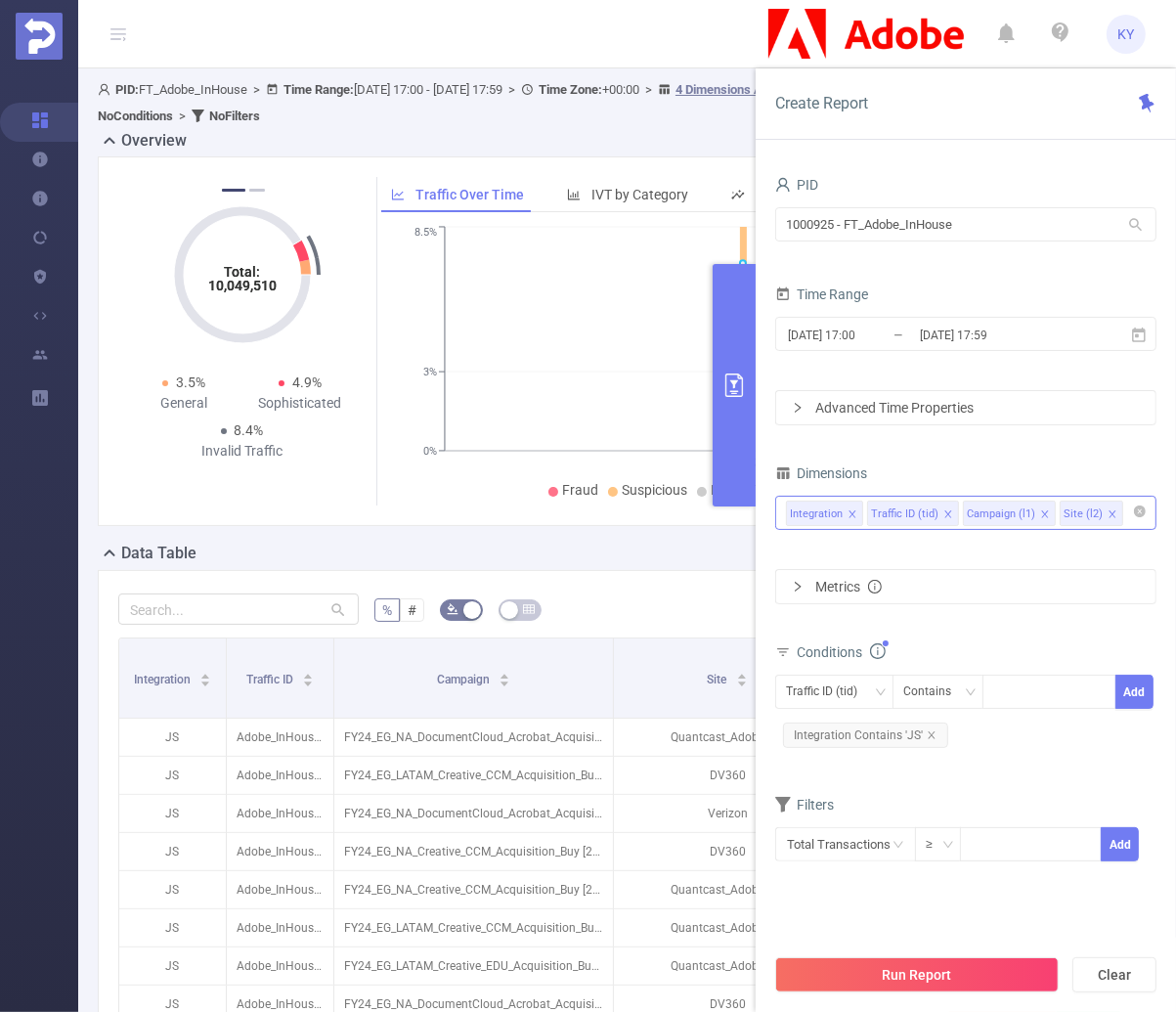 click 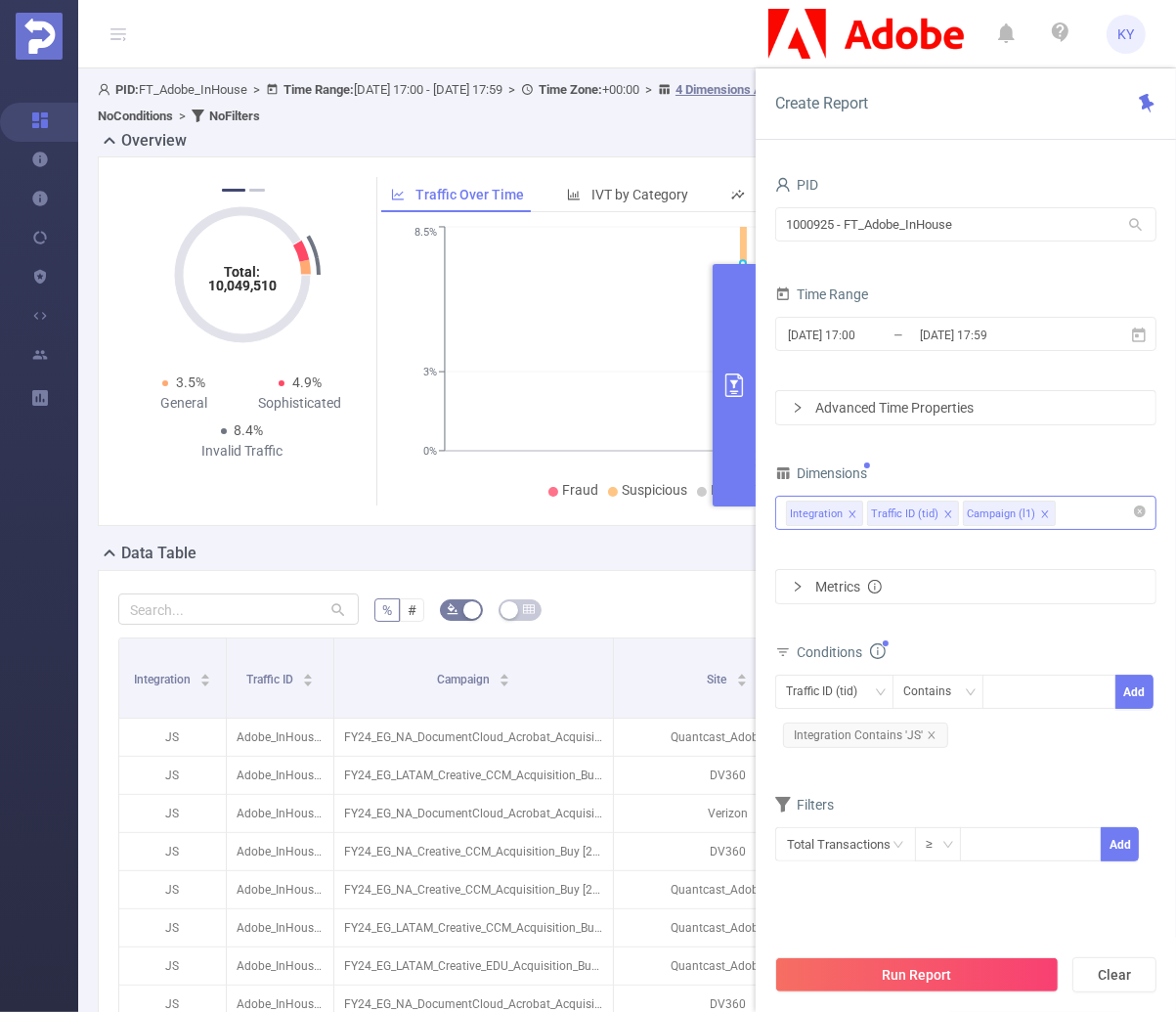 click 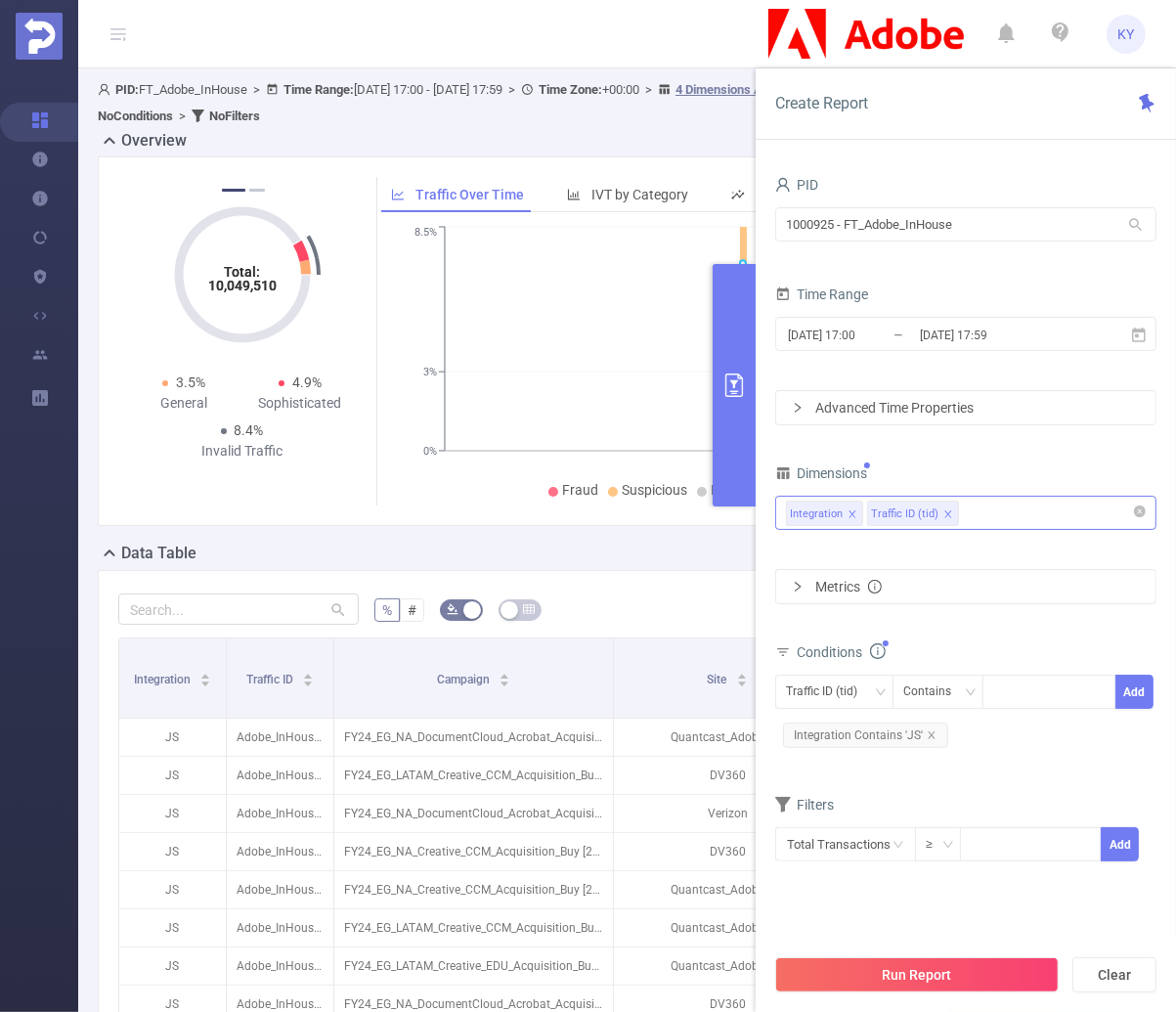 click 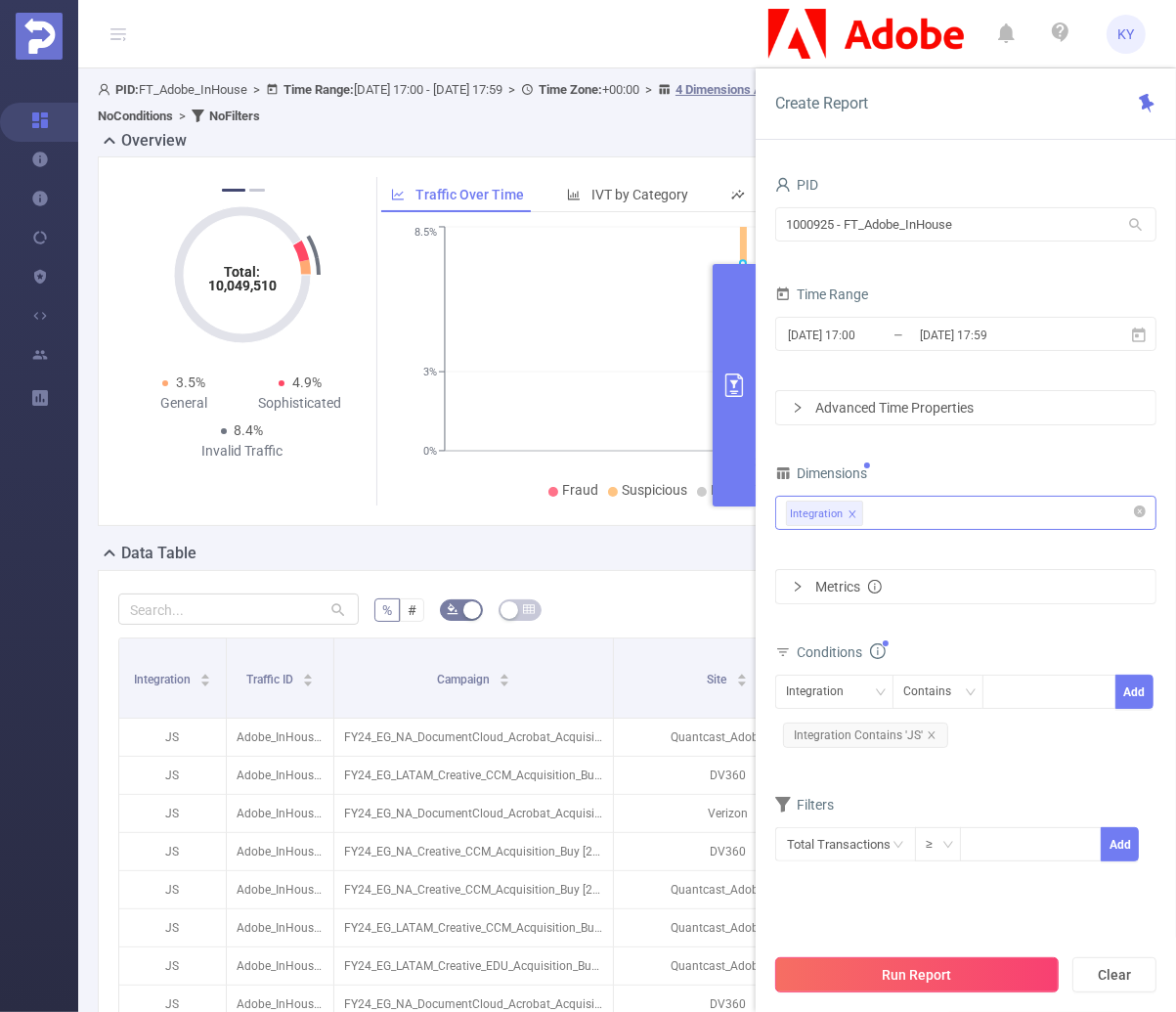 click on "Run Report" at bounding box center (917, 975) 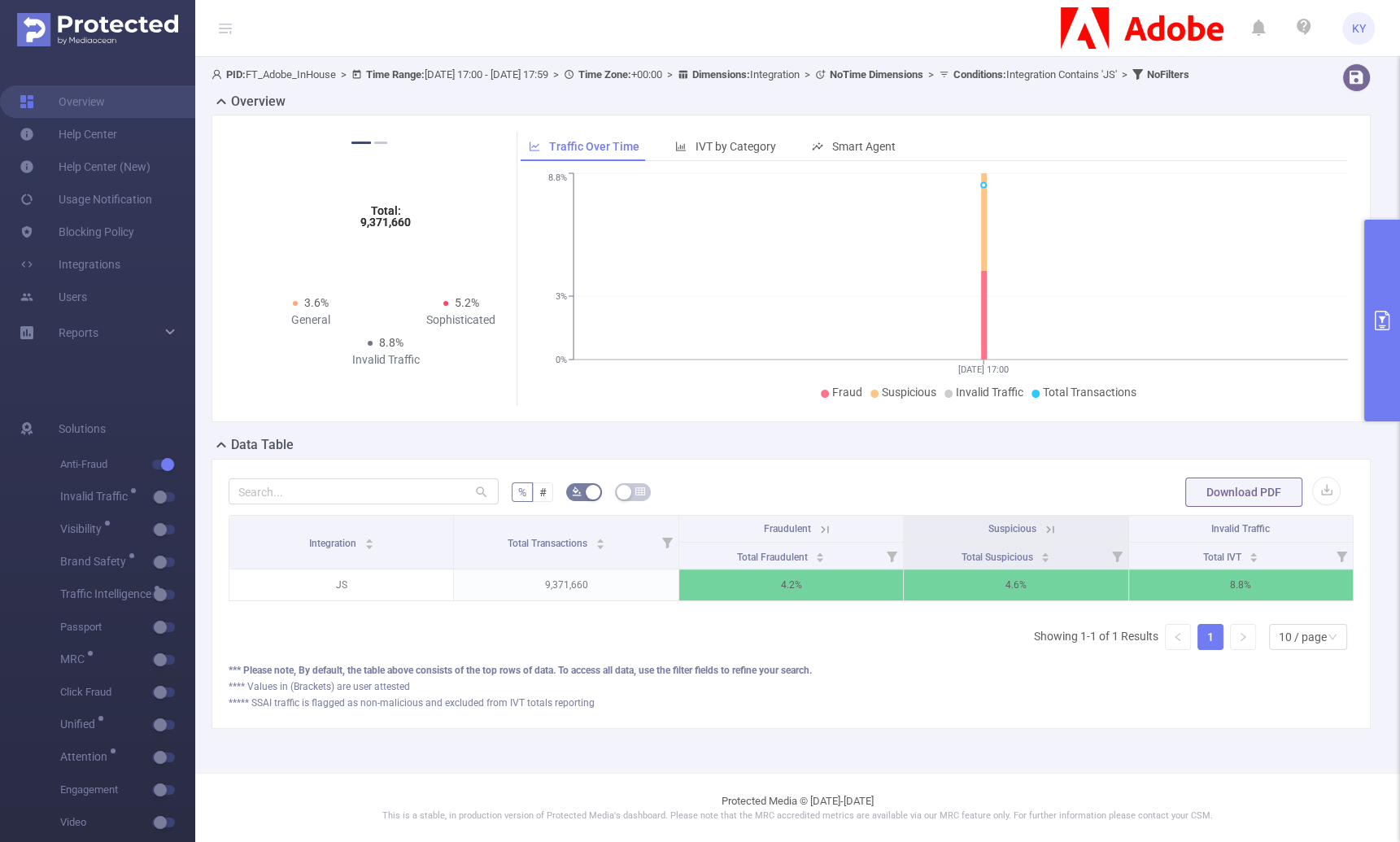 click at bounding box center [1382, 321] 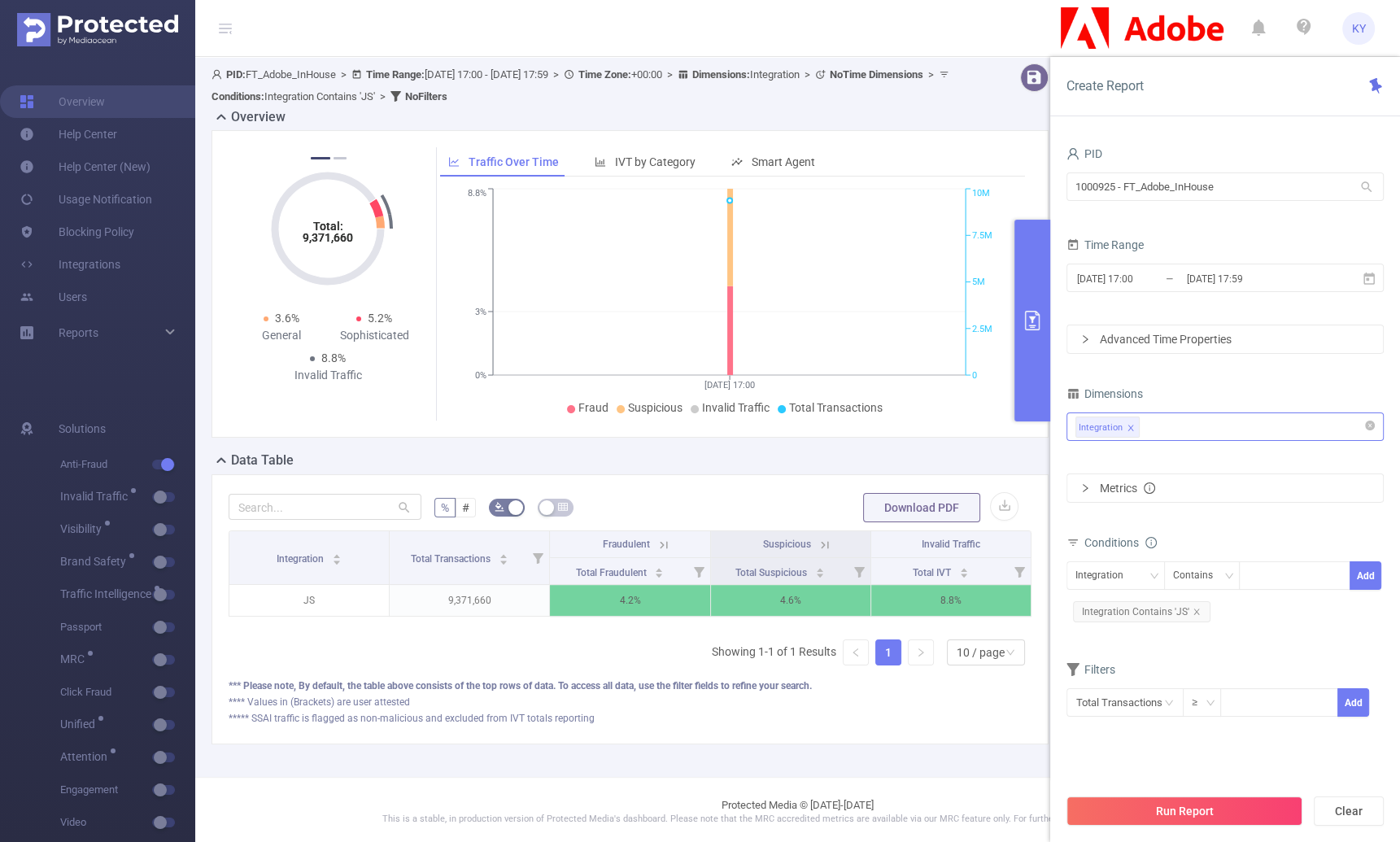click on "Integration" at bounding box center (1225, 426) 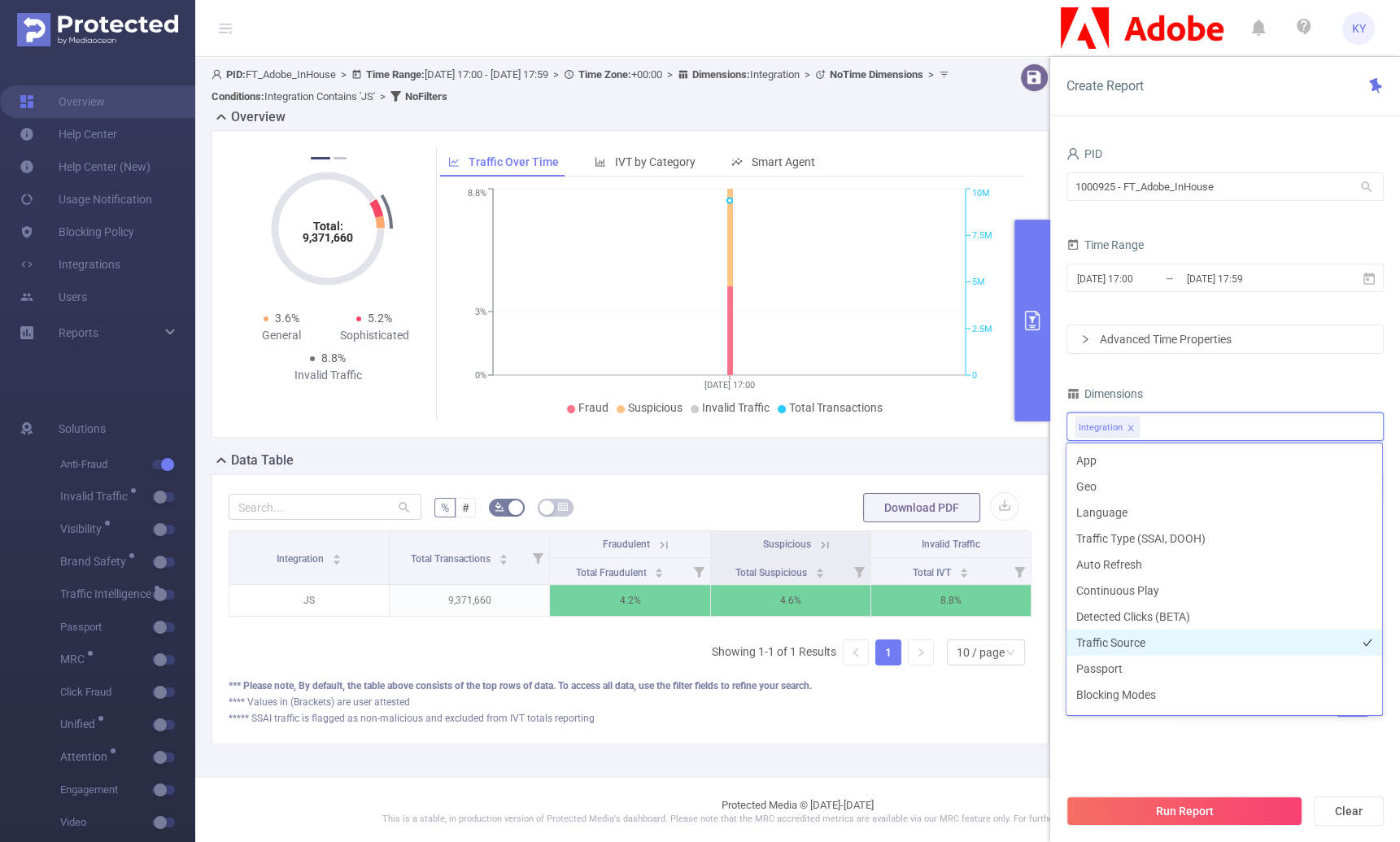 scroll, scrollTop: 463, scrollLeft: 0, axis: vertical 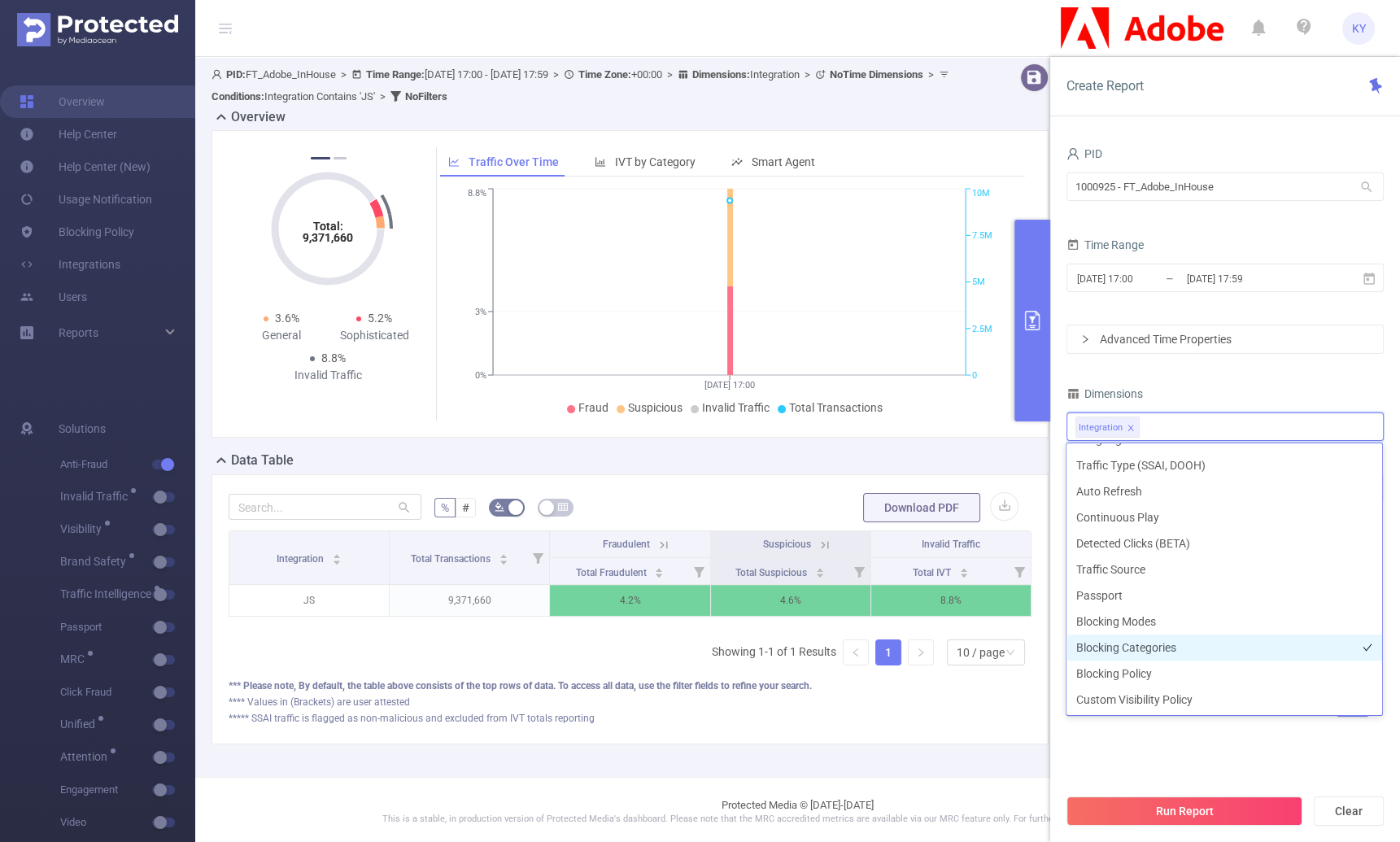 click on "Blocking Categories" at bounding box center [1224, 648] 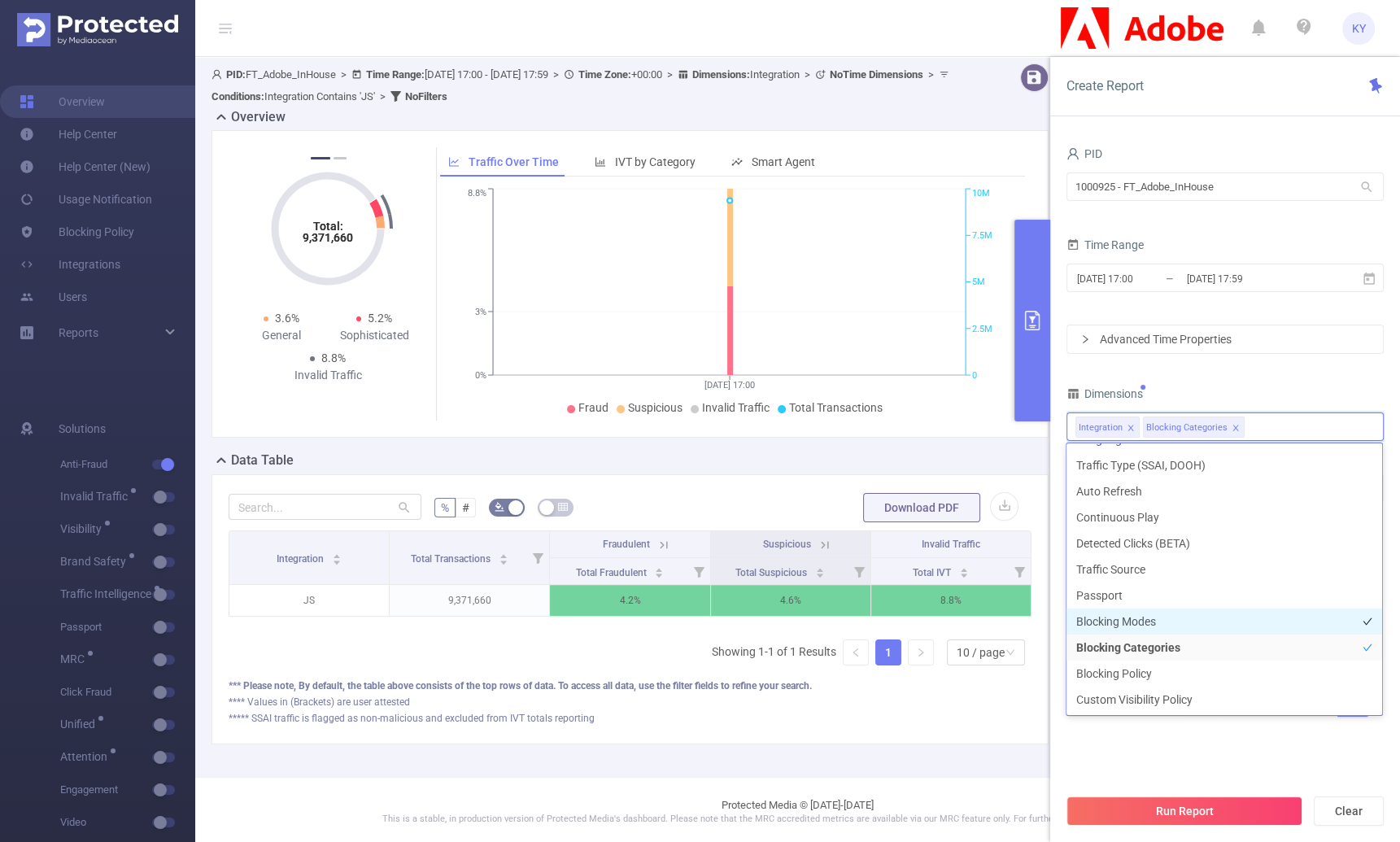 click on "Blocking Modes" at bounding box center (1224, 622) 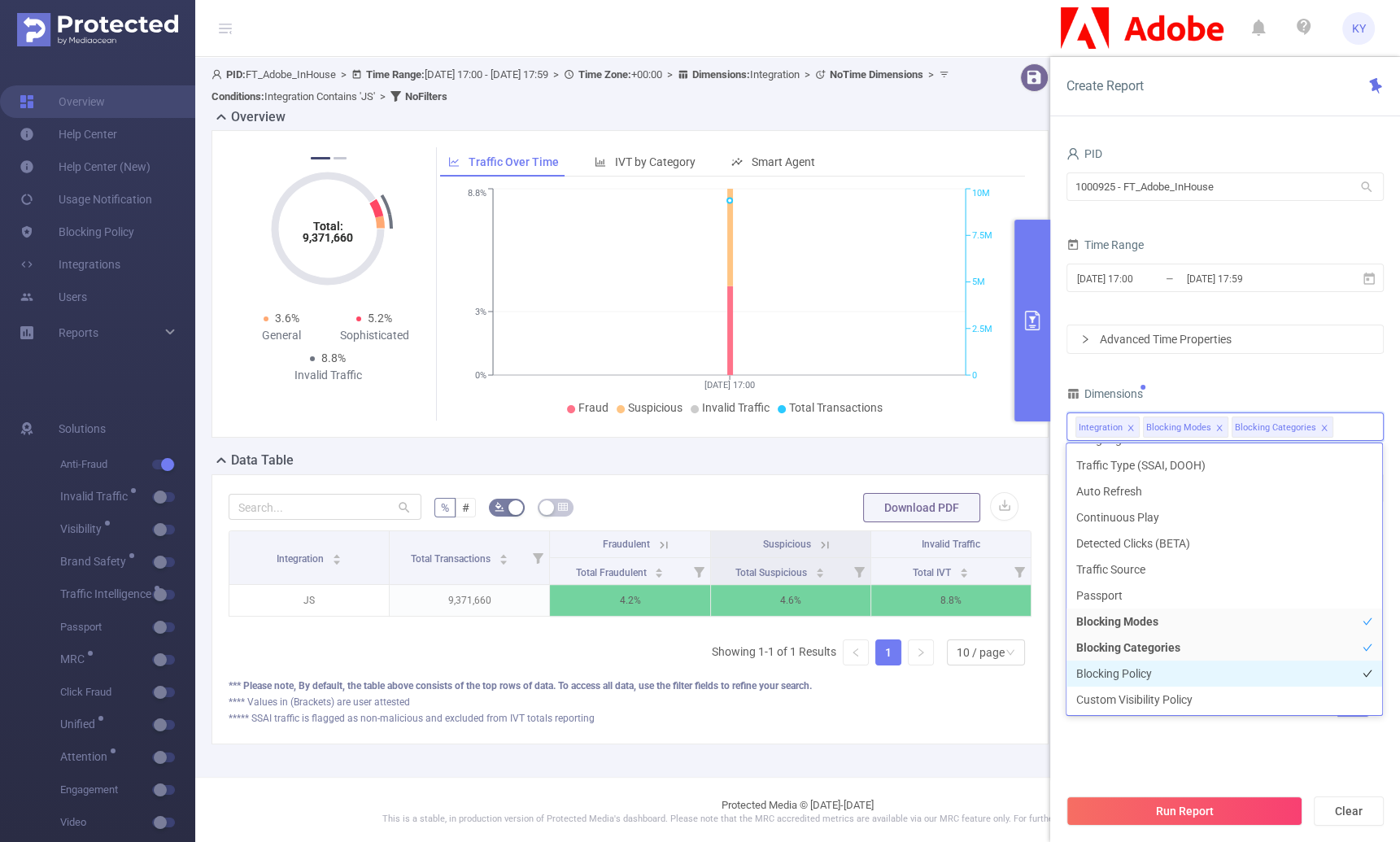 click on "Blocking Policy" at bounding box center (1224, 674) 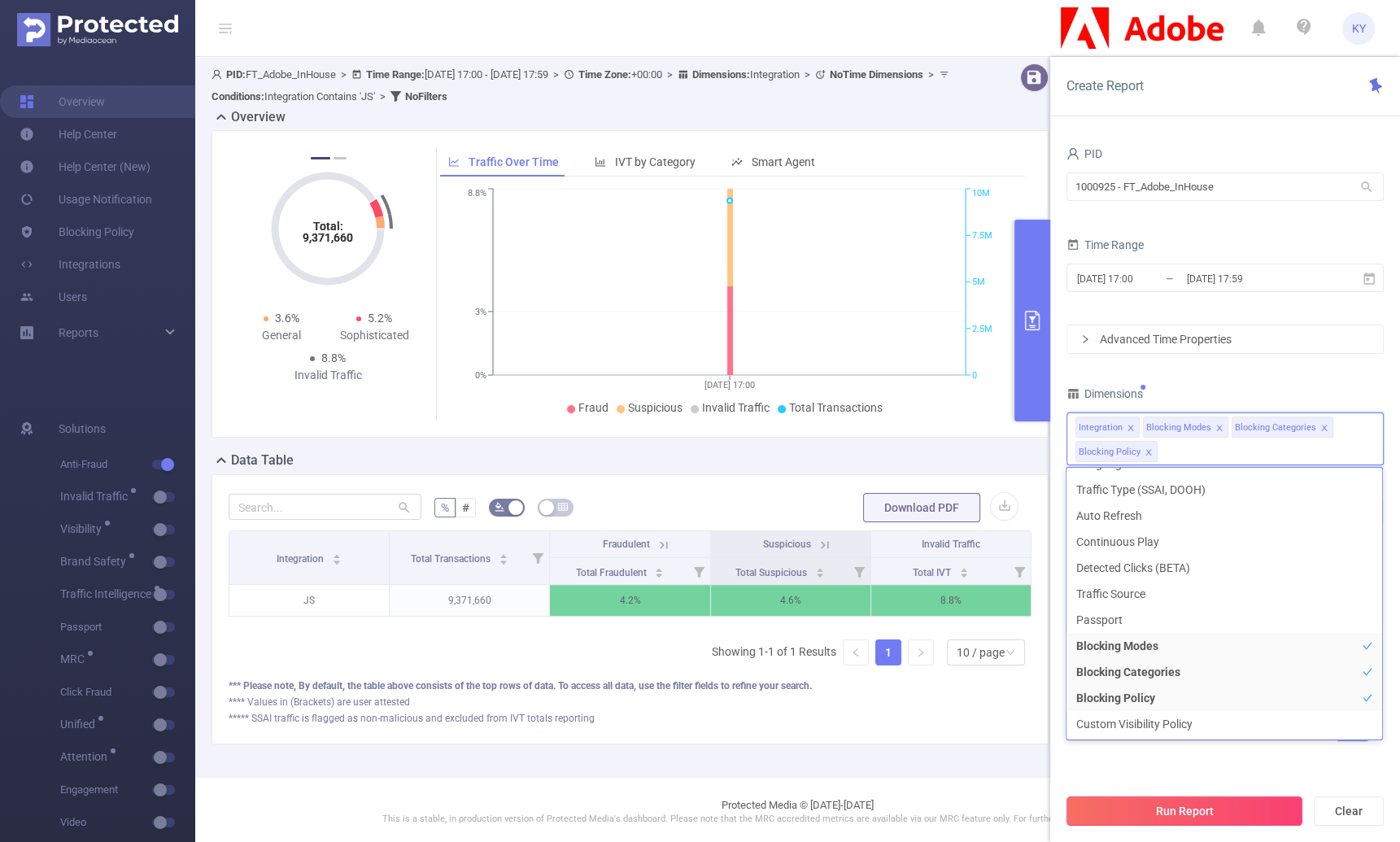 click on "Run Report" at bounding box center (1184, 811) 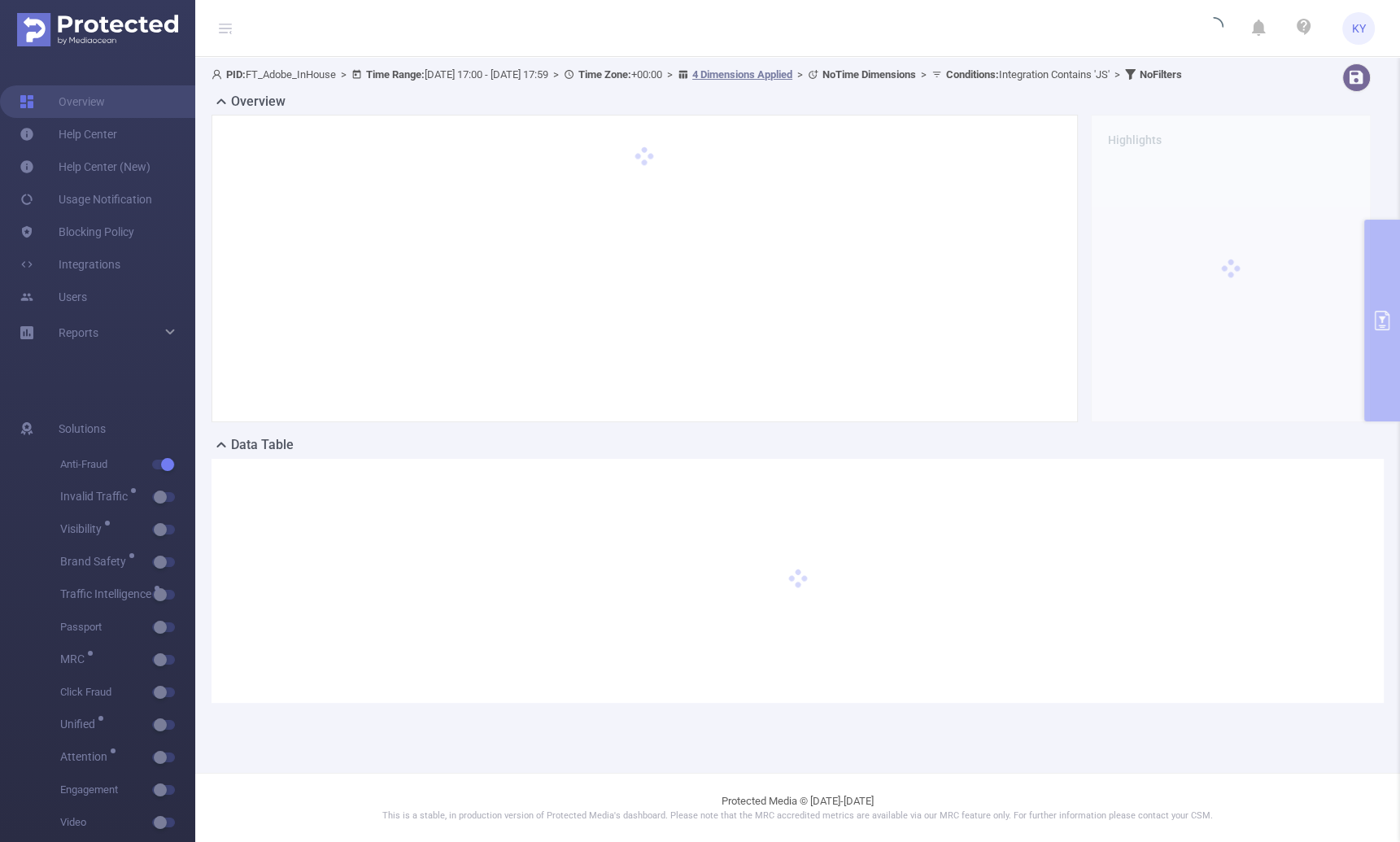 scroll, scrollTop: 3, scrollLeft: 0, axis: vertical 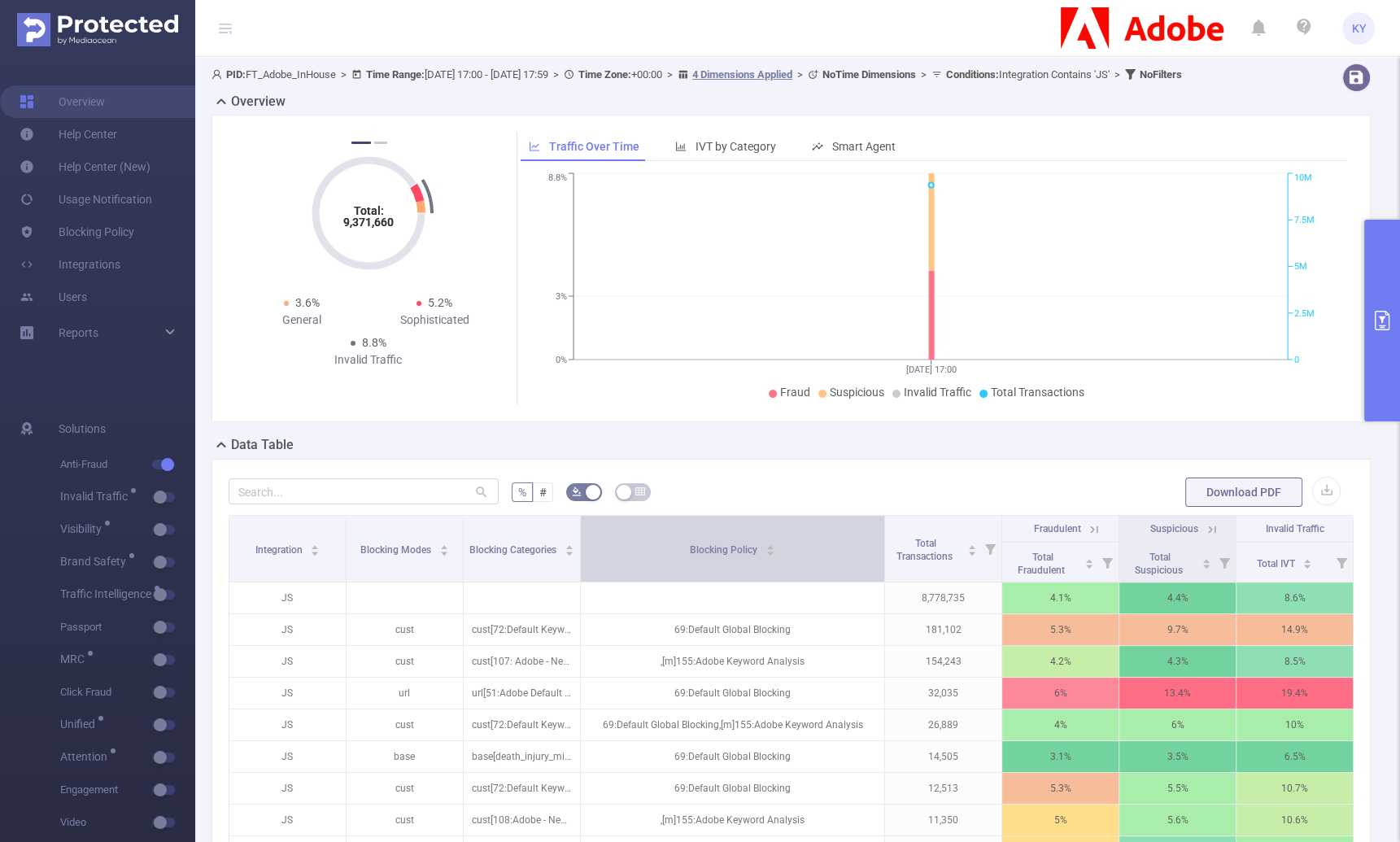 drag, startPoint x: 783, startPoint y: 556, endPoint x: 853, endPoint y: 565, distance: 70.5762 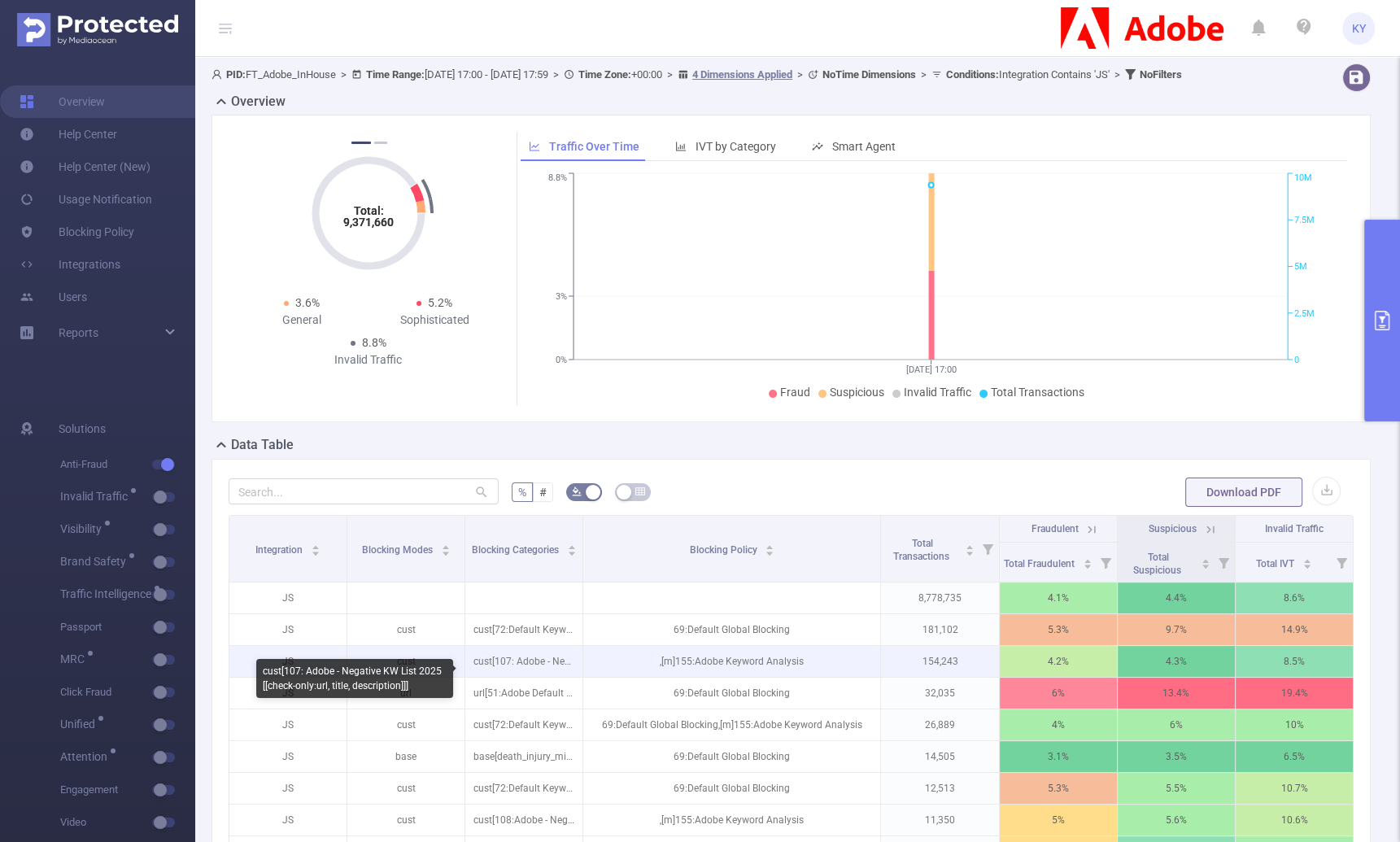 scroll, scrollTop: 308, scrollLeft: 0, axis: vertical 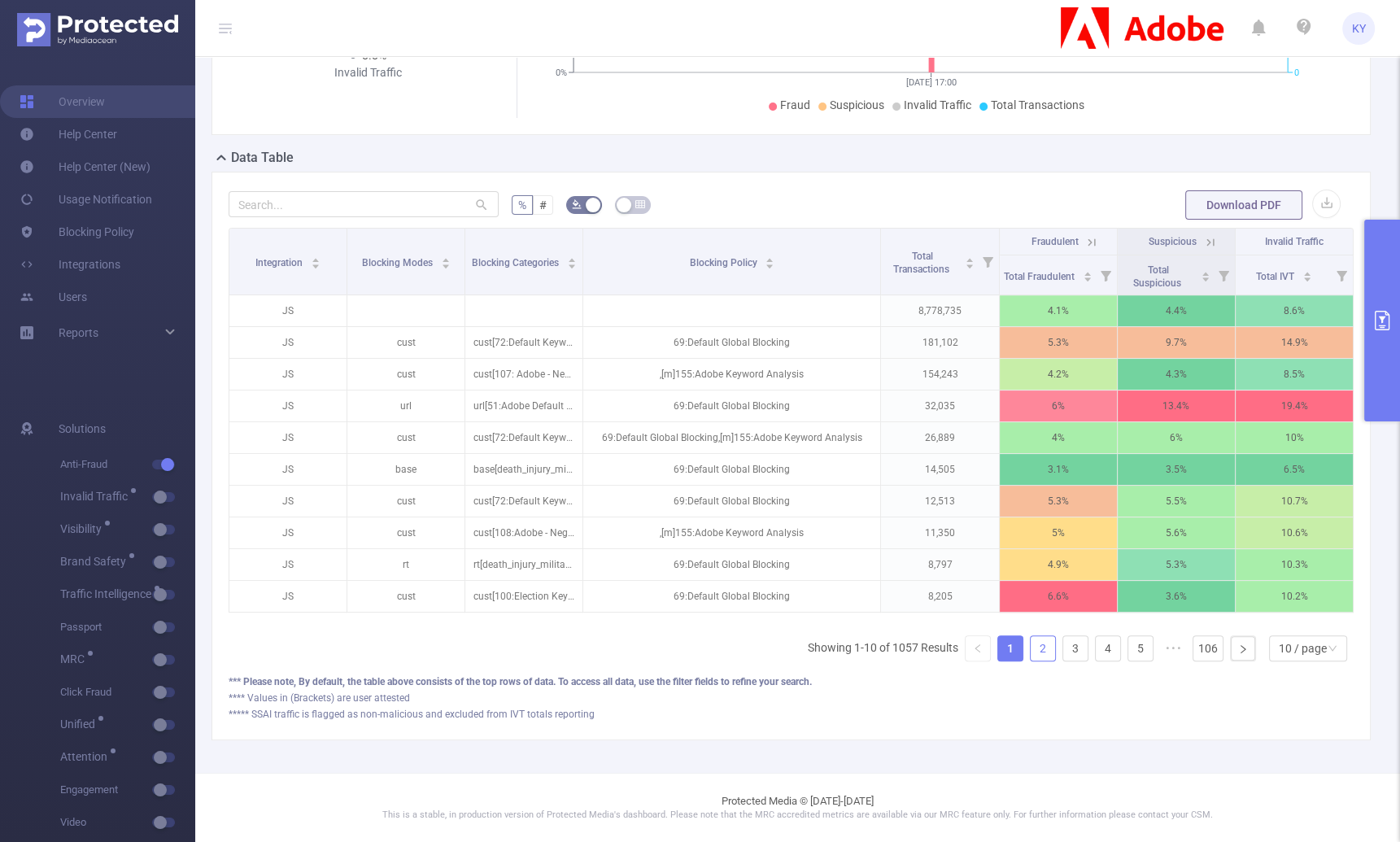 click on "2" at bounding box center [1043, 648] 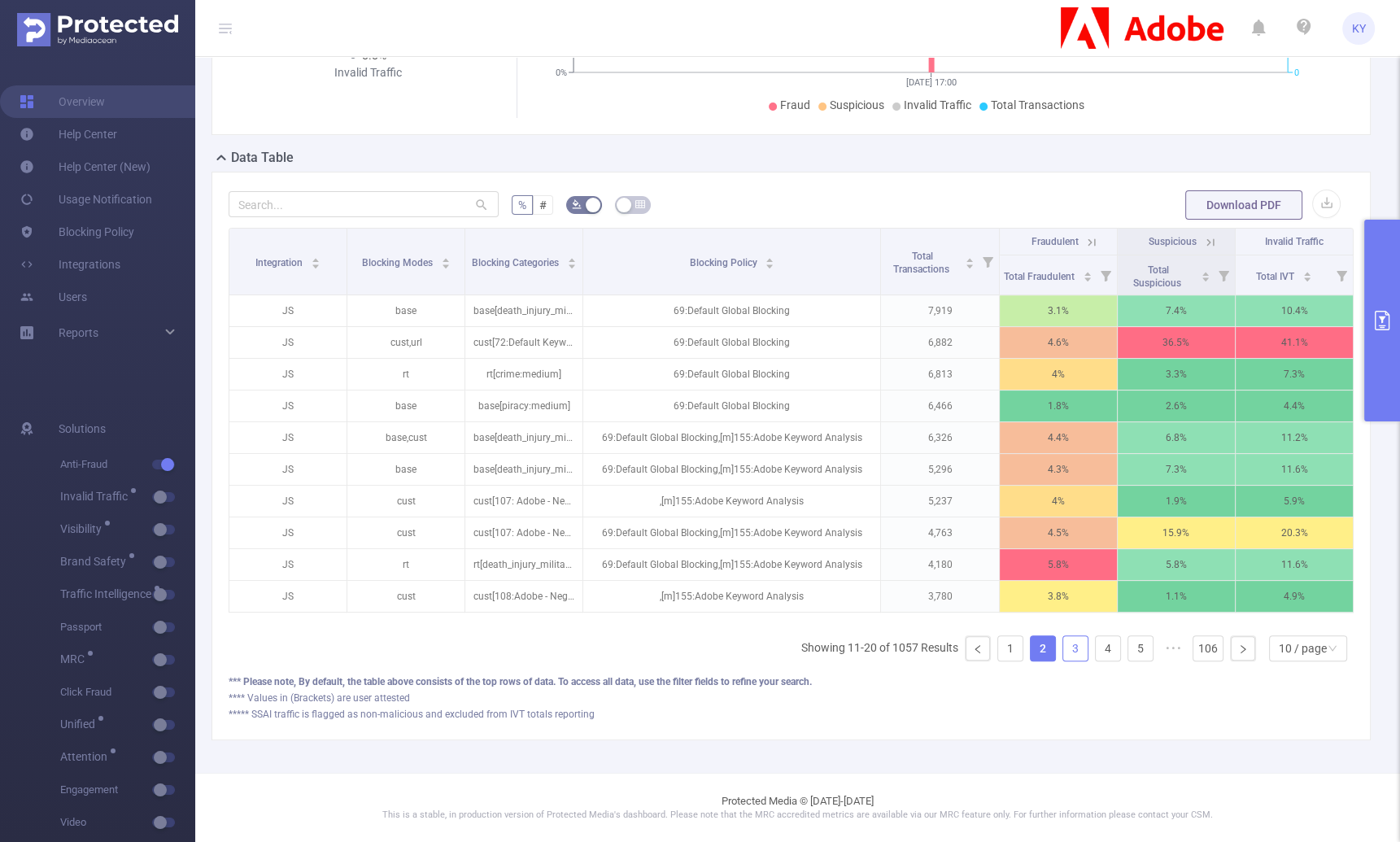 click on "3" at bounding box center (1075, 648) 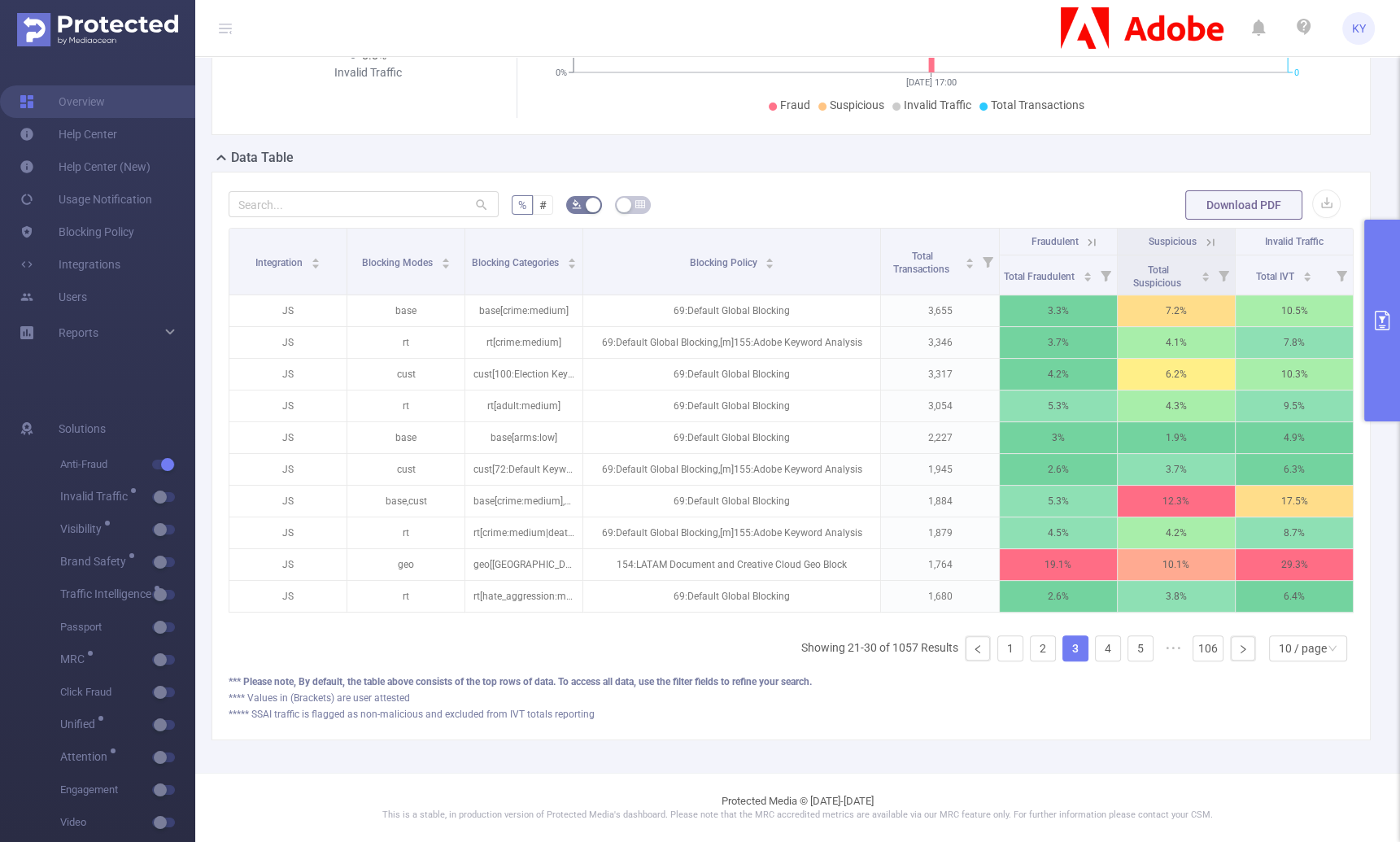 click at bounding box center (1382, 321) 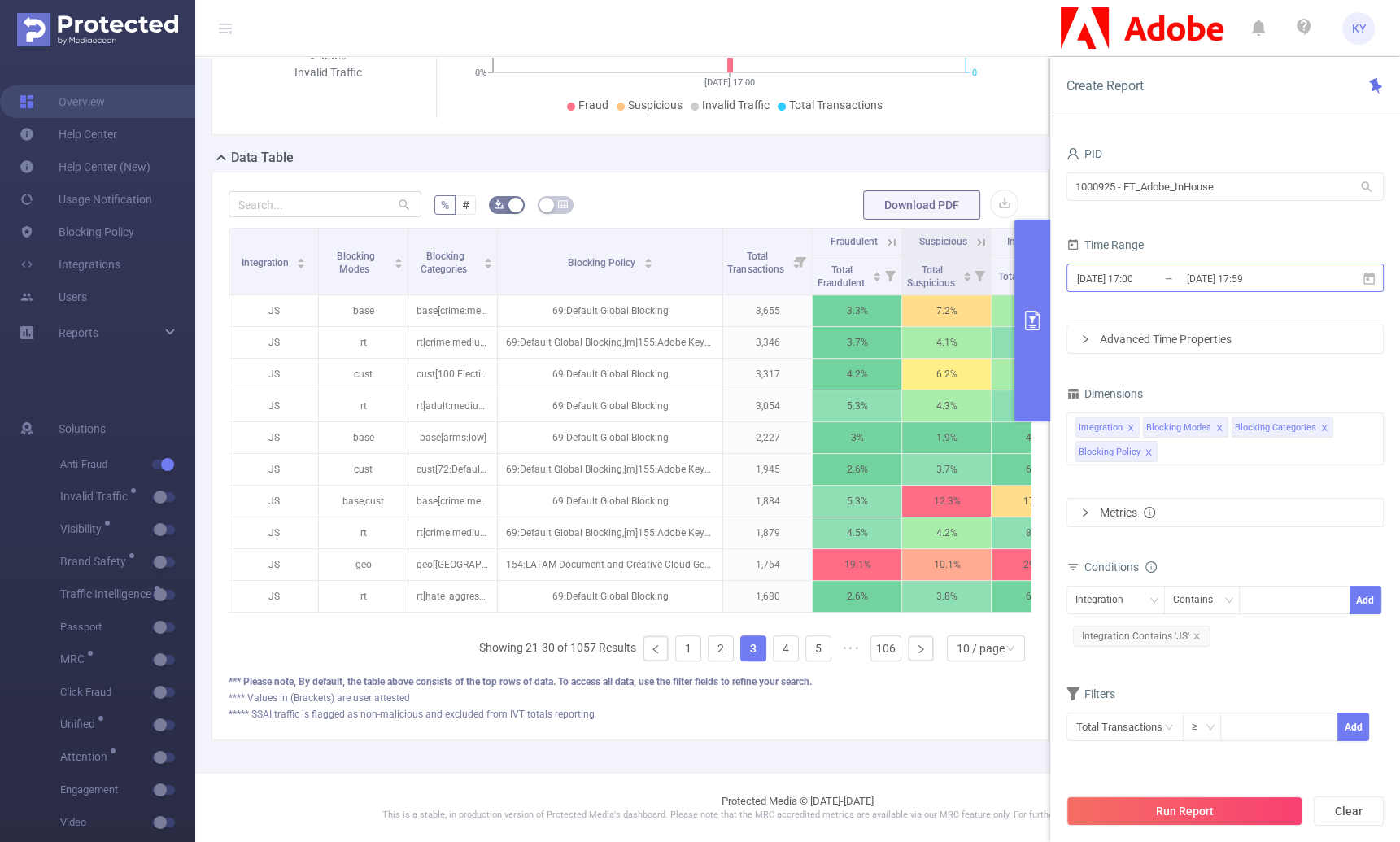 click on "2025-07-09 17:59" at bounding box center [1251, 278] 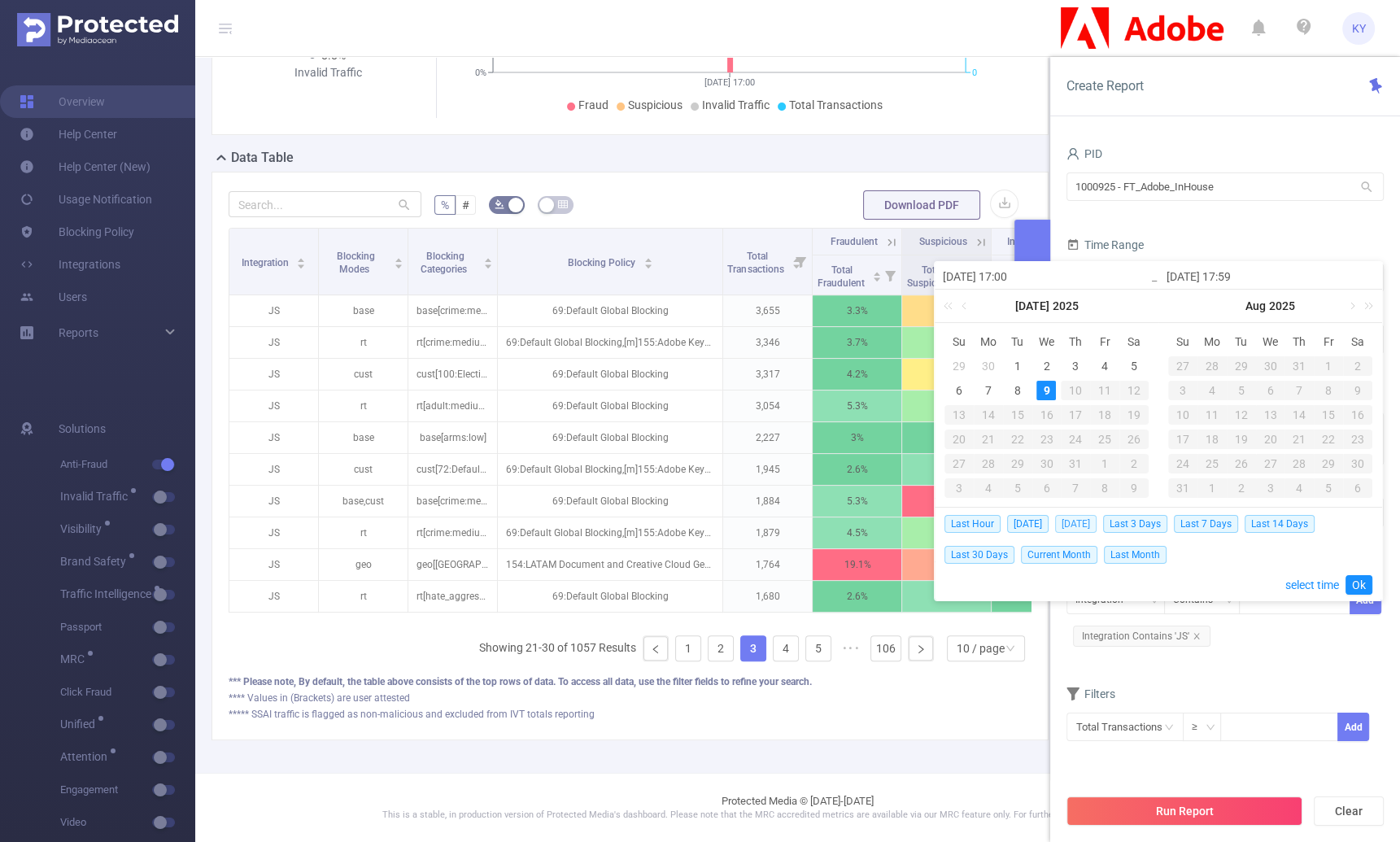 click on "Yesterday" at bounding box center (1075, 524) 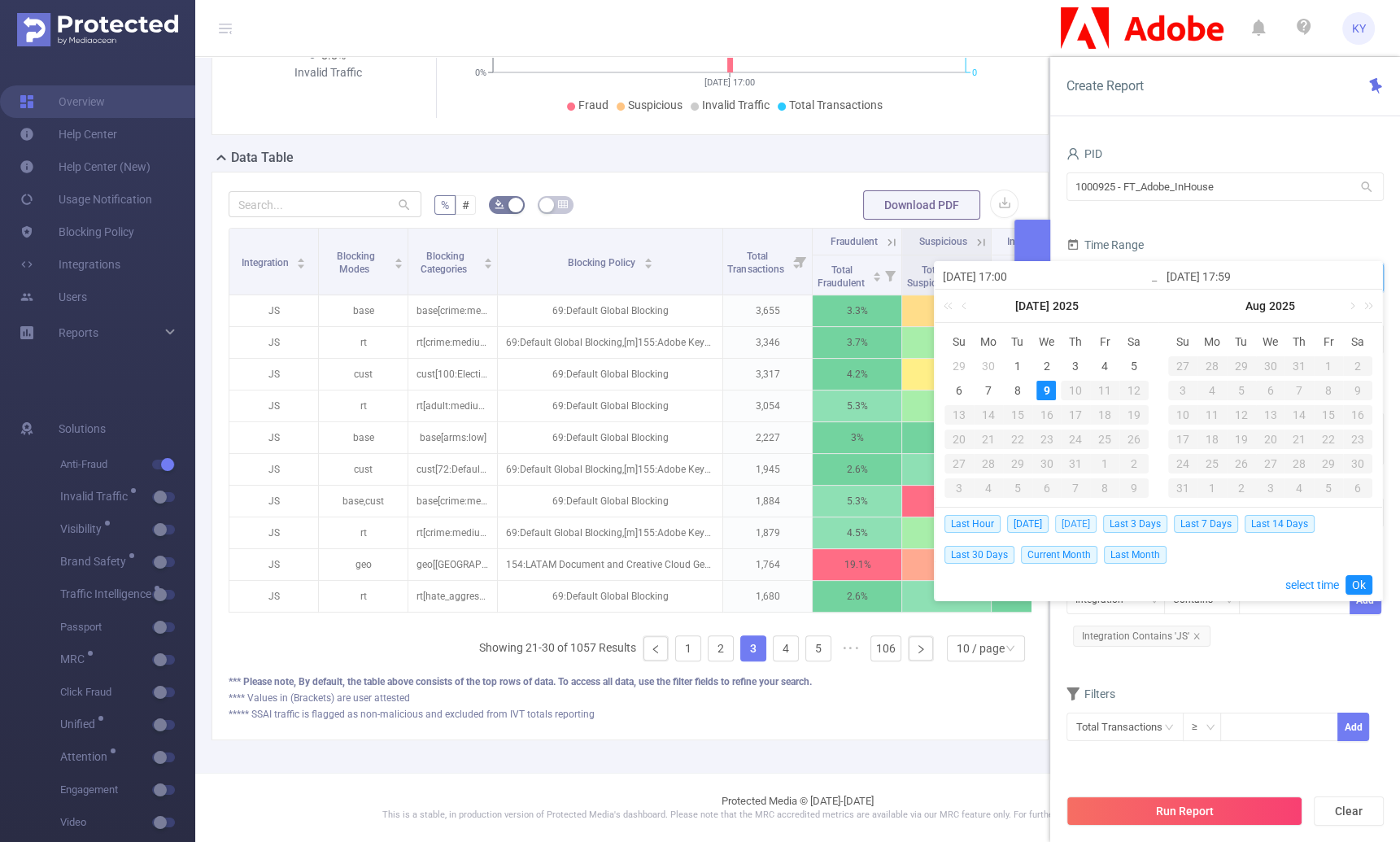 type on "2025-07-08 00:00" 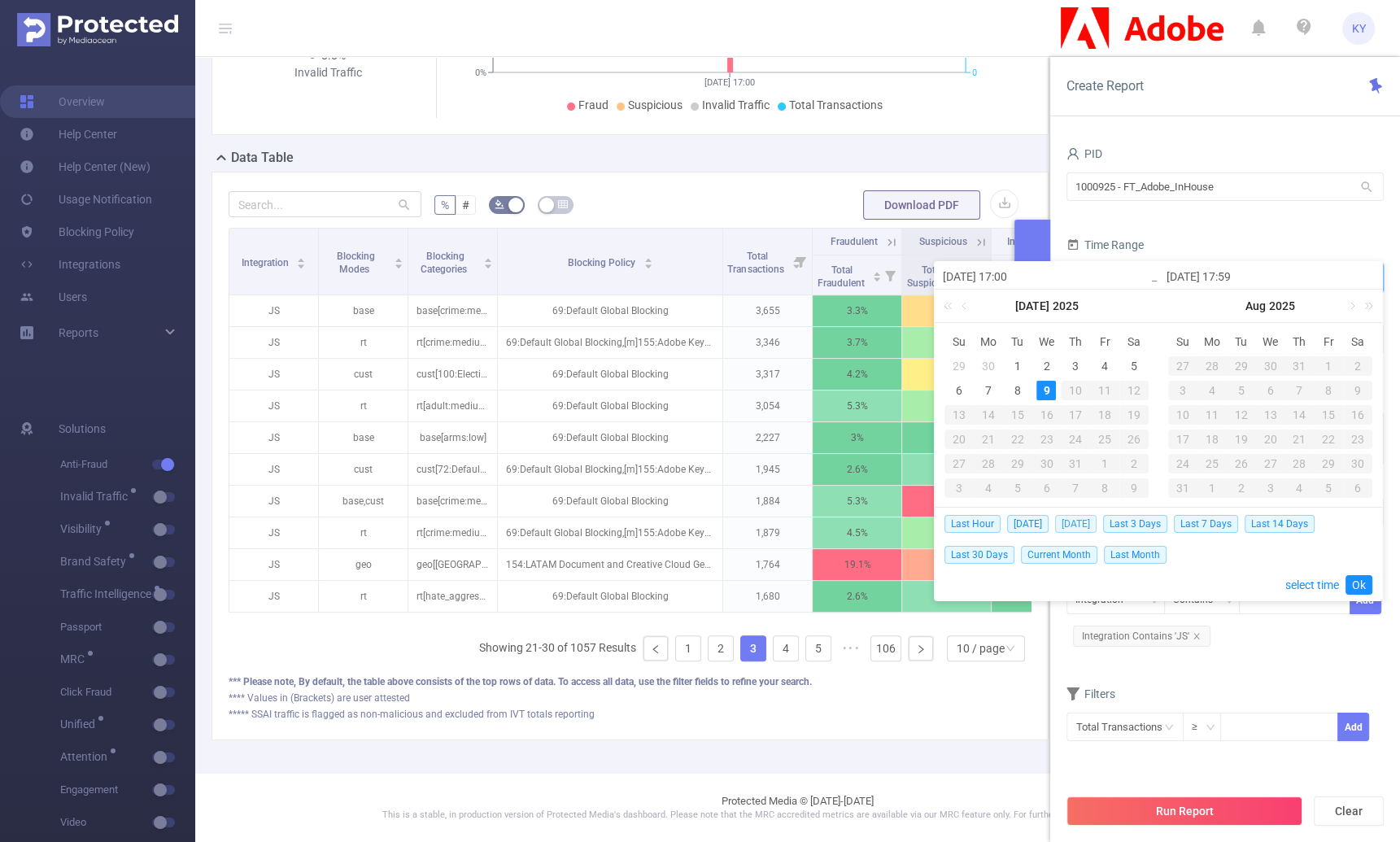 type on "2025-07-08 23:59" 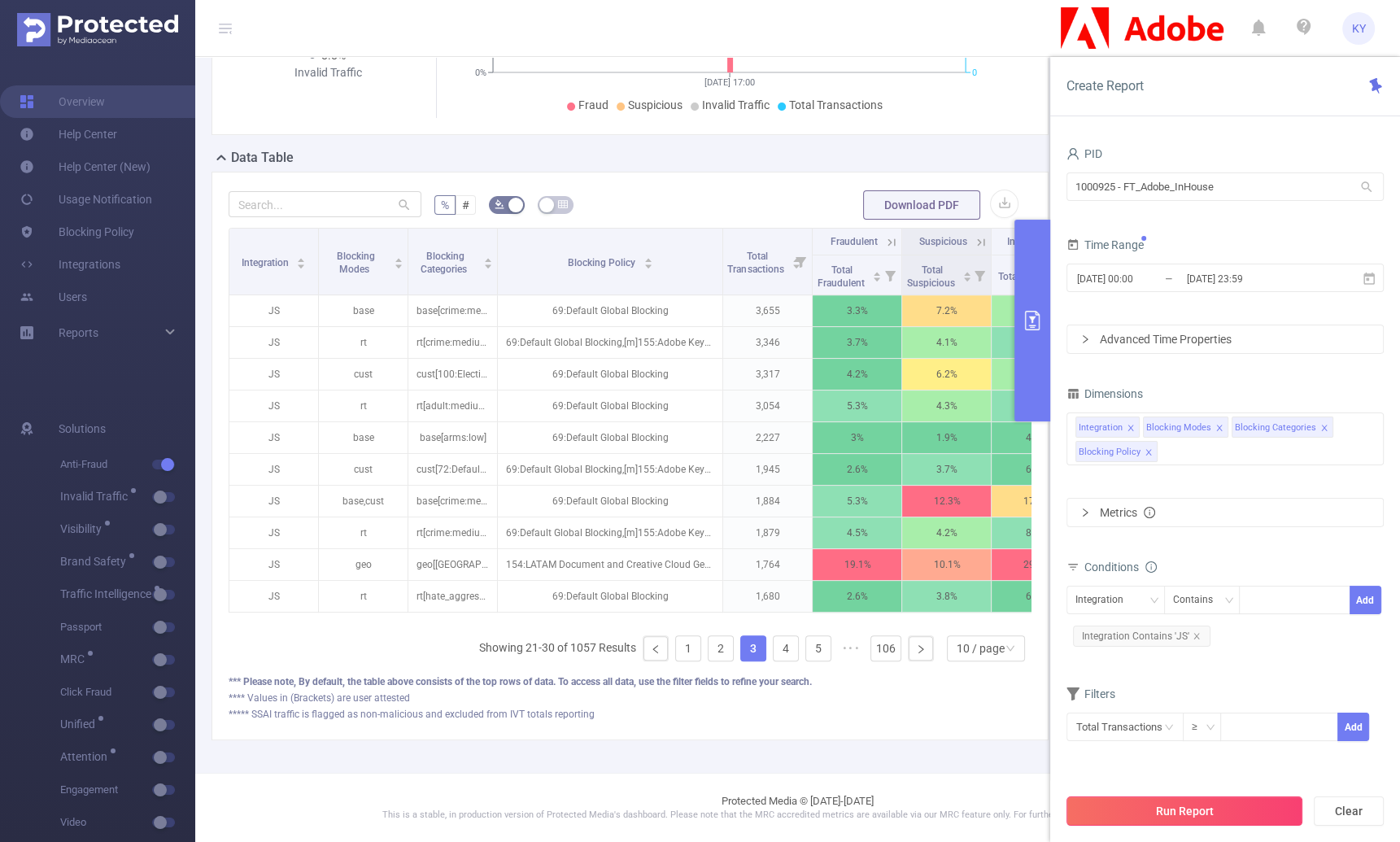 click on "Run Report" at bounding box center (1184, 811) 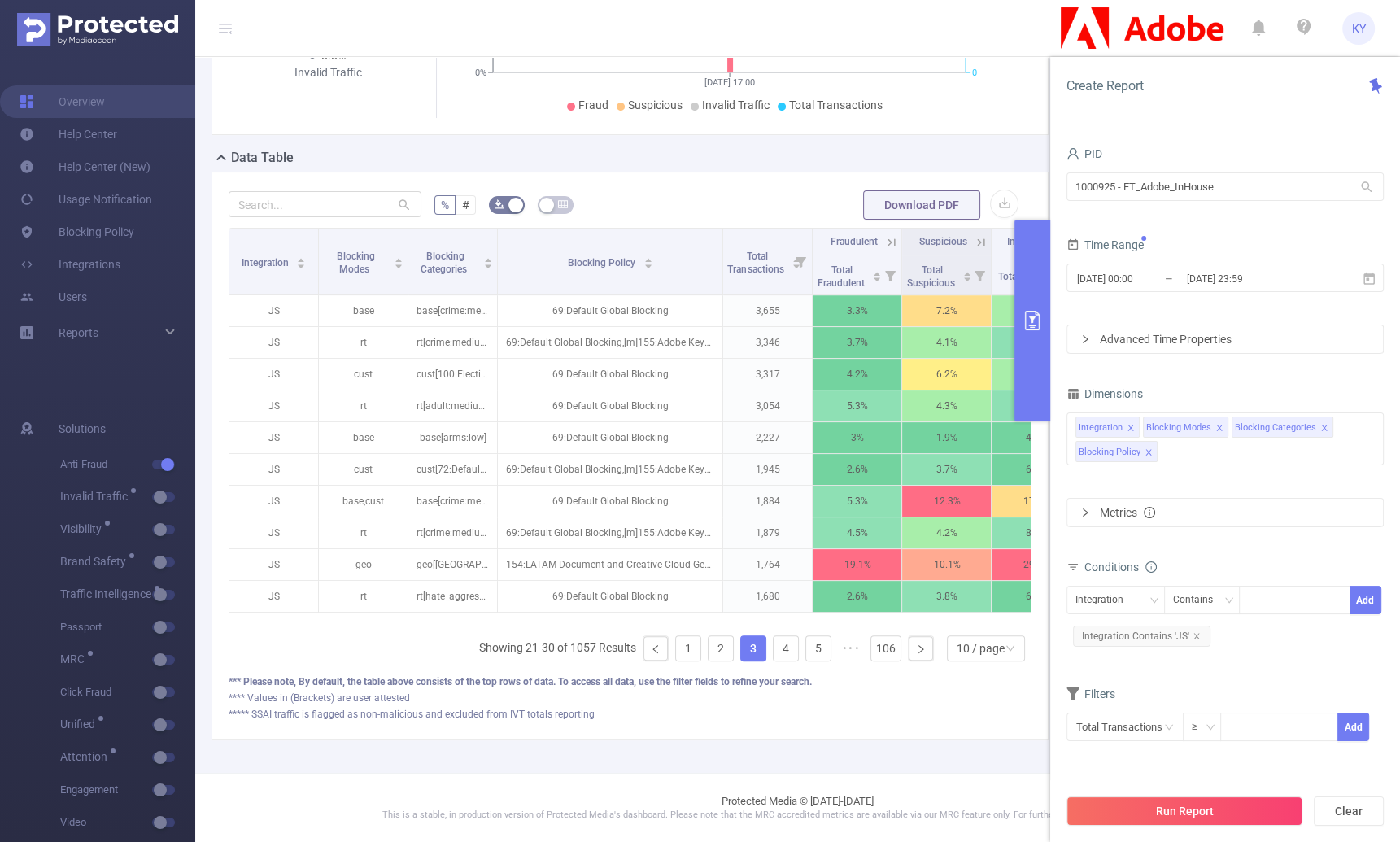 scroll, scrollTop: 0, scrollLeft: 0, axis: both 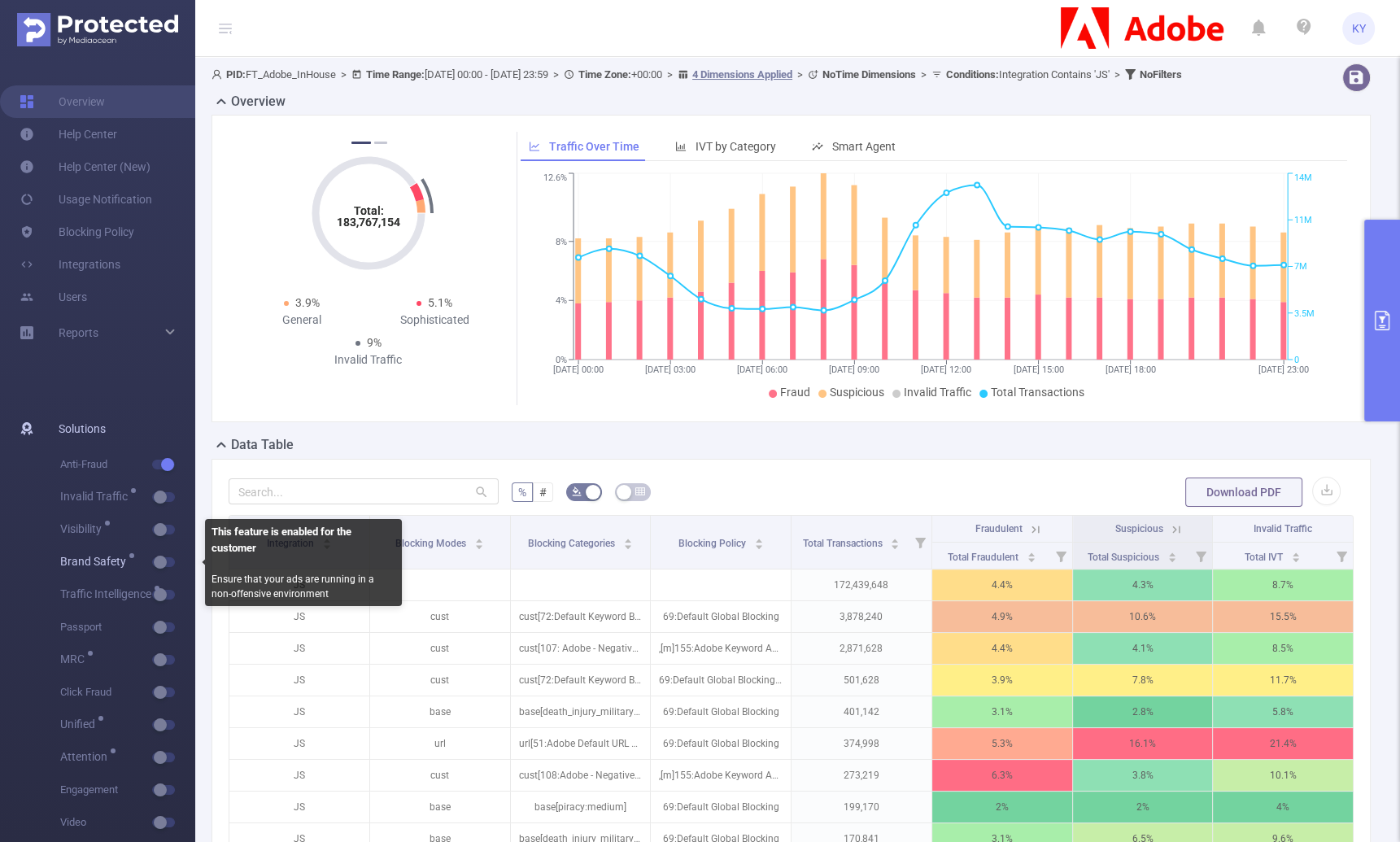click at bounding box center [164, 562] 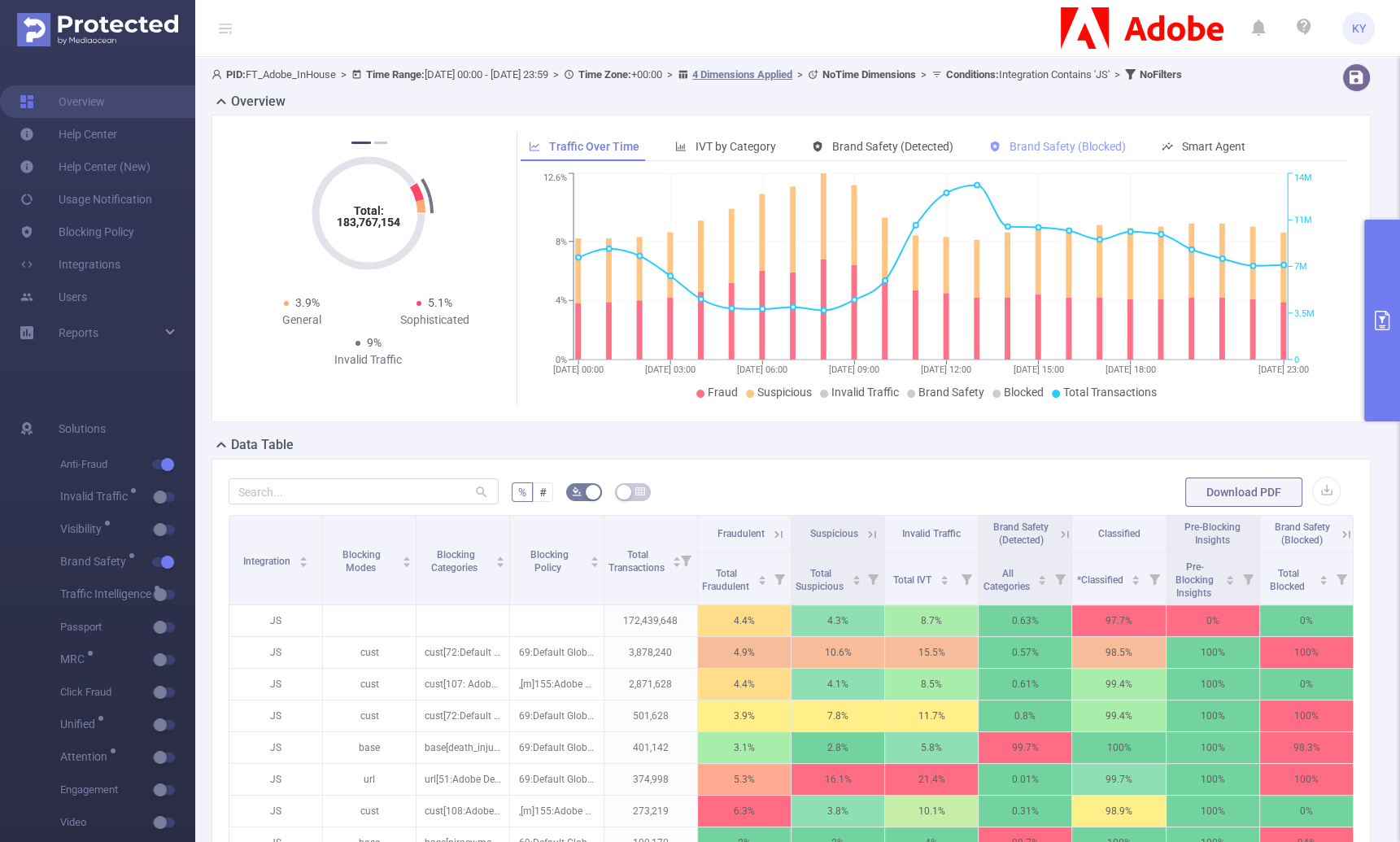 click on "Brand Safety (Blocked)" at bounding box center (1067, 146) 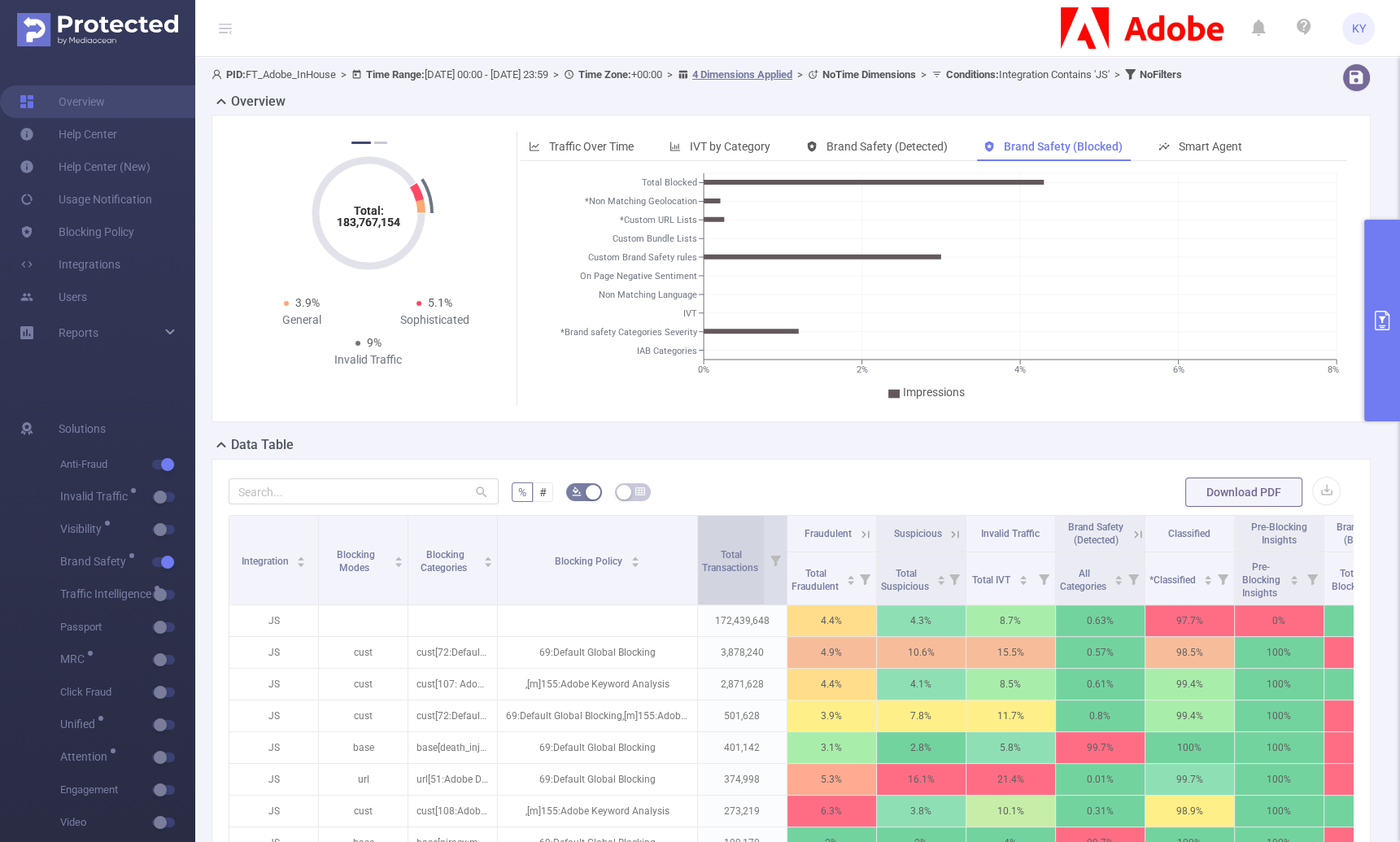 drag, startPoint x: 599, startPoint y: 549, endPoint x: 699, endPoint y: 548, distance: 100.005 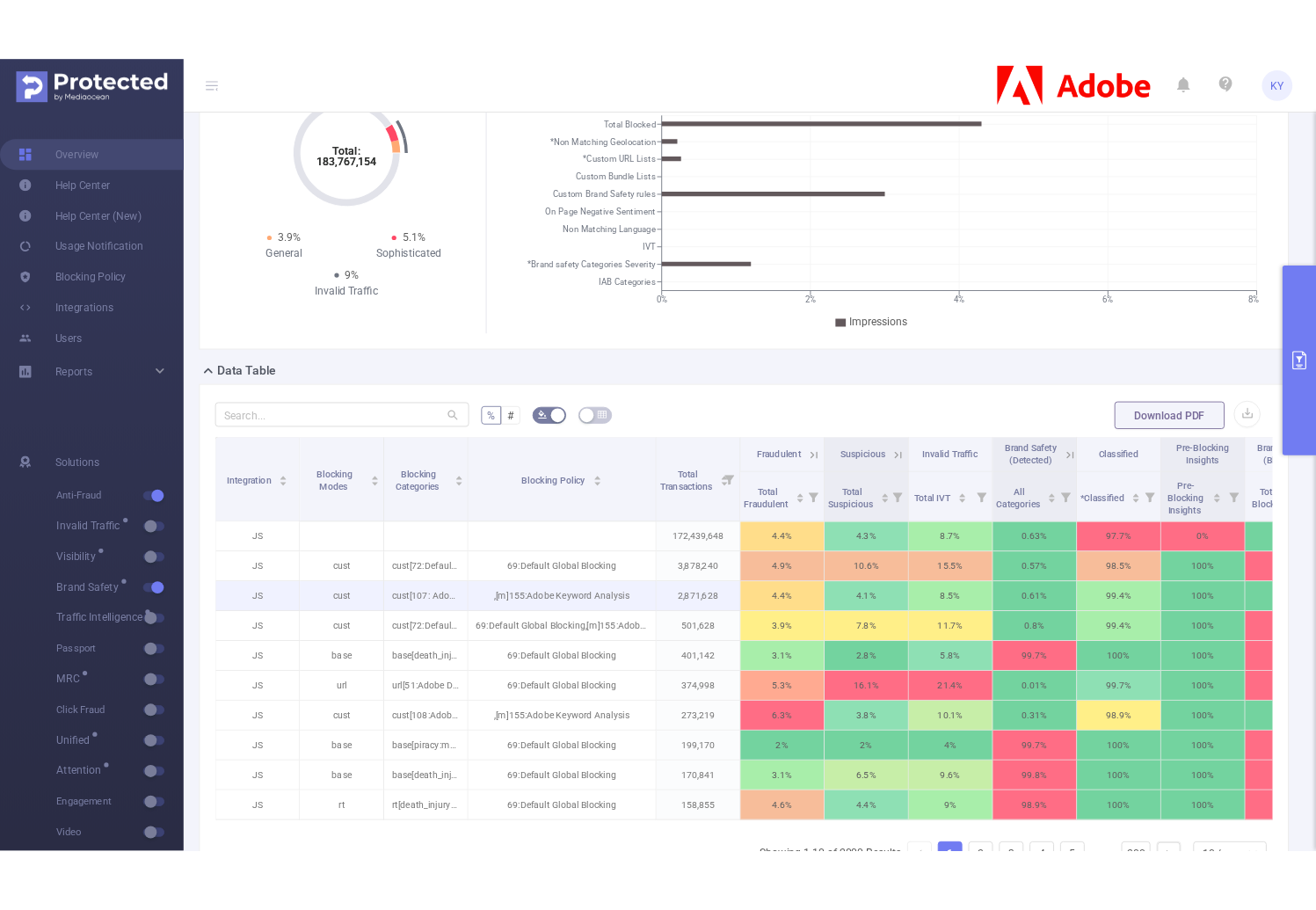 scroll, scrollTop: 123, scrollLeft: 0, axis: vertical 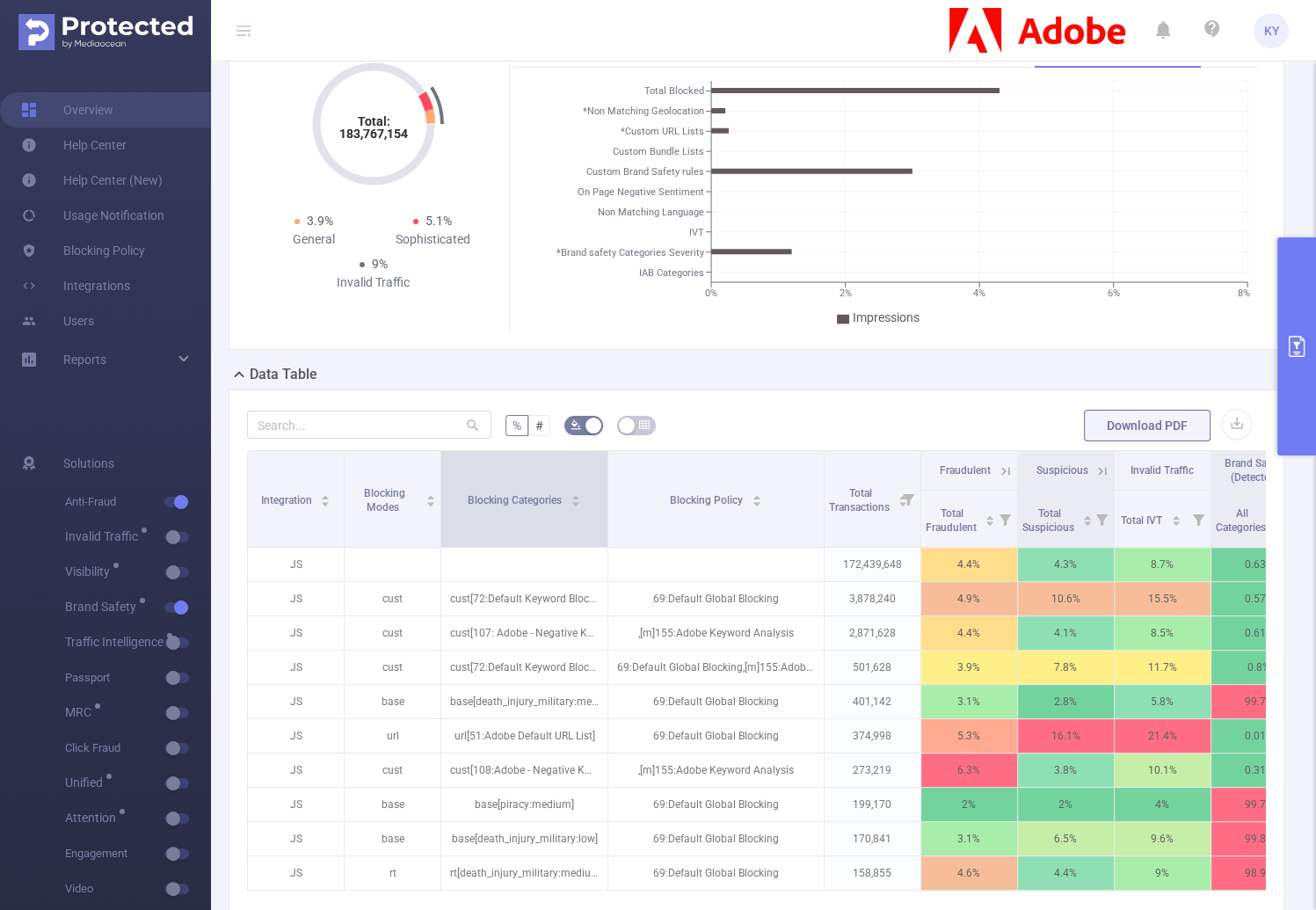 drag, startPoint x: 535, startPoint y: 515, endPoint x: 606, endPoint y: 522, distance: 71.344 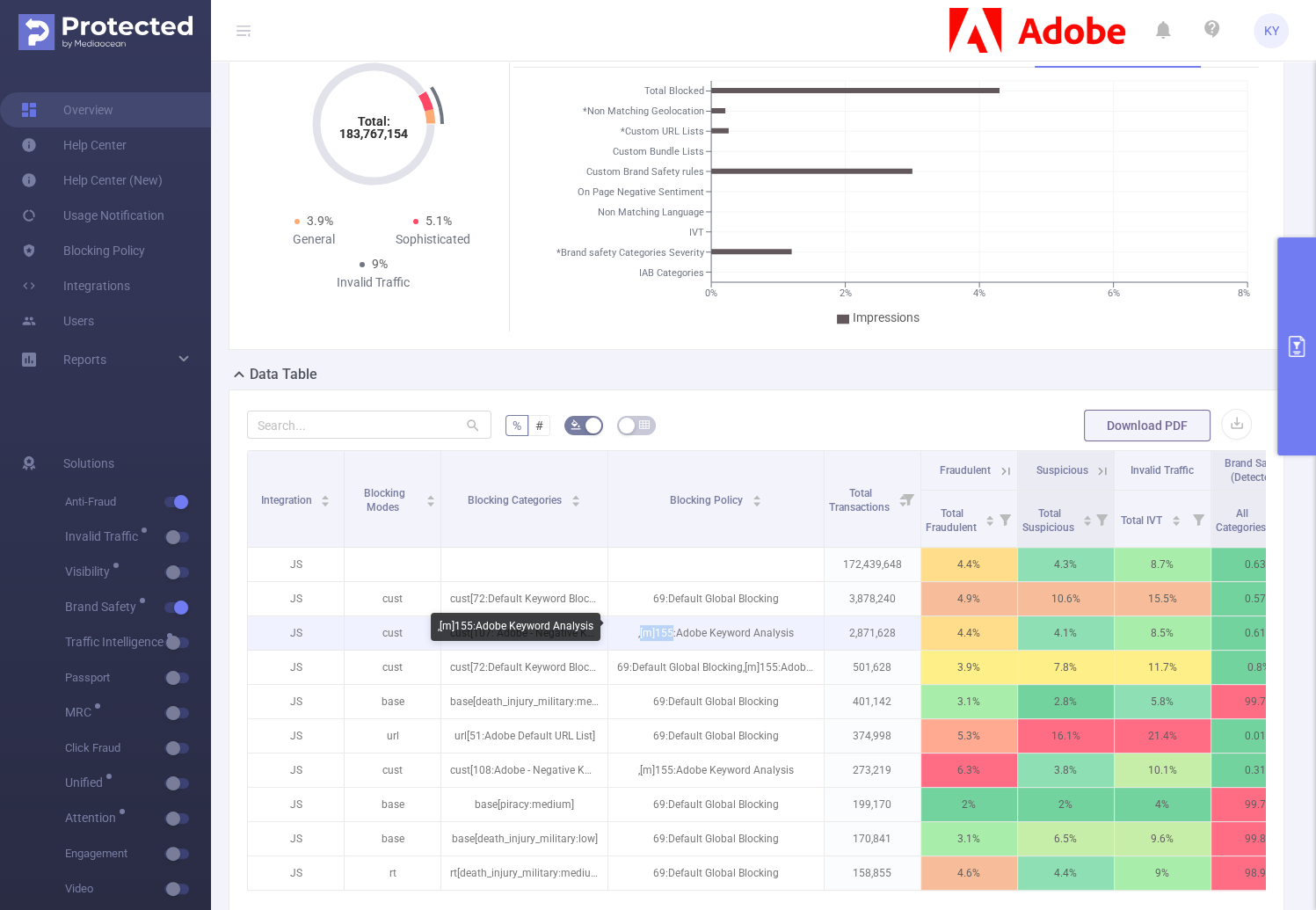 drag, startPoint x: 674, startPoint y: 626, endPoint x: 643, endPoint y: 627, distance: 31.016125 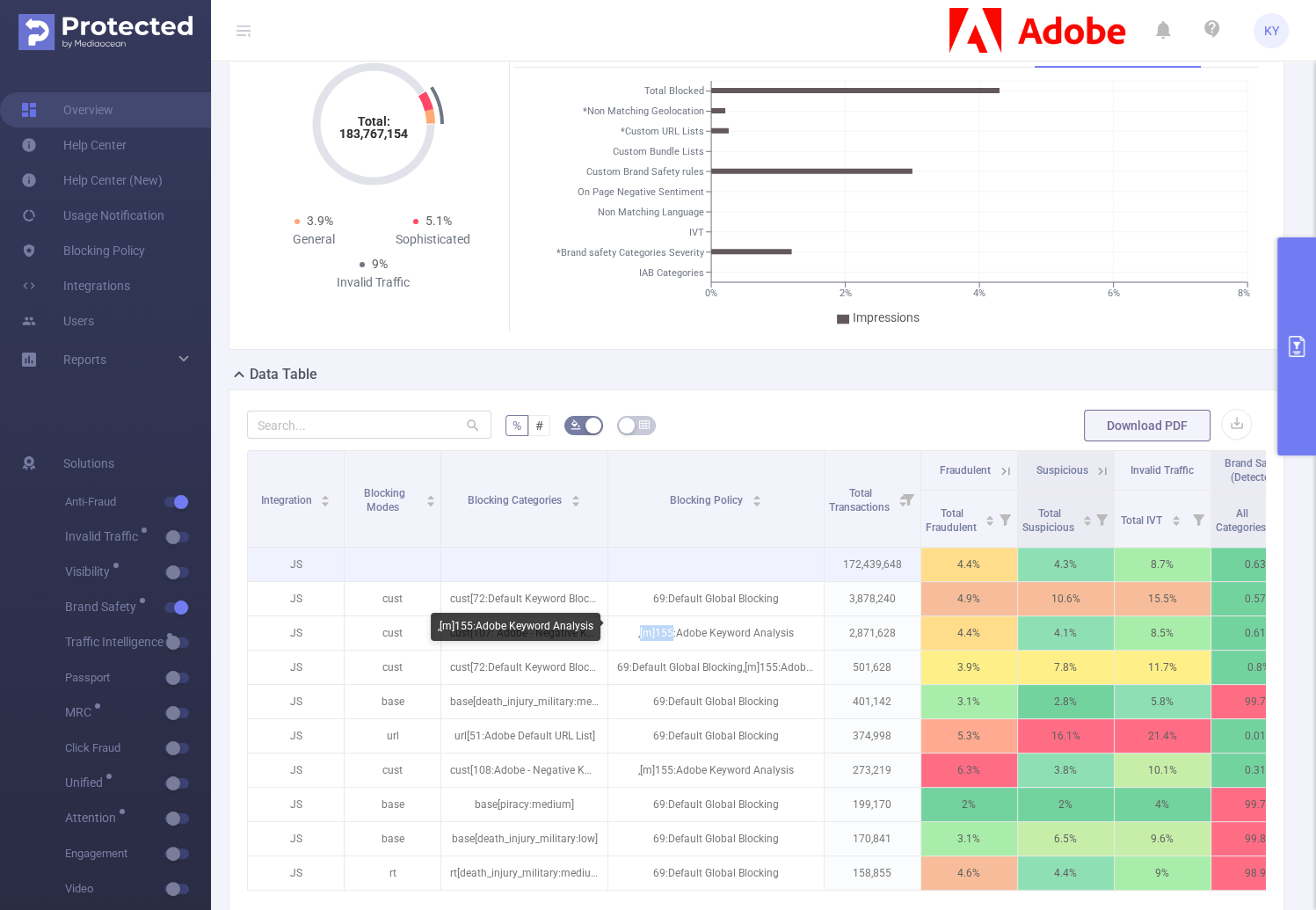 copy on "[m]155" 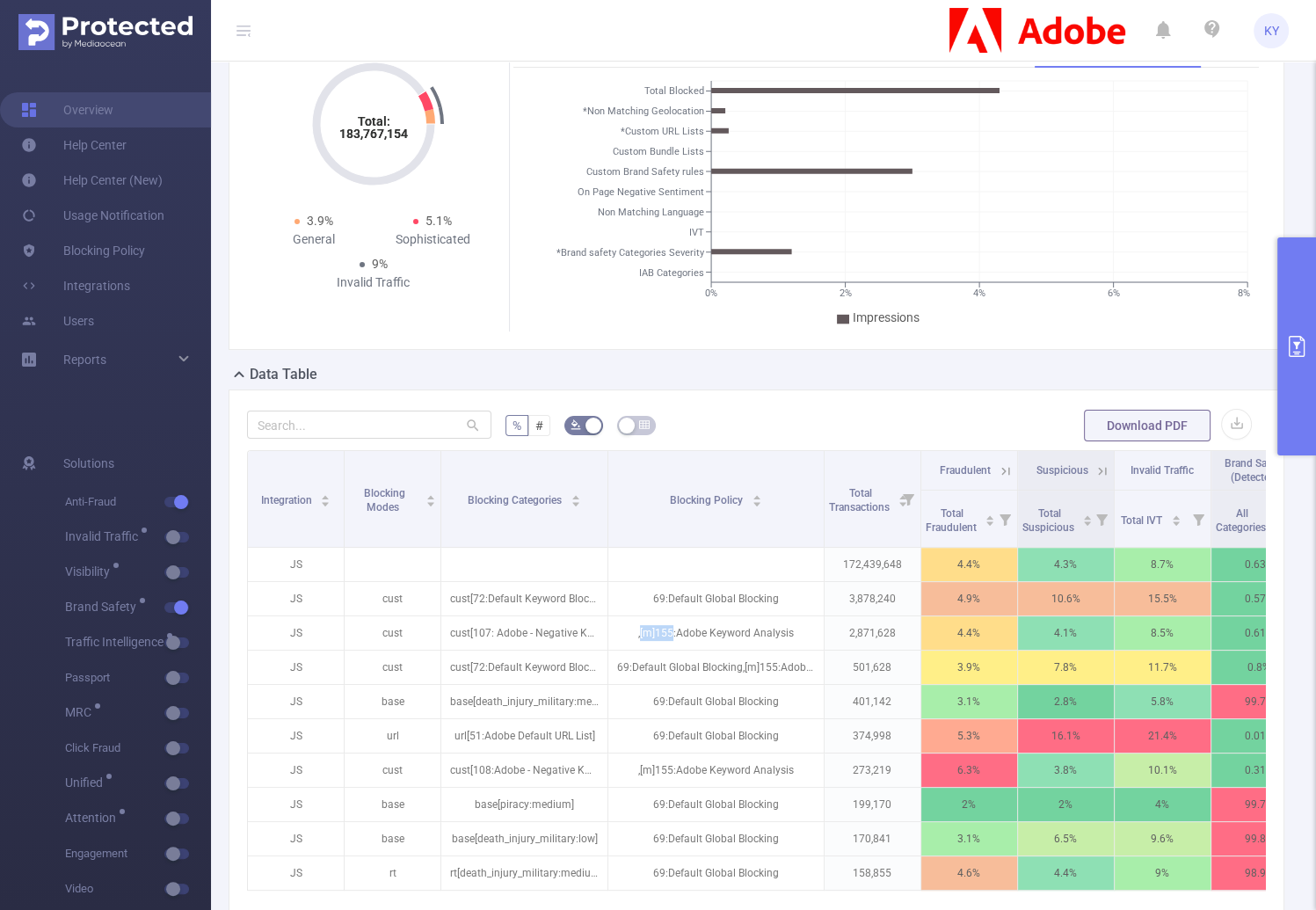 click at bounding box center [1297, 346] 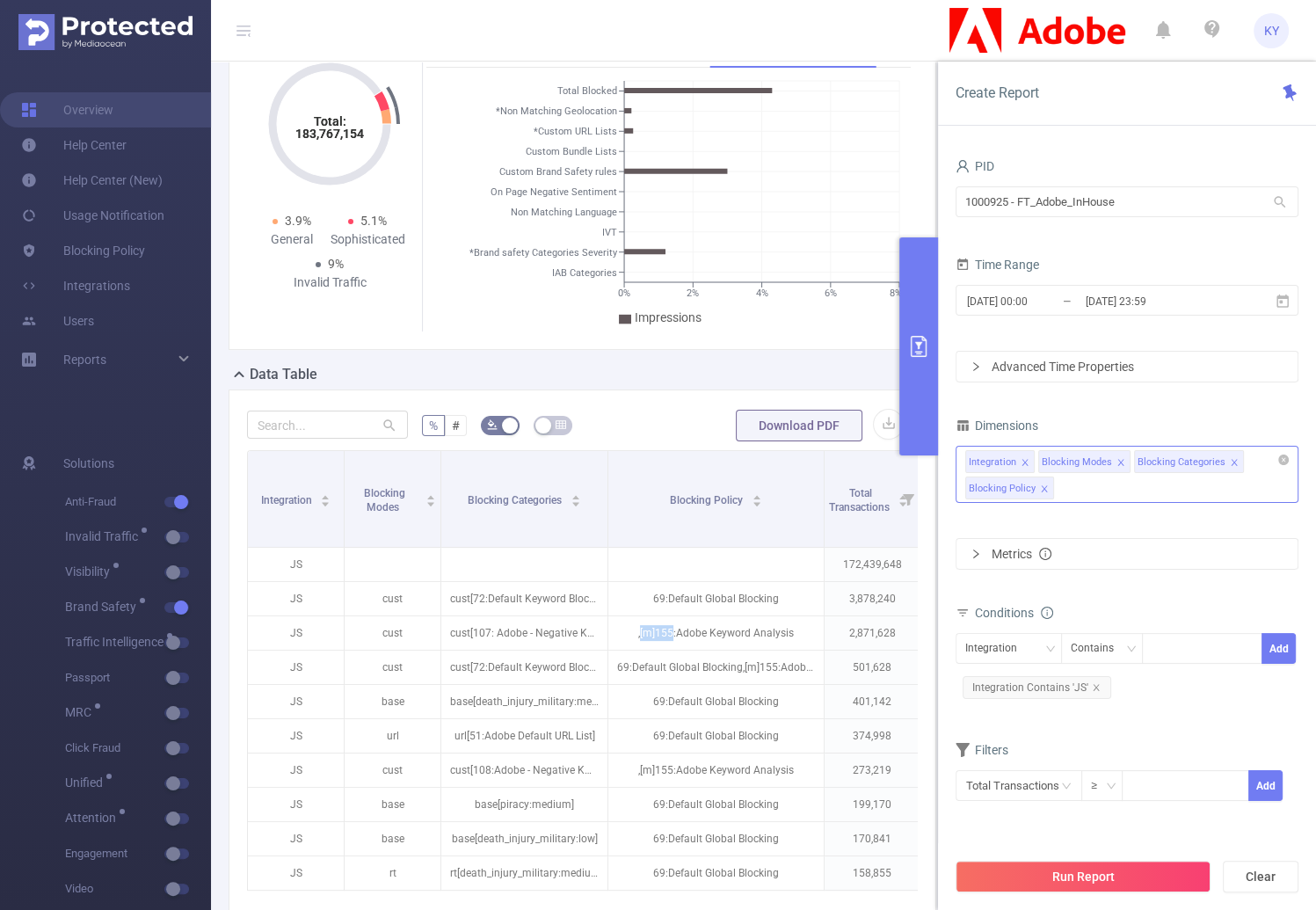 click on "Integration Blocking Modes Blocking Categories Blocking Policy" at bounding box center (1127, 474) 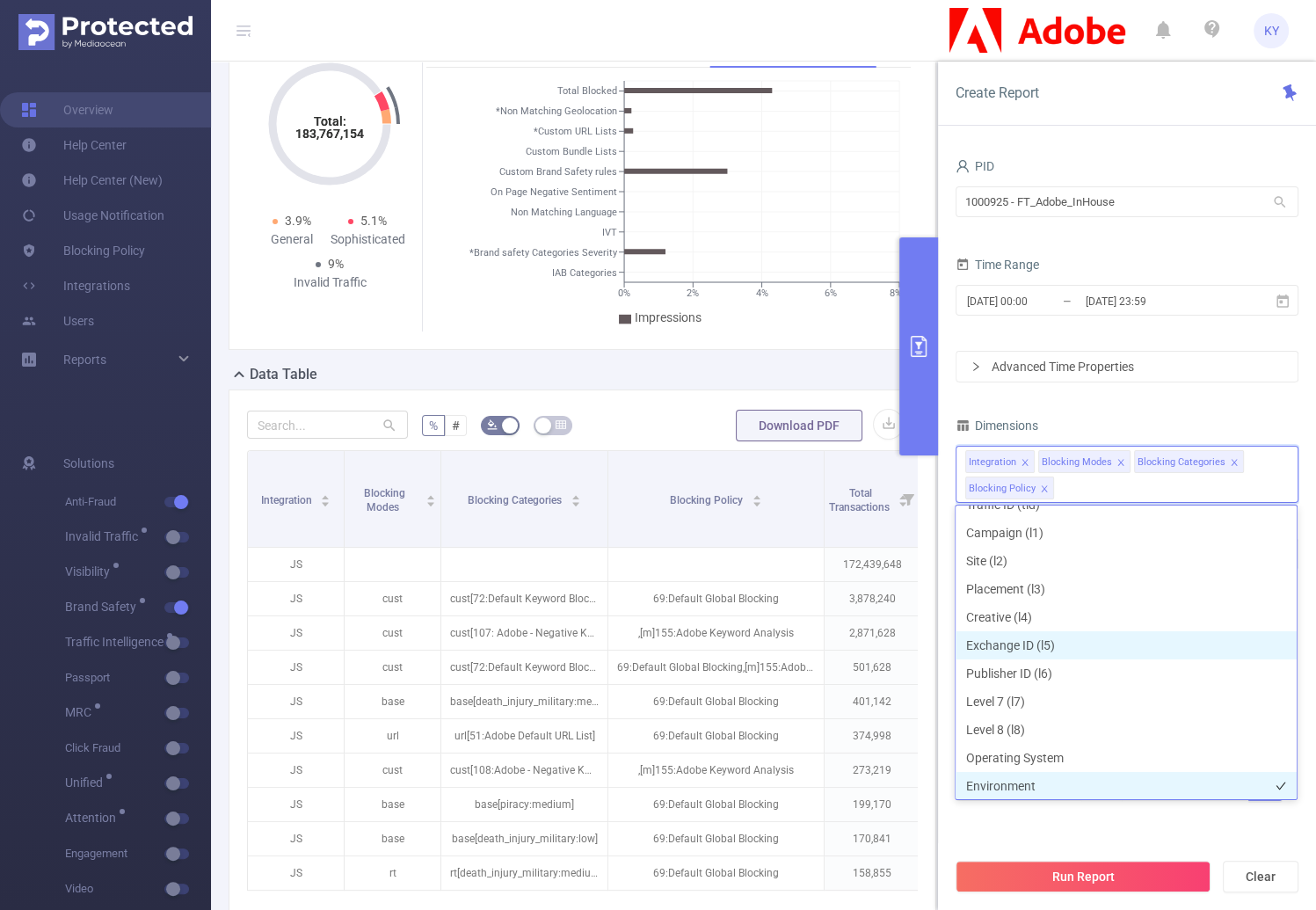 scroll, scrollTop: 148, scrollLeft: 0, axis: vertical 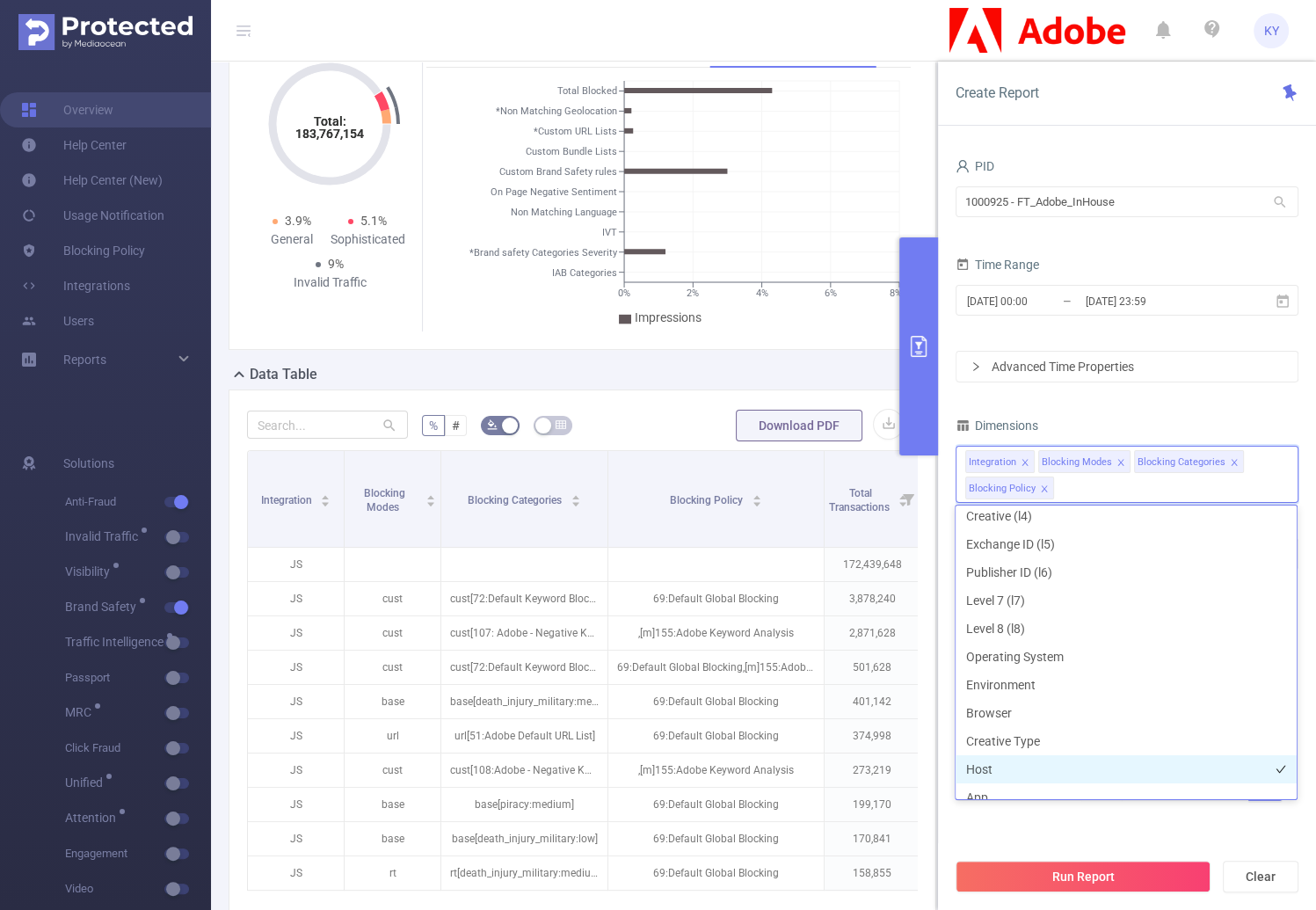 click on "Host" at bounding box center [1126, 769] 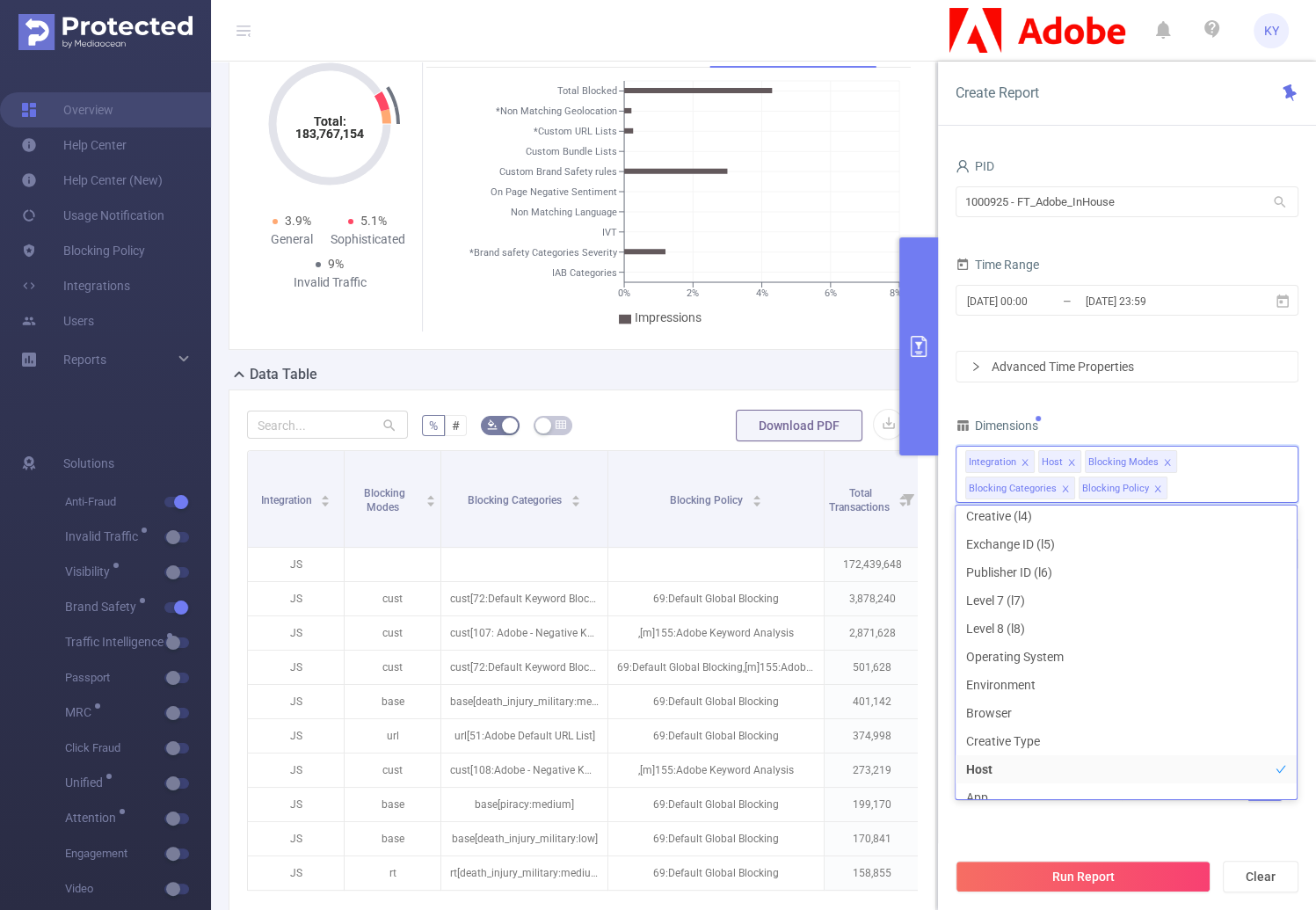 scroll, scrollTop: 144, scrollLeft: 0, axis: vertical 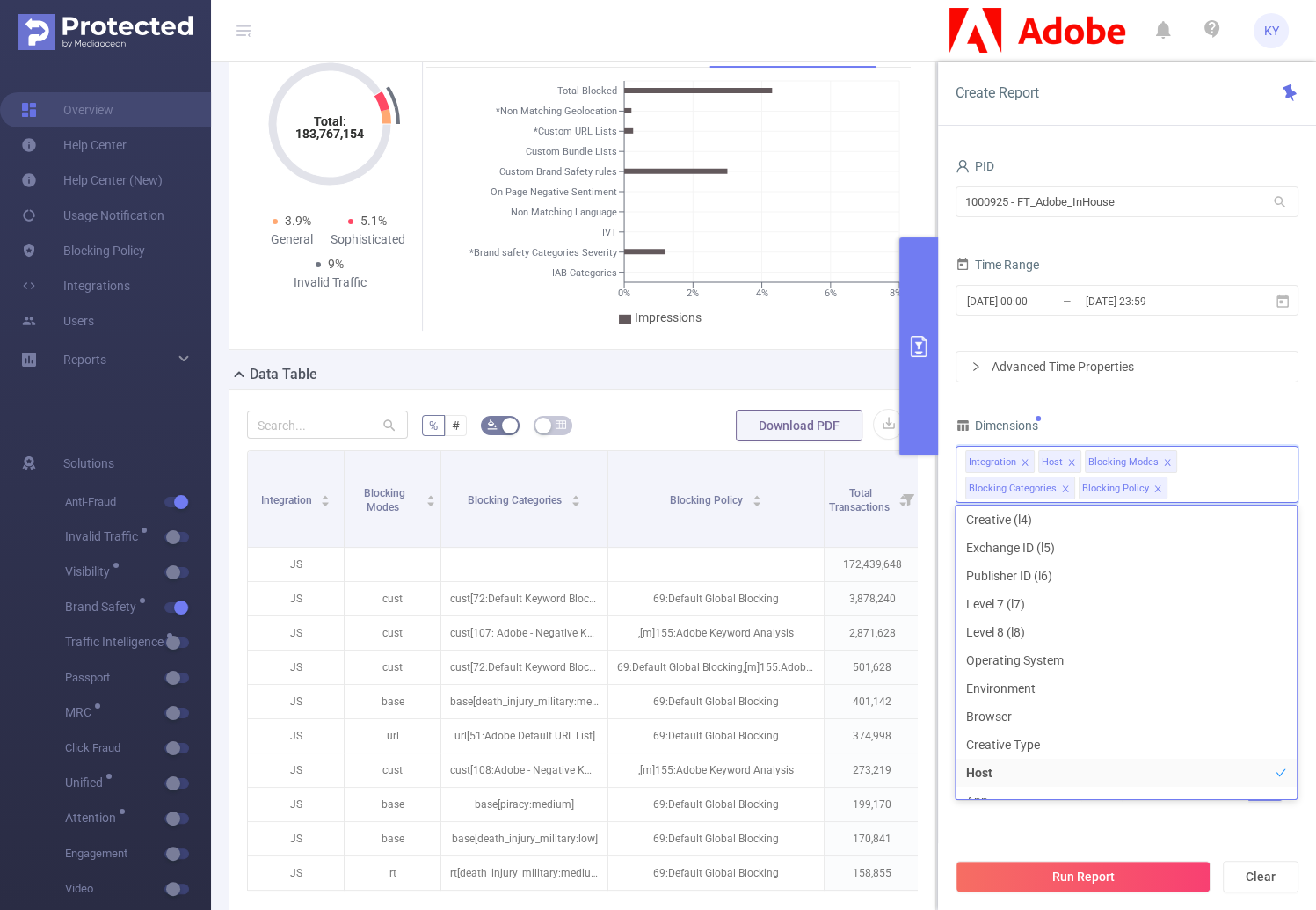 click on "Dimensions" at bounding box center (1127, 427) 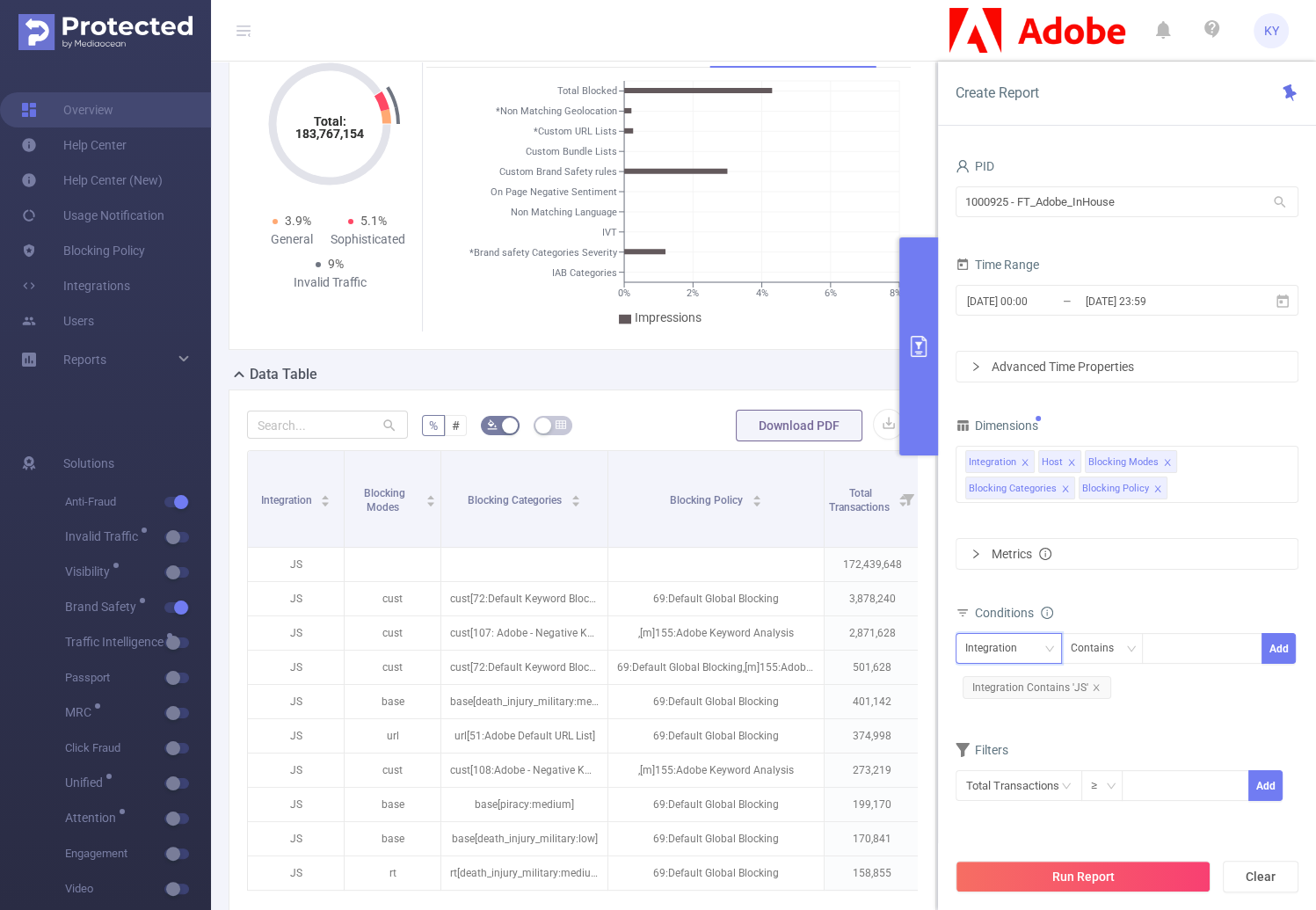 click on "Integration" at bounding box center (997, 648) 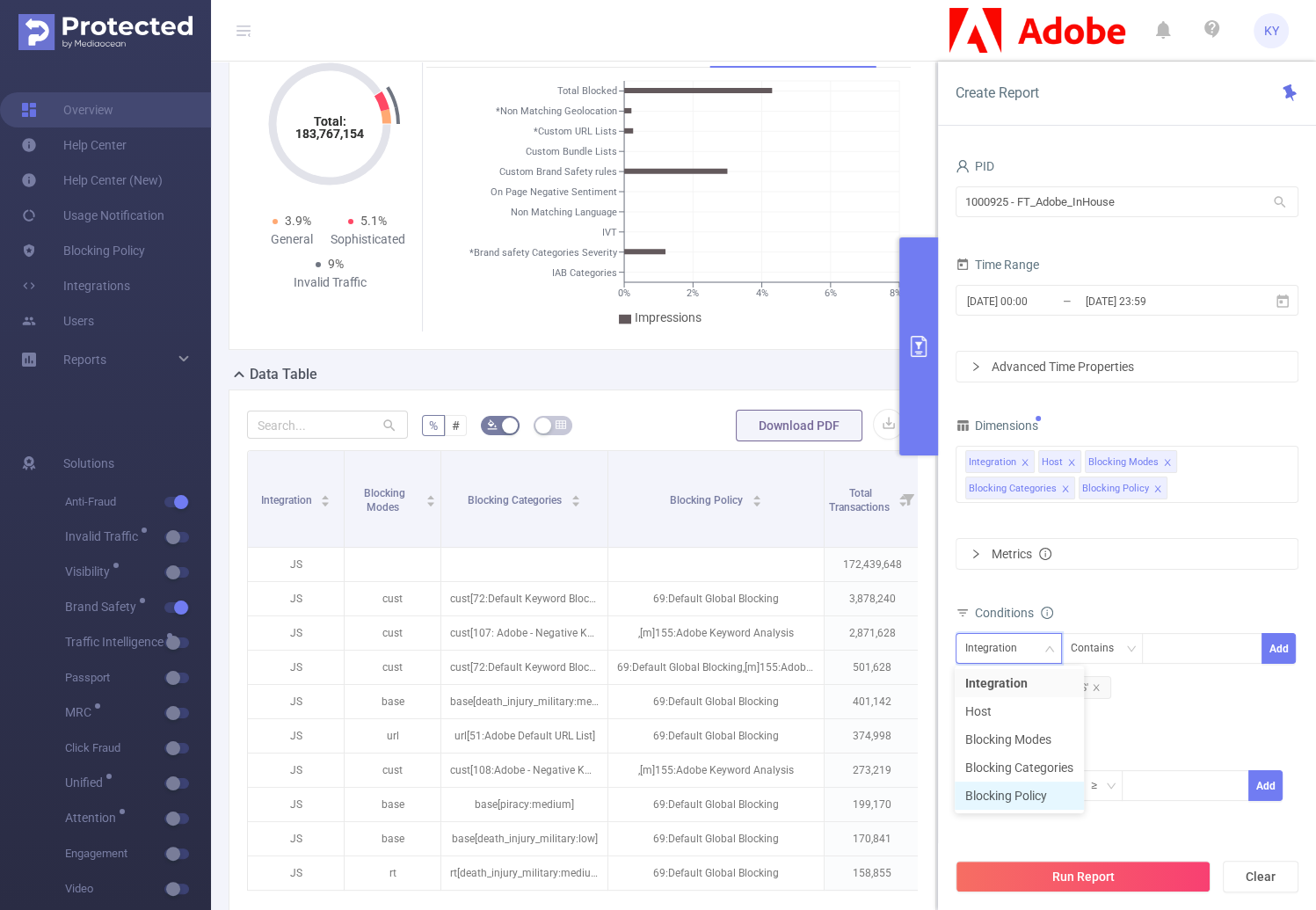 click on "Blocking Policy" at bounding box center [1019, 796] 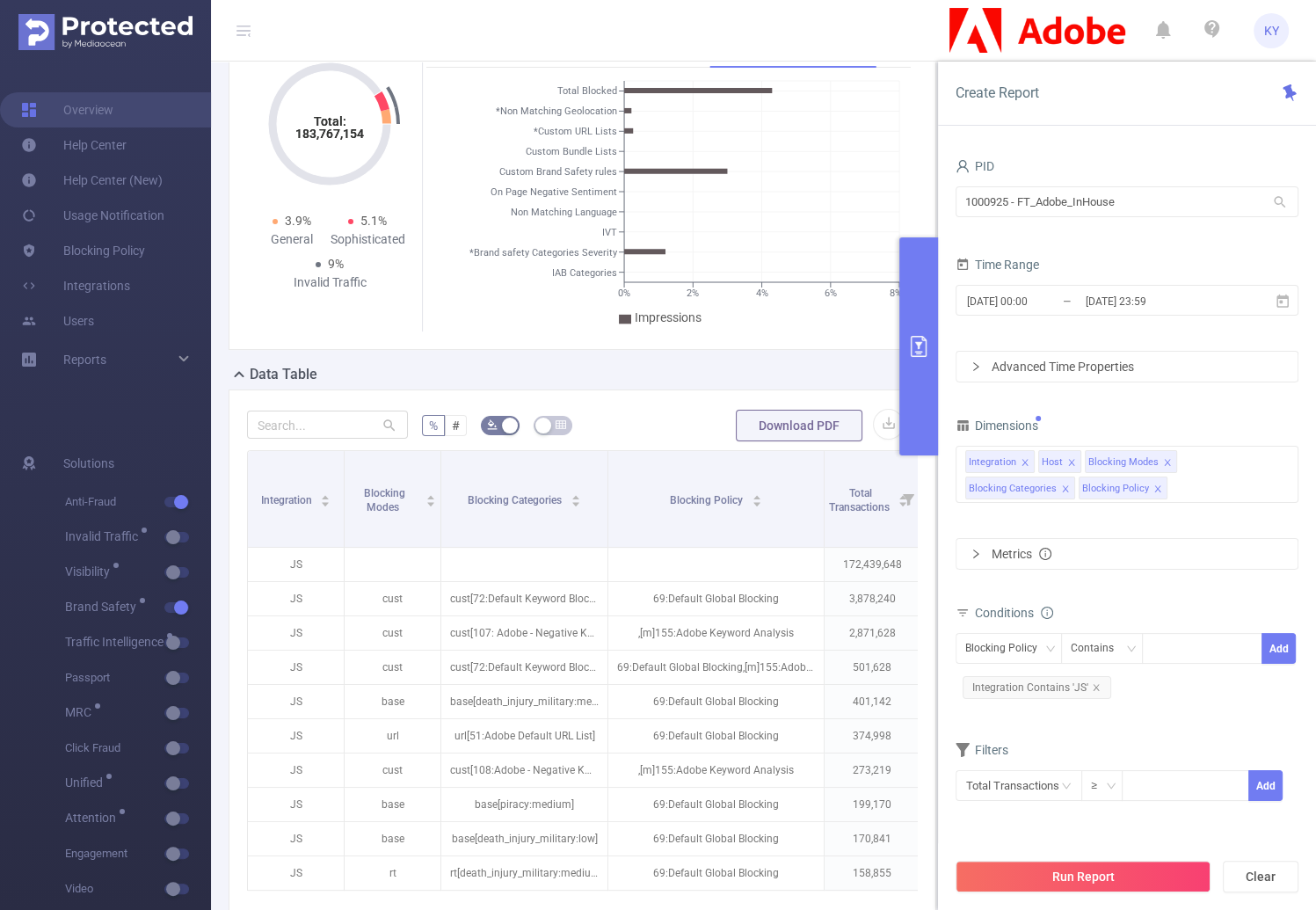 click on "Conditions" at bounding box center [1127, 615] 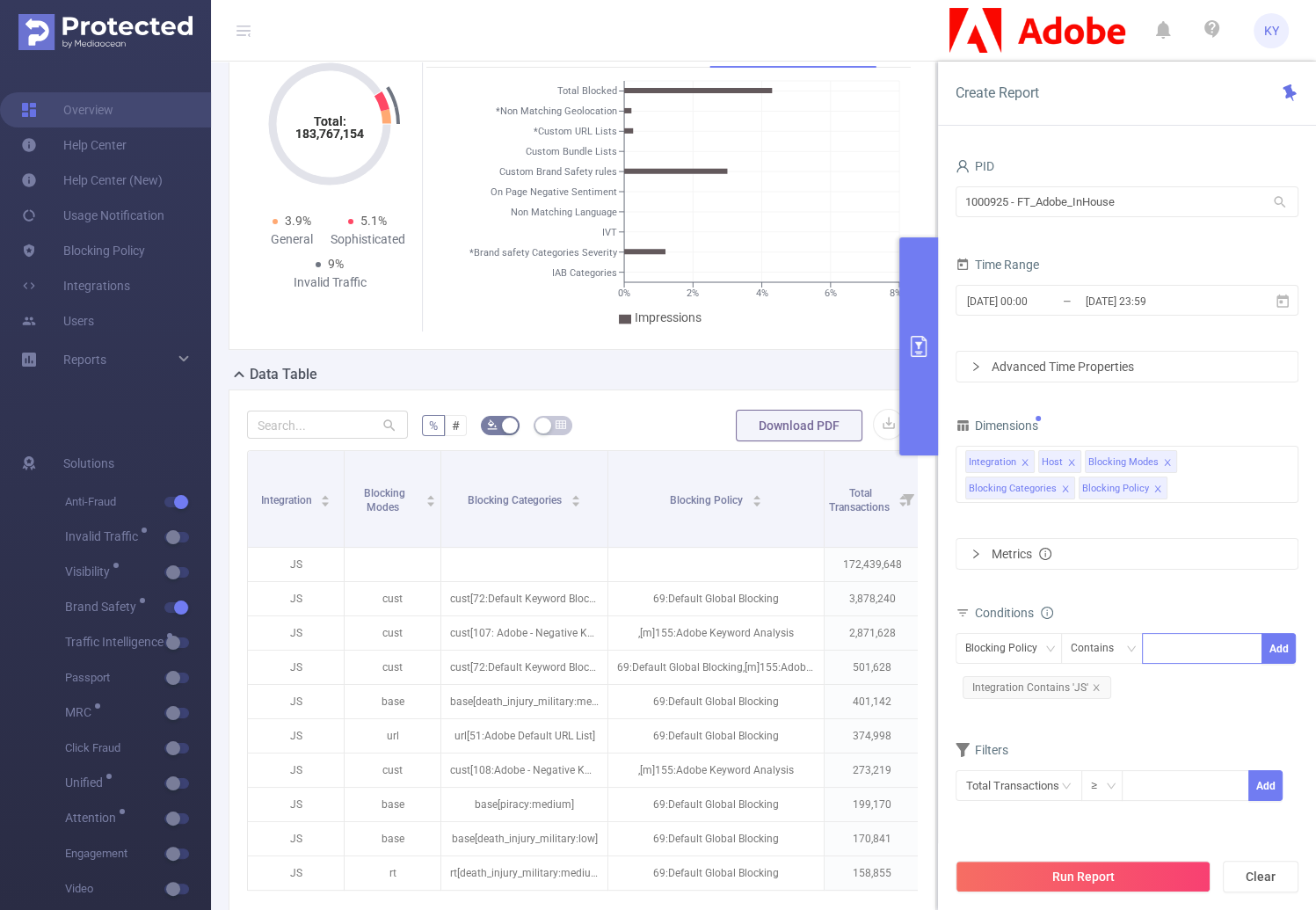 click at bounding box center [1202, 648] 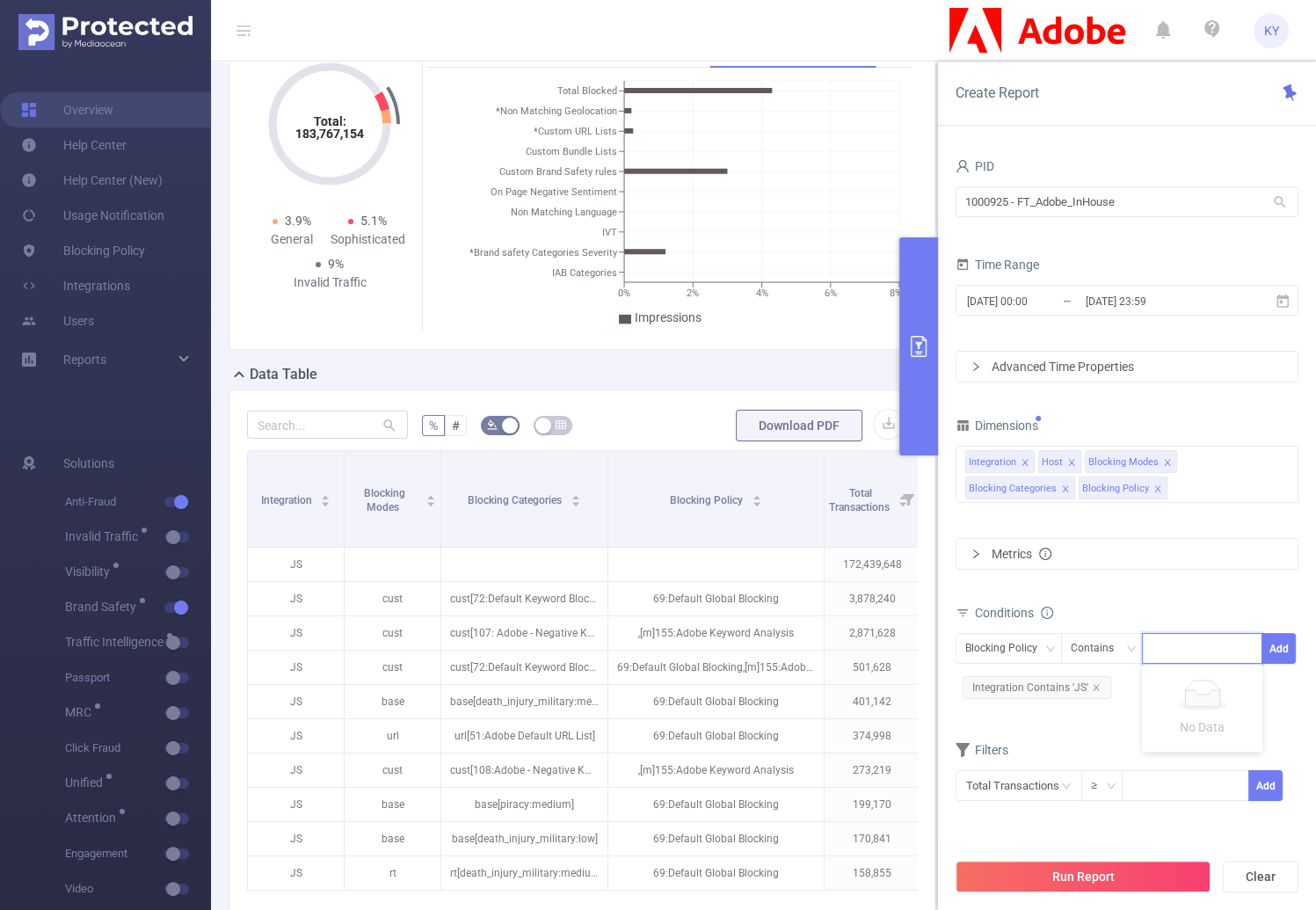 paste on "[m]155" 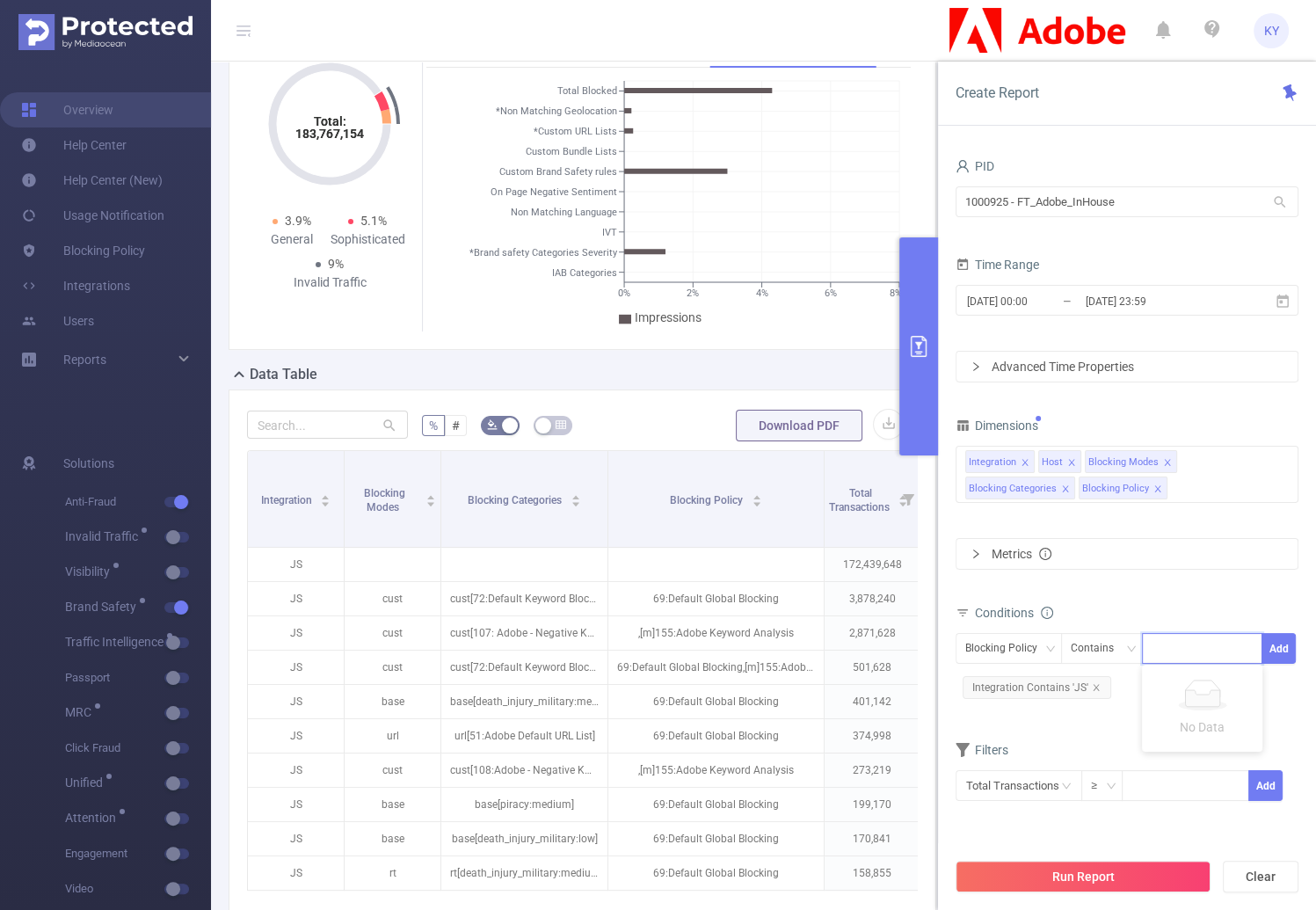 type on "[m]155" 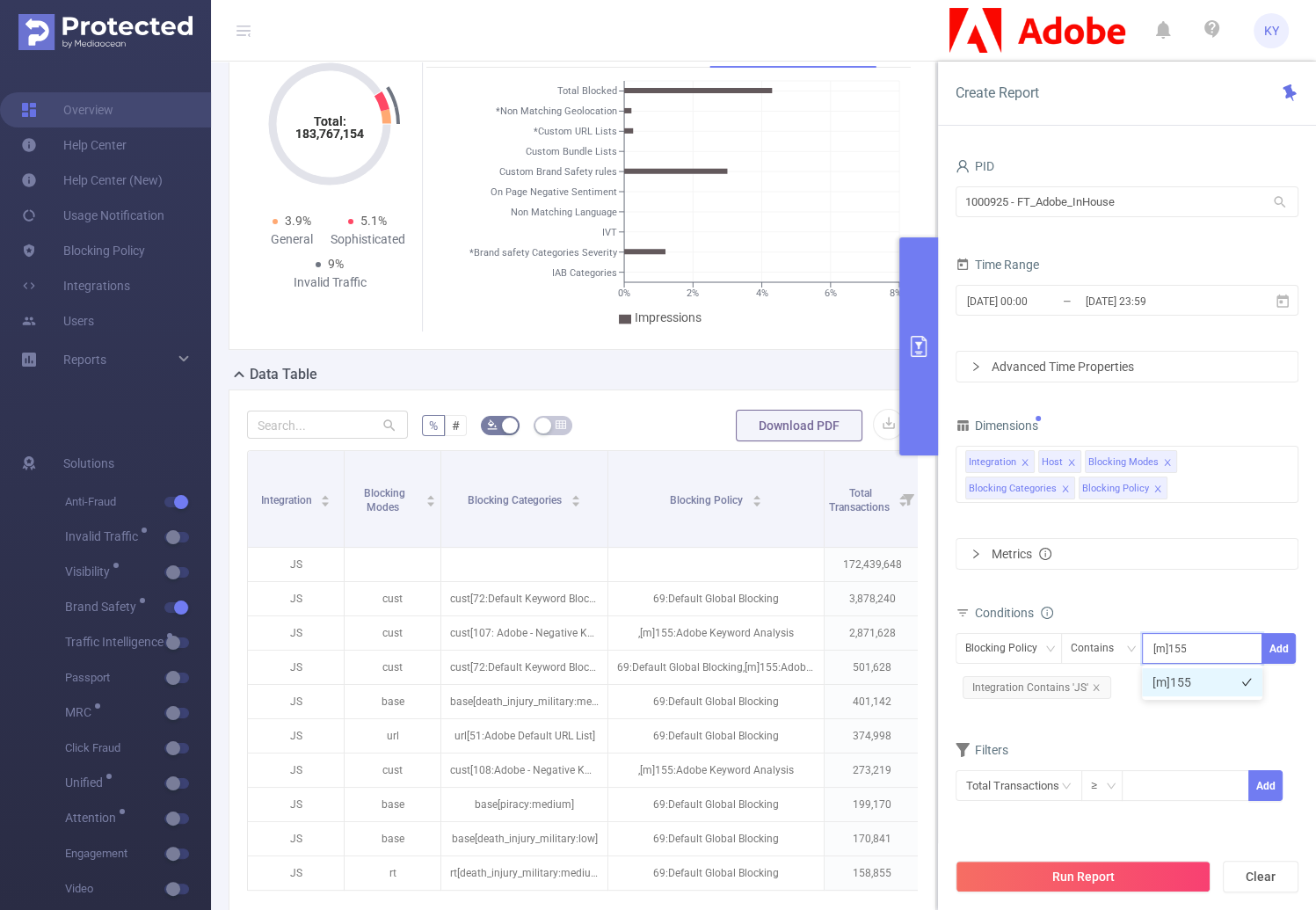 click on "[m]155" at bounding box center (1202, 682) 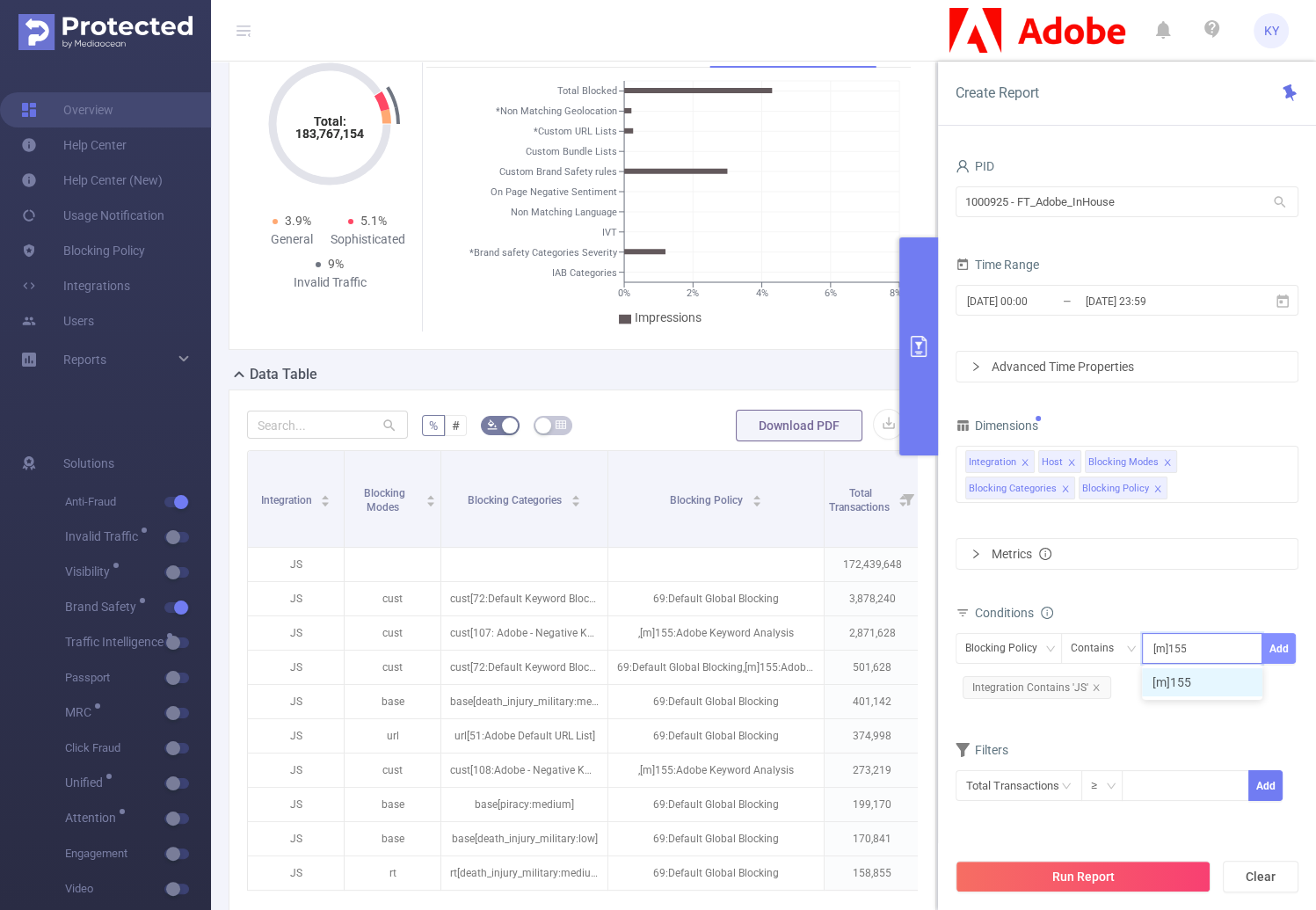 type 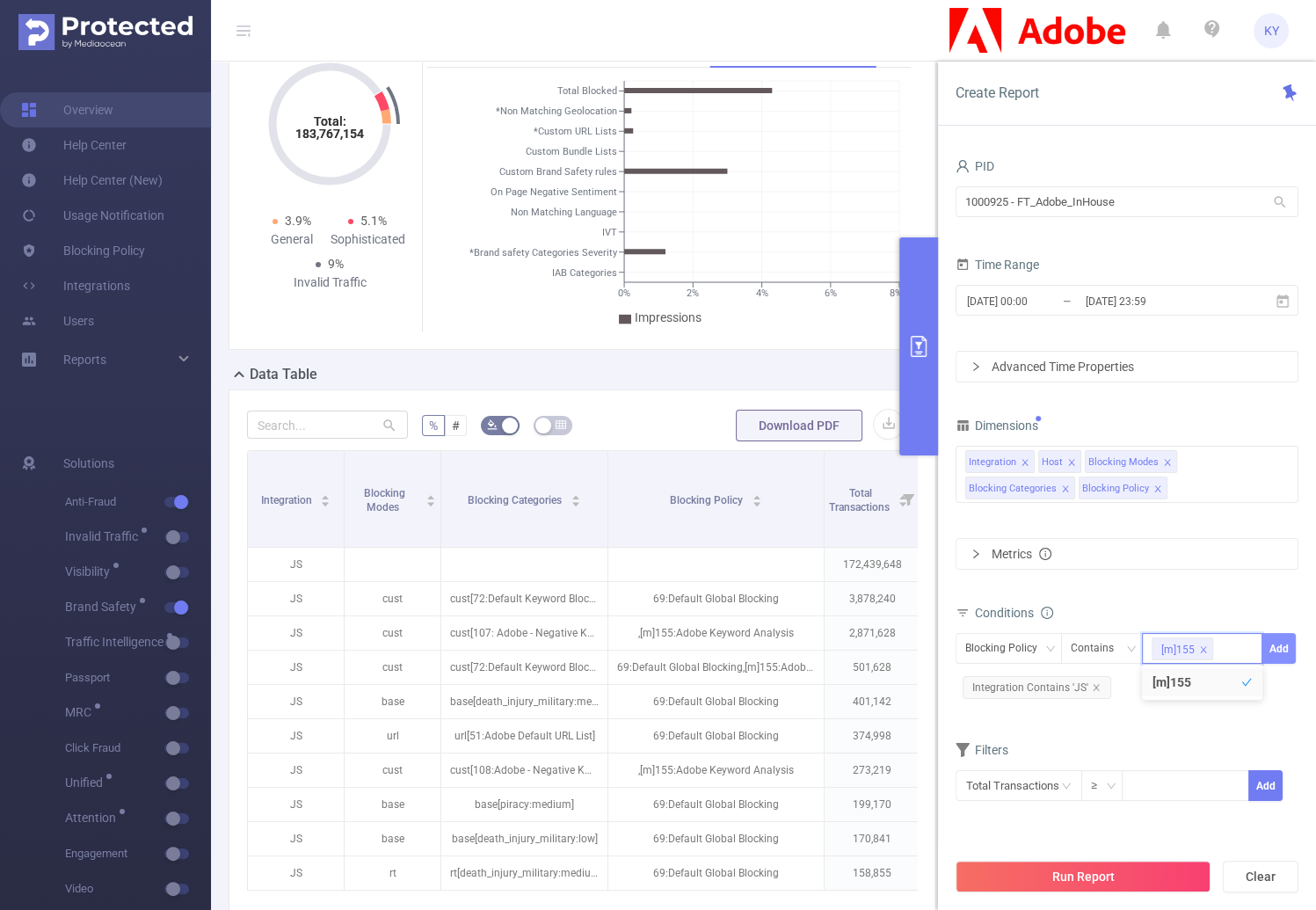 click on "Add" at bounding box center [1278, 648] 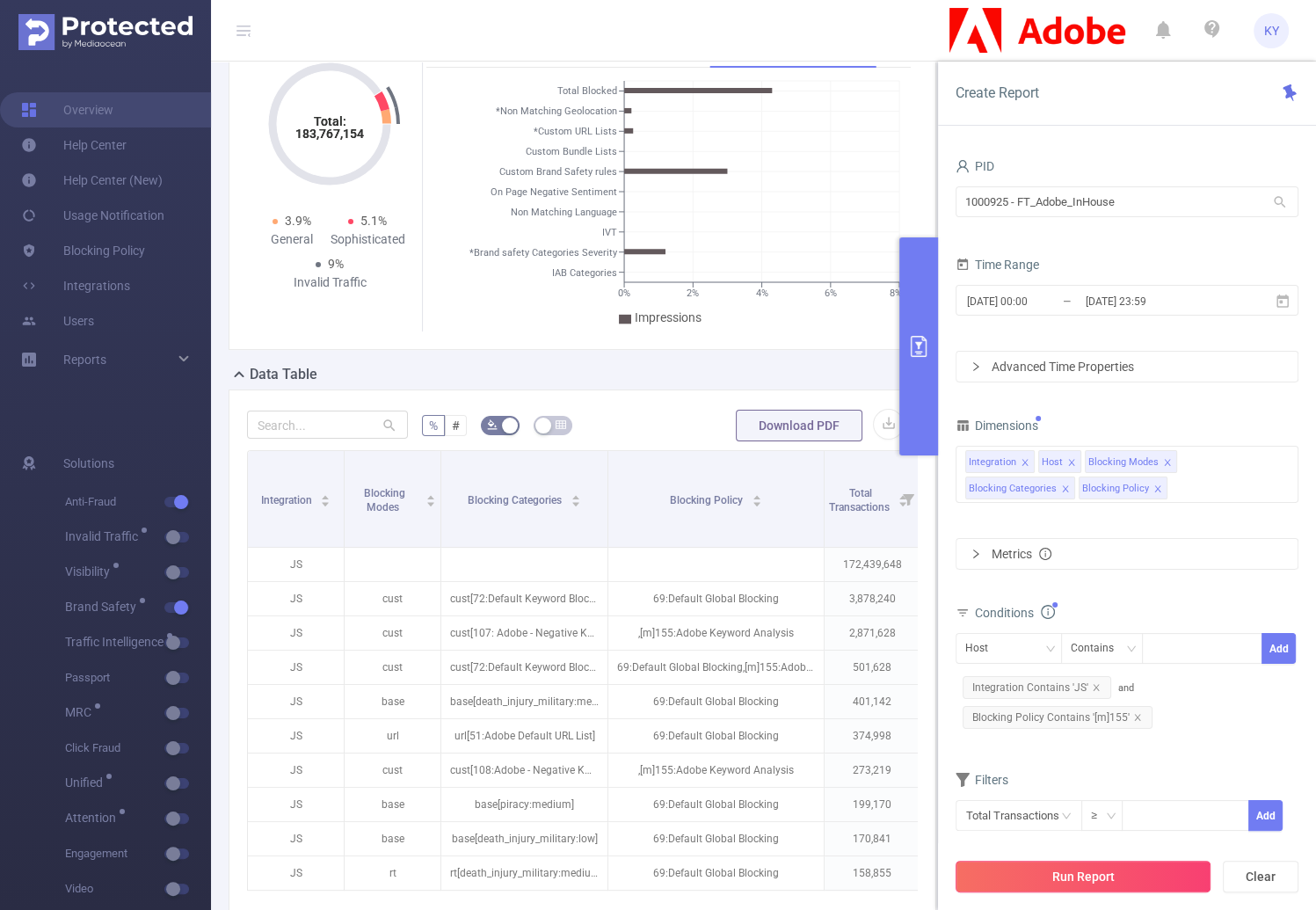 click on "Run Report  Clear" at bounding box center (1127, 877) 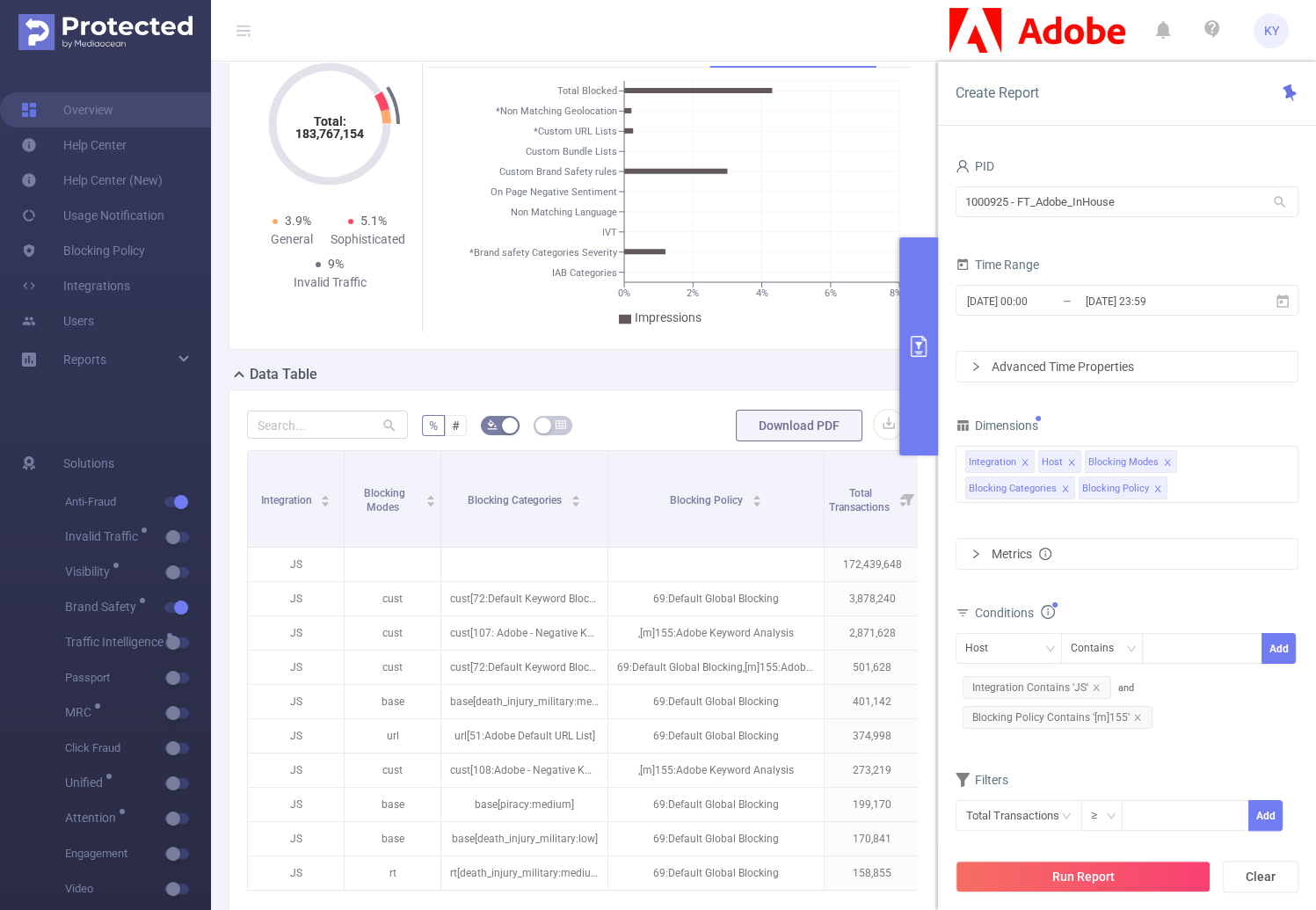 click on "Run Report" at bounding box center (1083, 877) 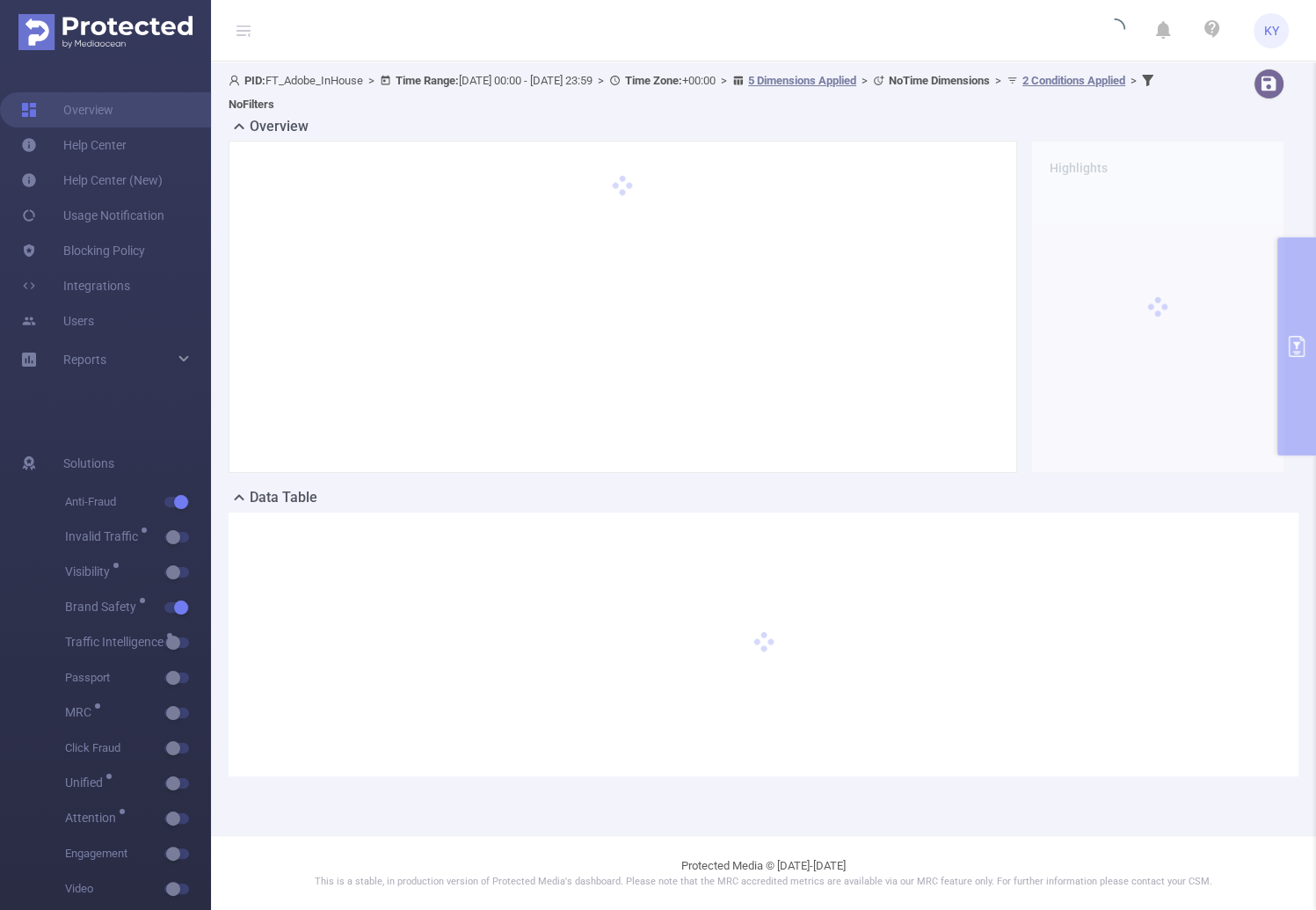 scroll, scrollTop: 0, scrollLeft: 0, axis: both 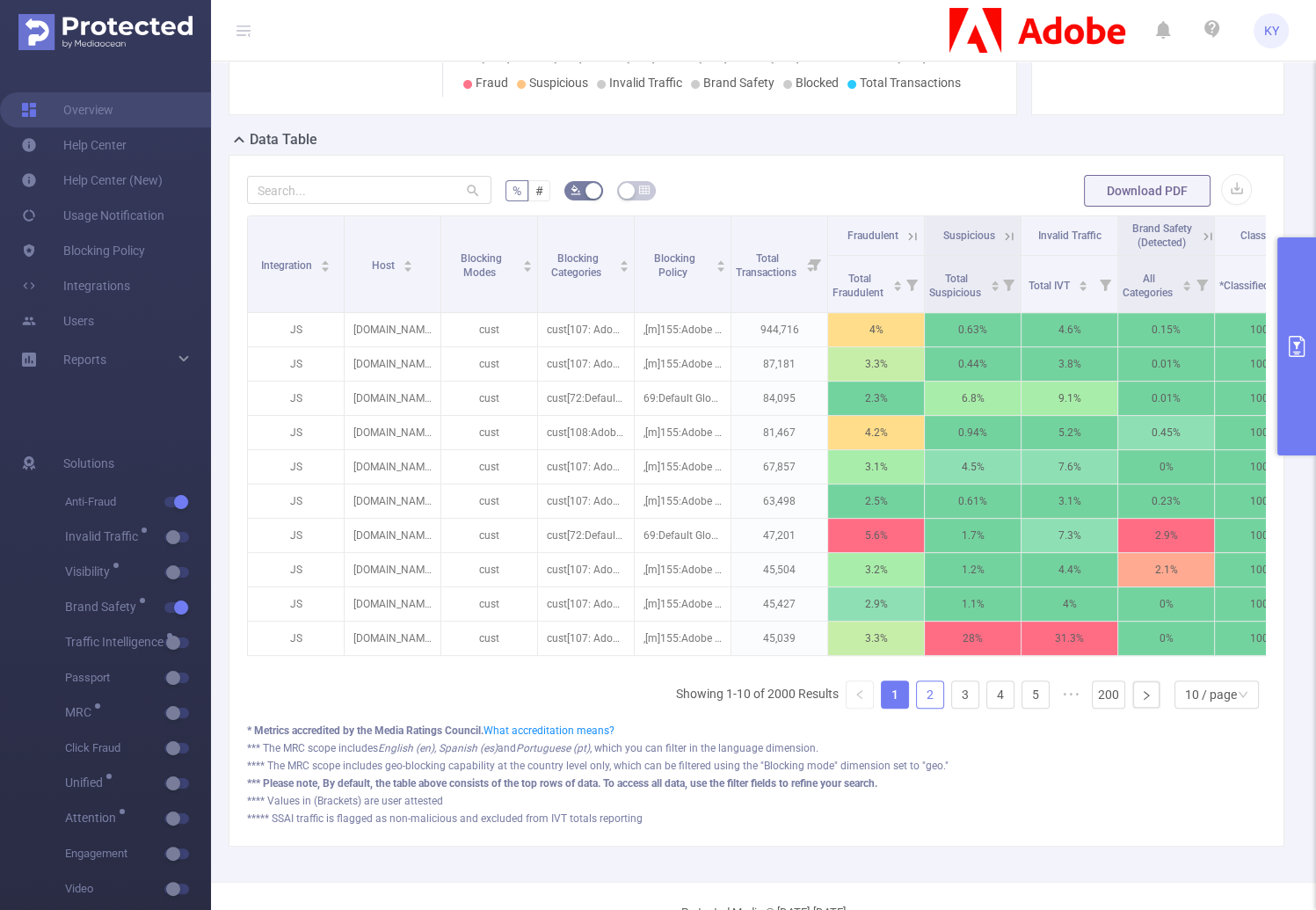 click on "2" at bounding box center [930, 695] 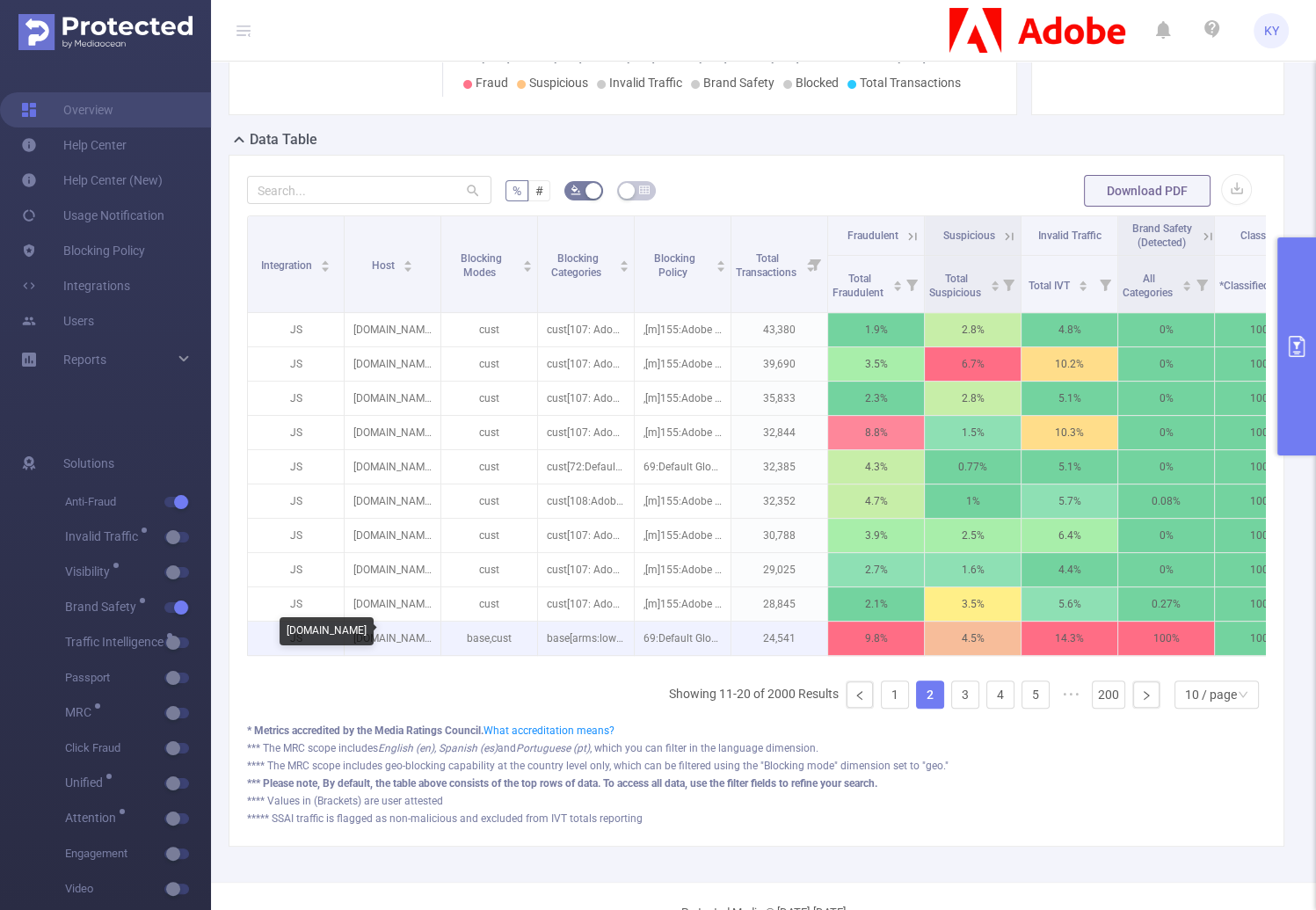 click on "twz.com" at bounding box center [392, 638] 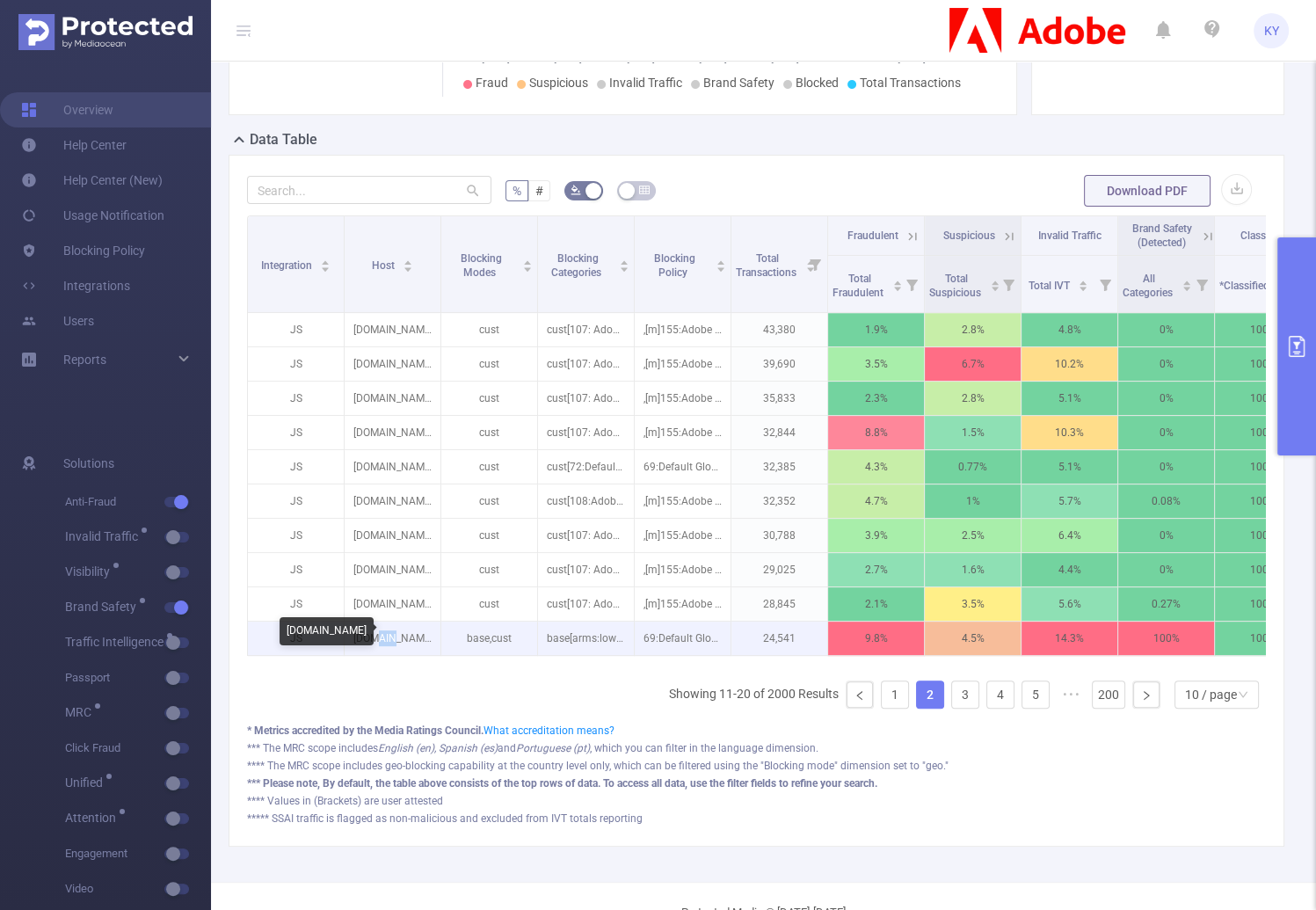click on "twz.com" at bounding box center [392, 638] 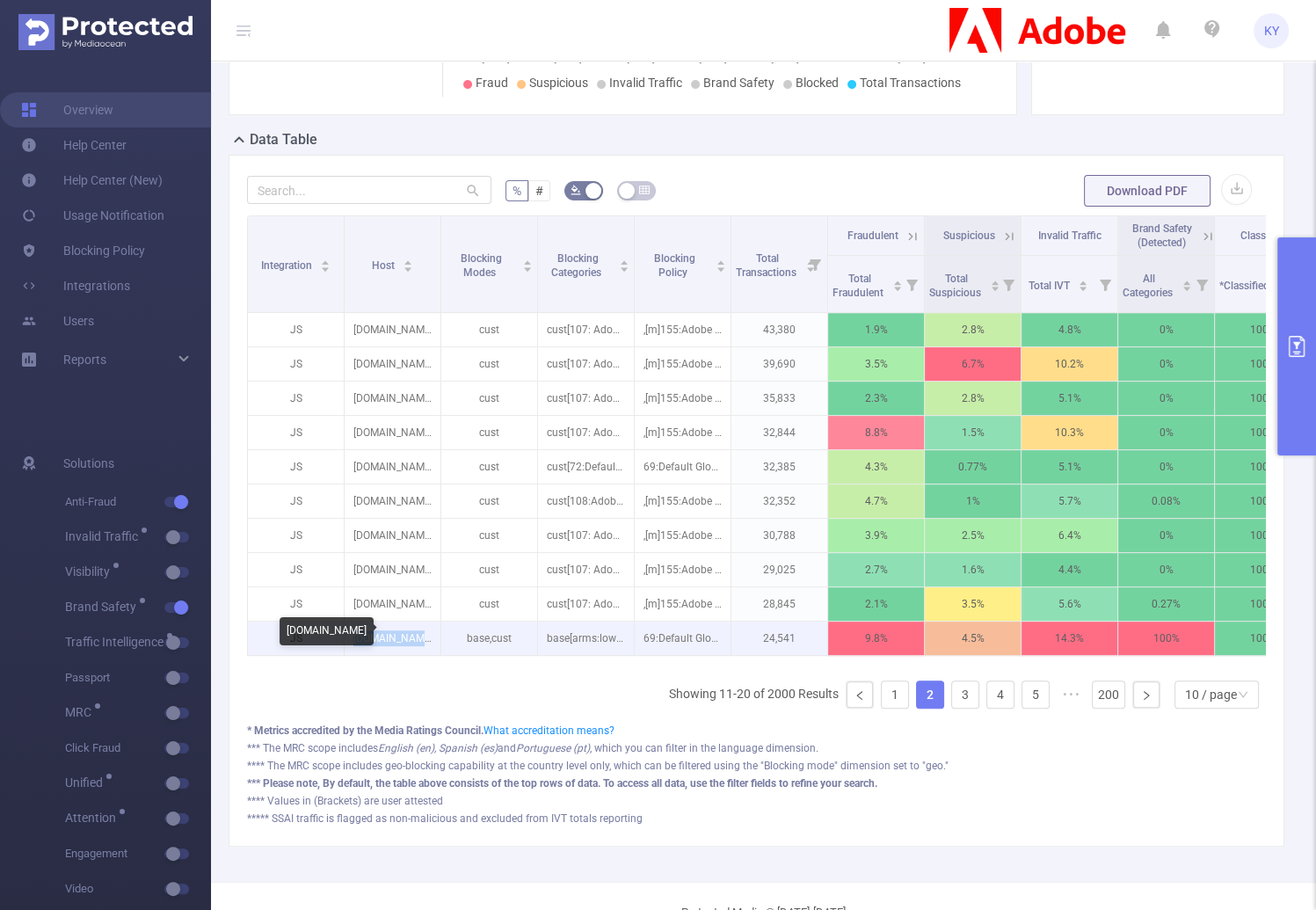 click on "twz.com" at bounding box center [392, 638] 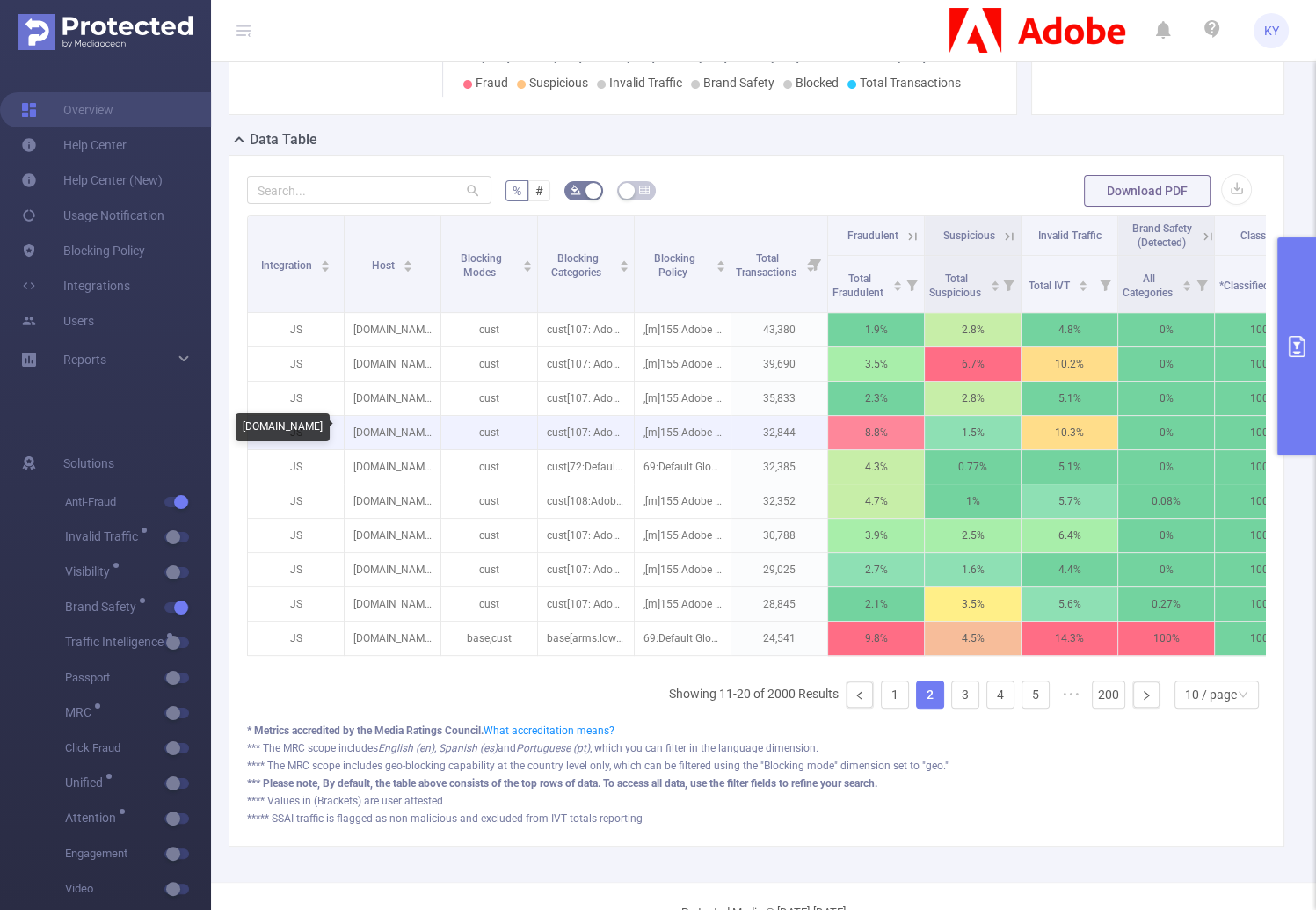 click on "stumbleguys.com" at bounding box center (392, 433) 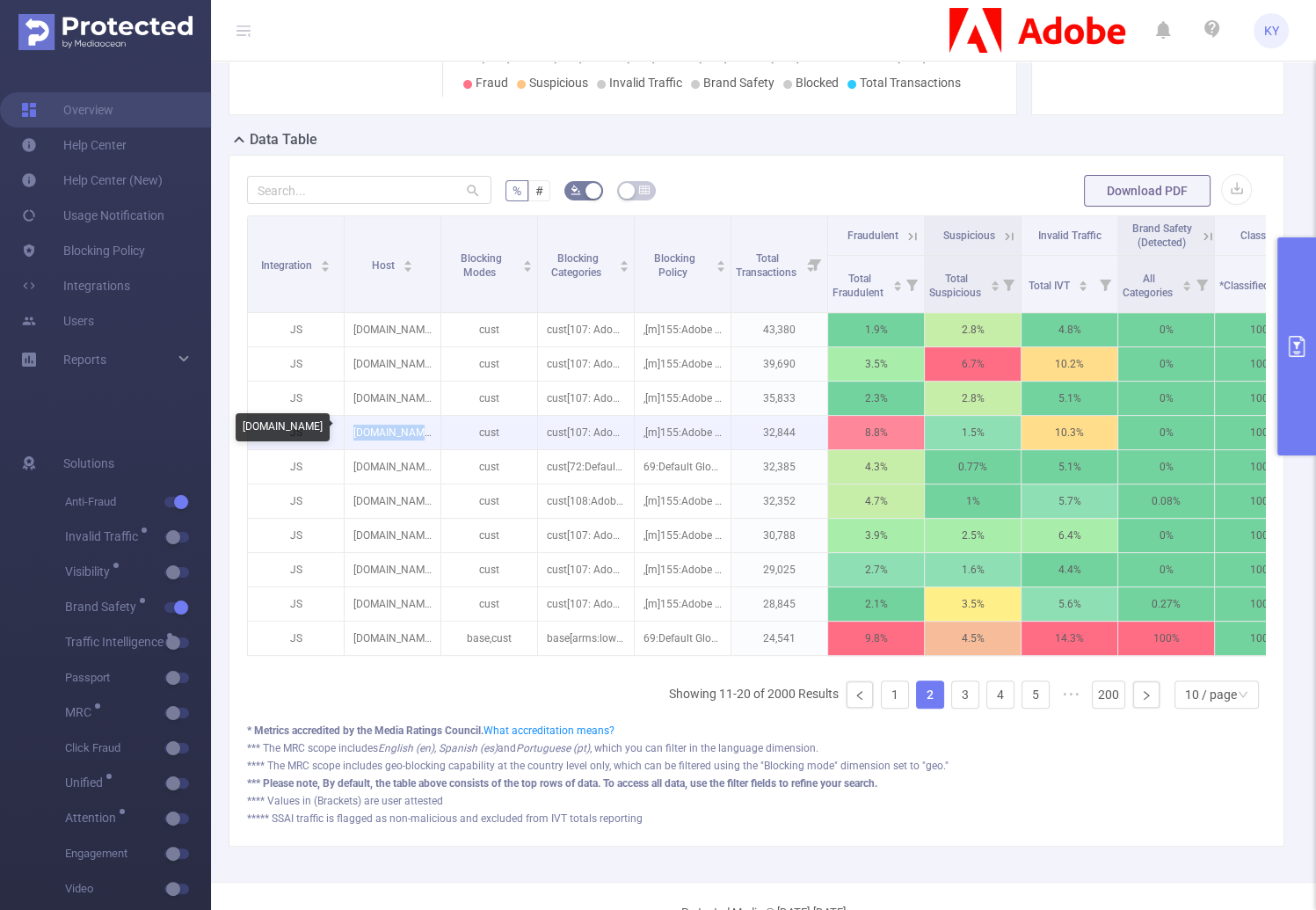 click on "stumbleguys.com" at bounding box center [392, 433] 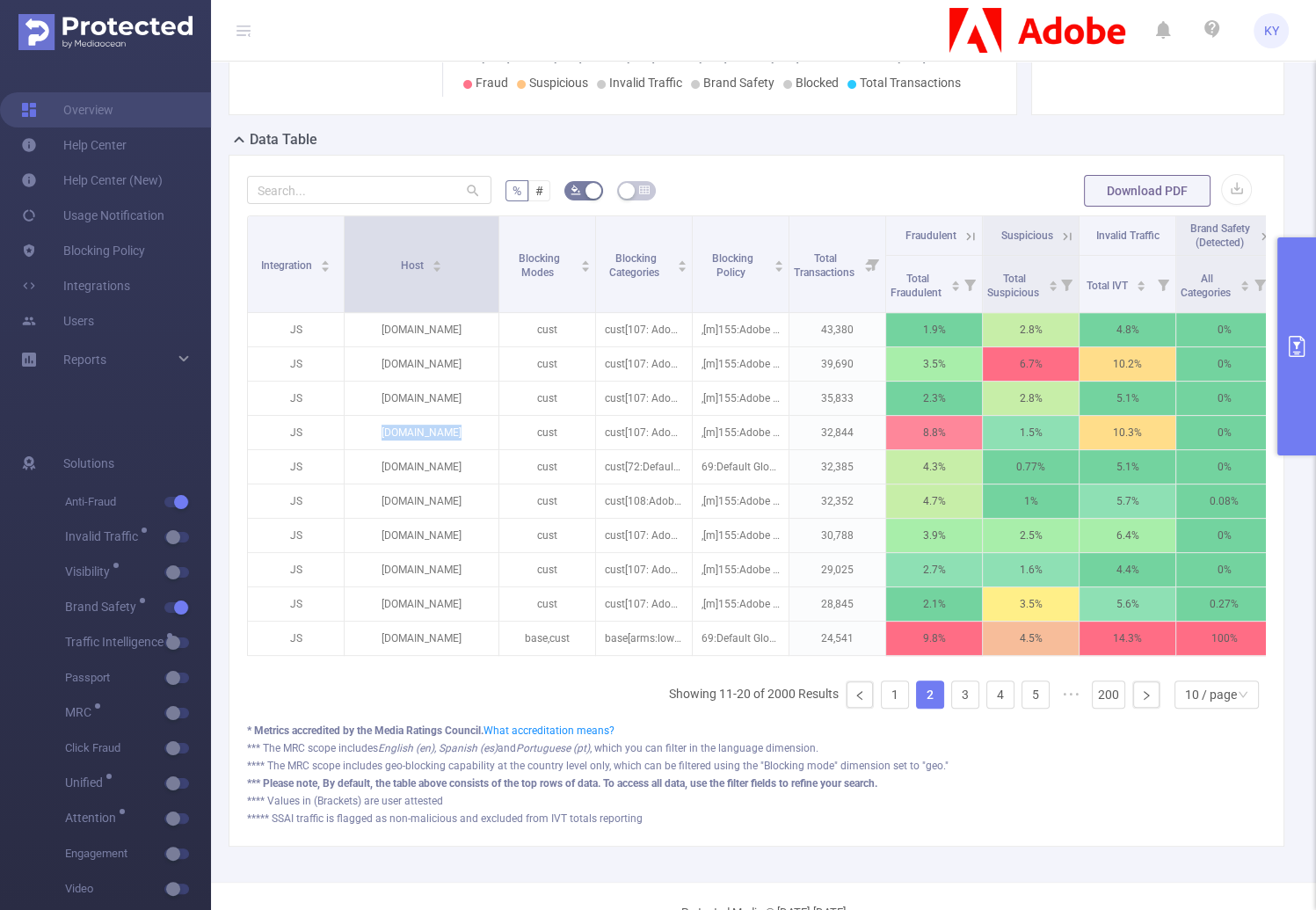 drag, startPoint x: 439, startPoint y: 264, endPoint x: 517, endPoint y: 270, distance: 78.23043 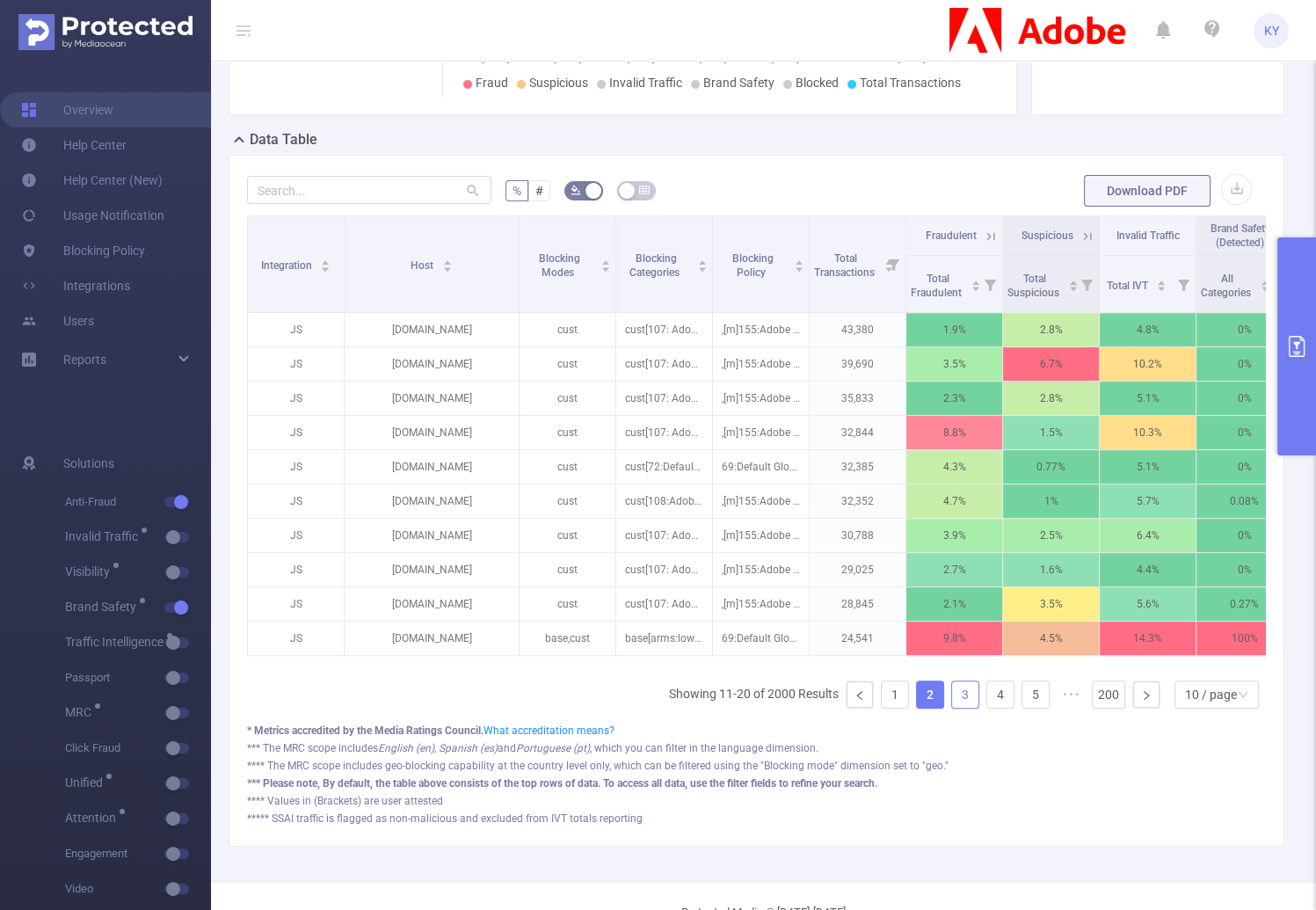 click on "3" at bounding box center [965, 695] 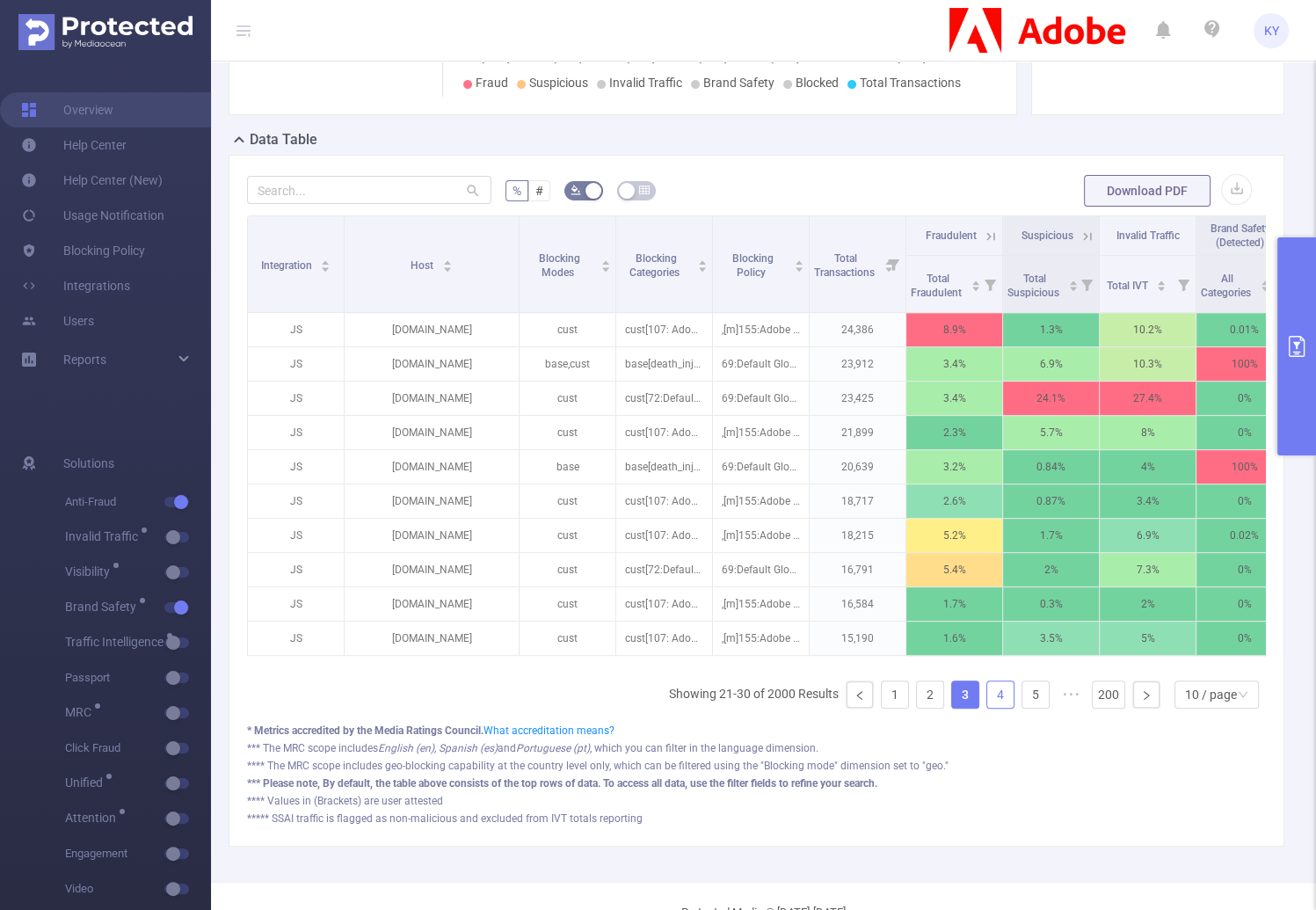 click on "4" at bounding box center (1000, 695) 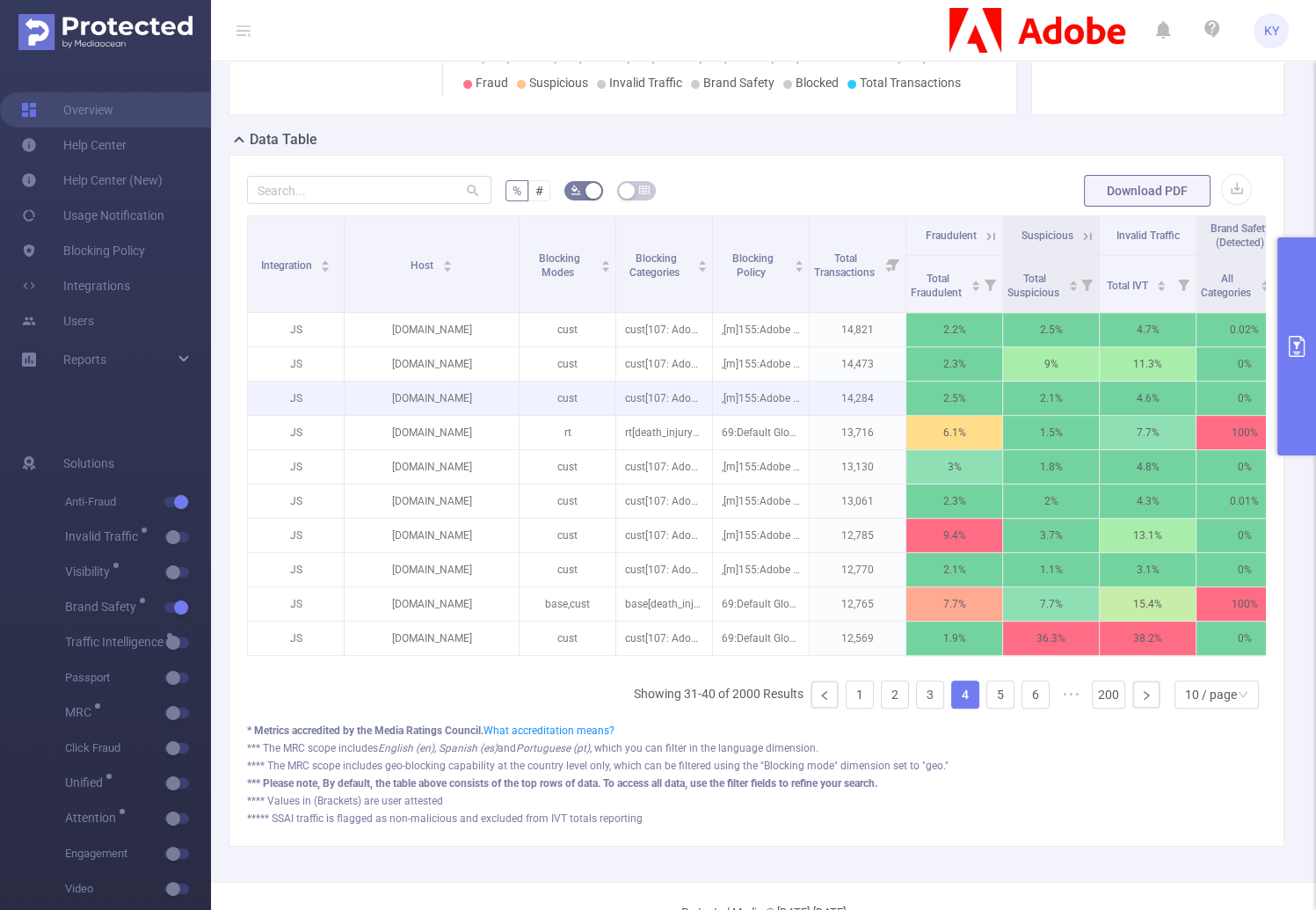 click on "cust[107: Adobe - Negative KW List 2025 [[check-only:url, title, description]]]" at bounding box center (664, 398) 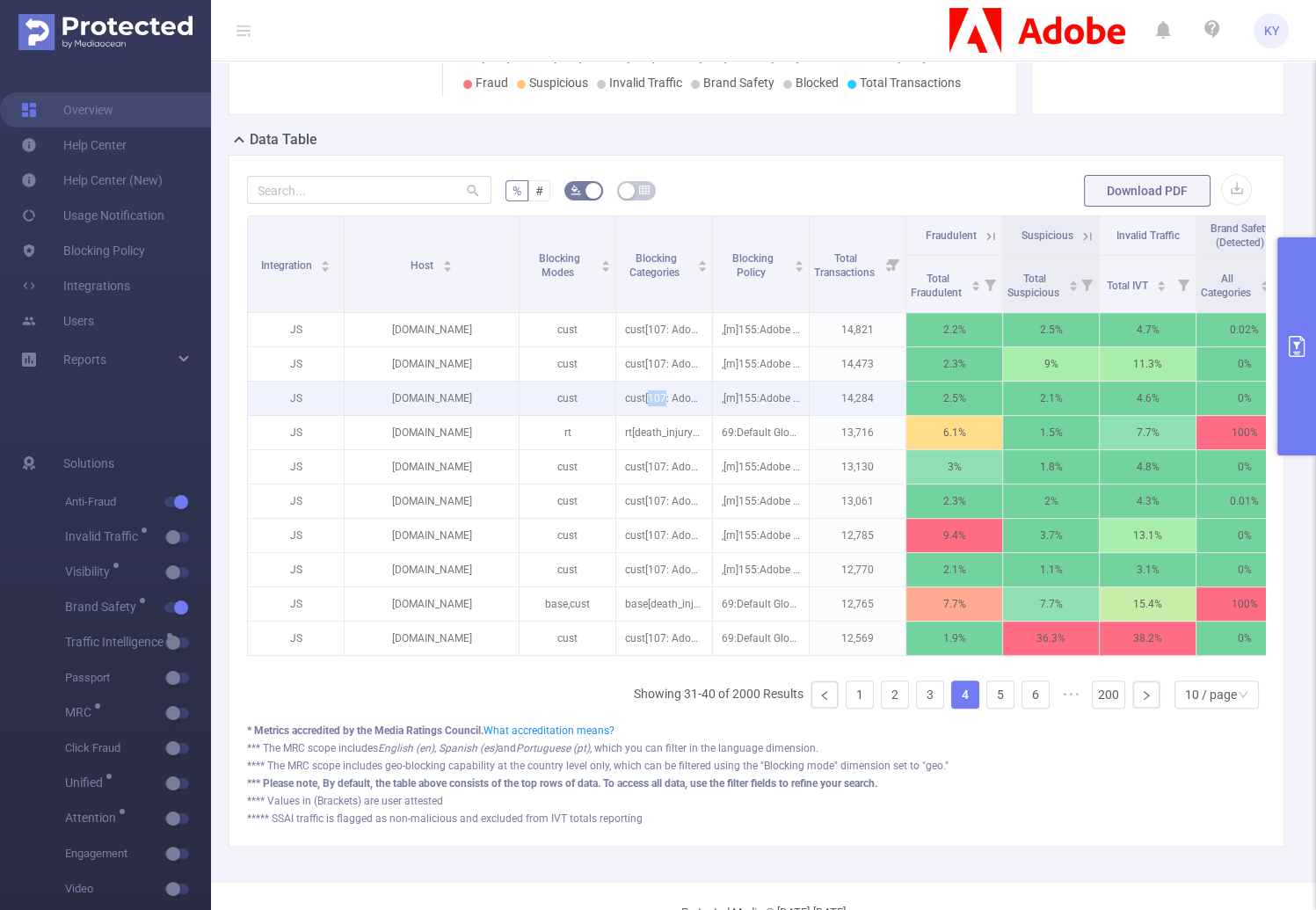 click on "cust[107: Adobe - Negative KW List 2025 [[check-only:url, title, description]]]" at bounding box center [664, 398] 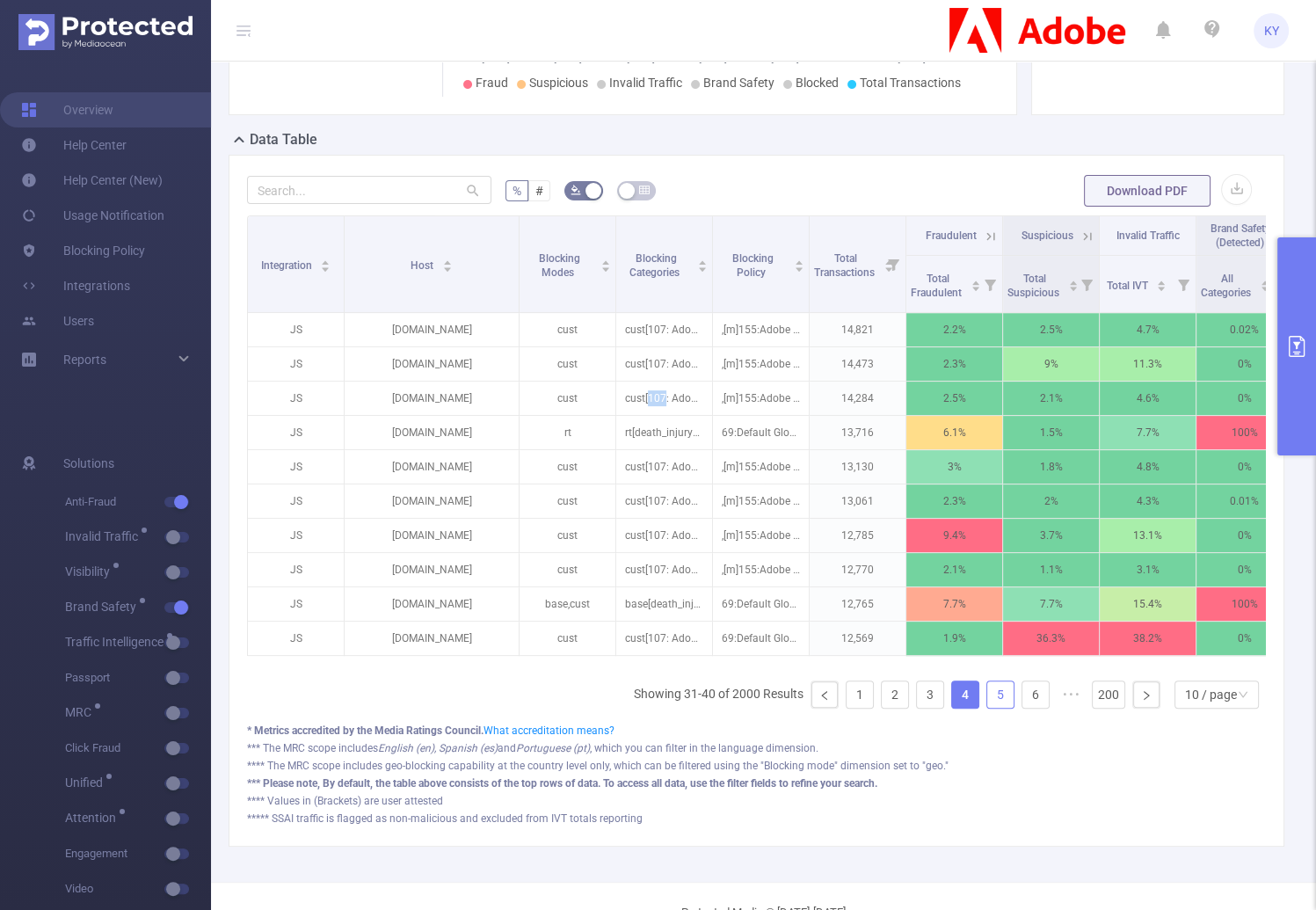 click on "5" at bounding box center (1000, 695) 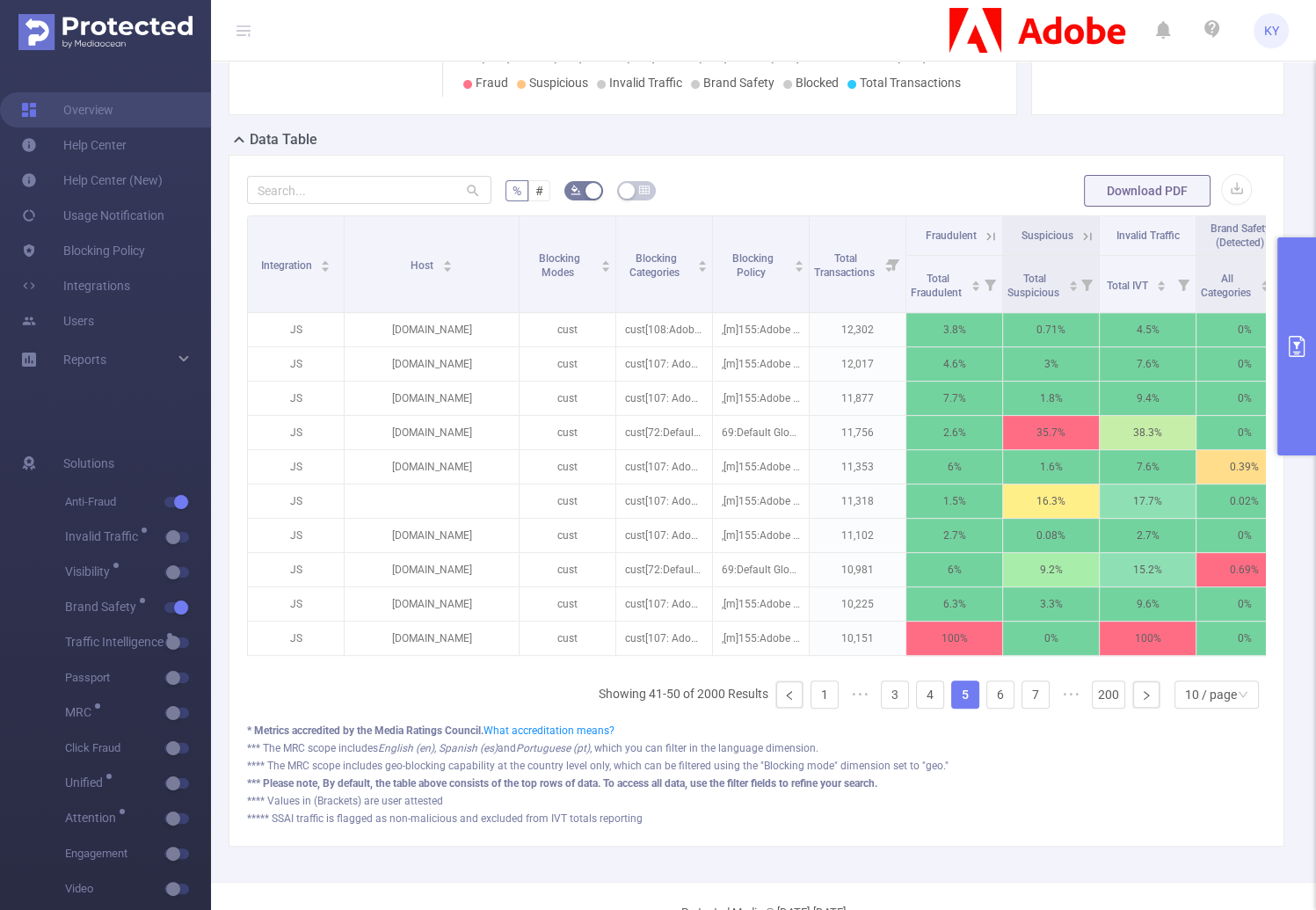 click on "Showing 41-50 of 2000 Results 1 ••• 3 4 5 6 7 ••• 200 10 / page" at bounding box center [932, 695] 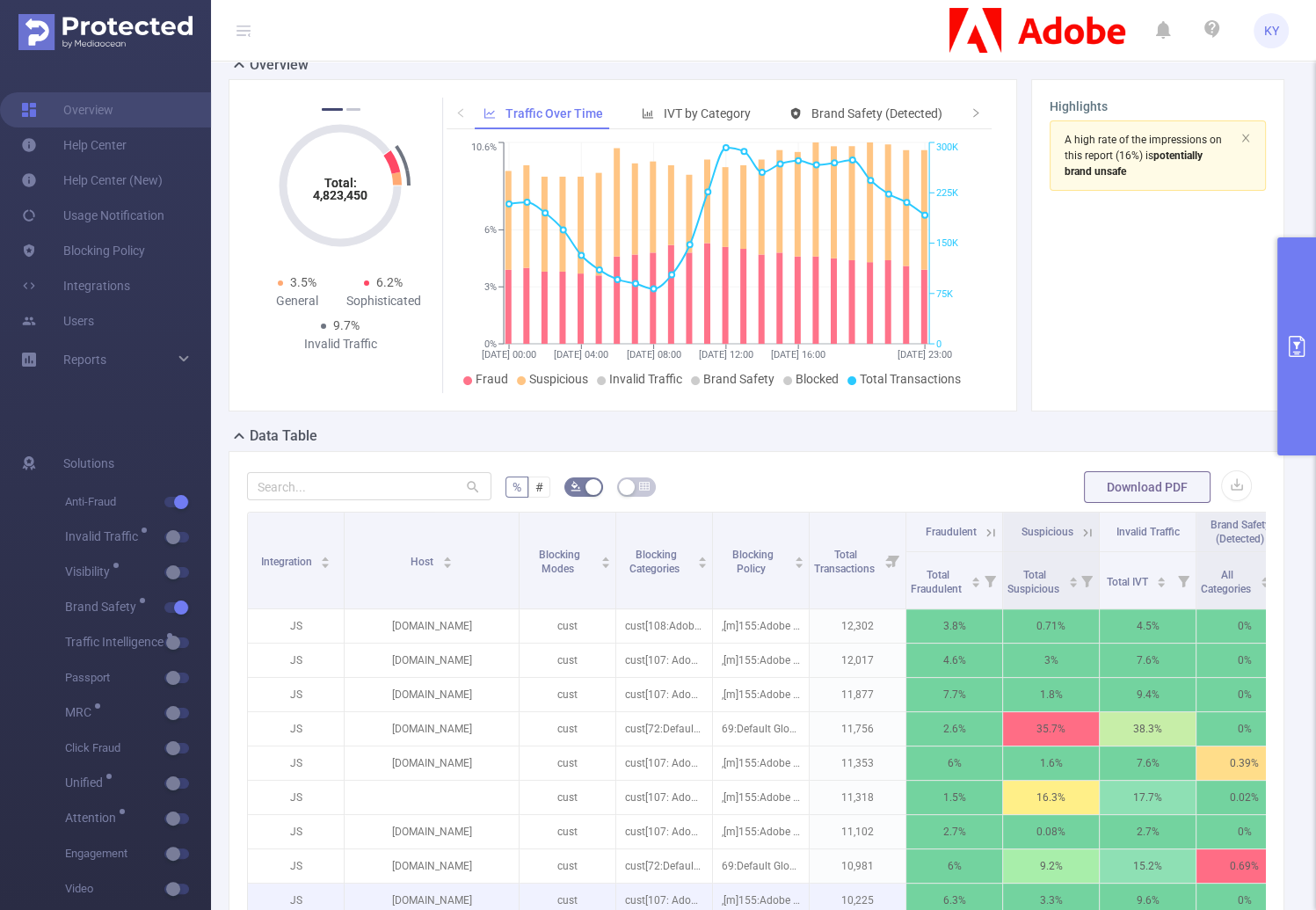 scroll, scrollTop: 334, scrollLeft: 0, axis: vertical 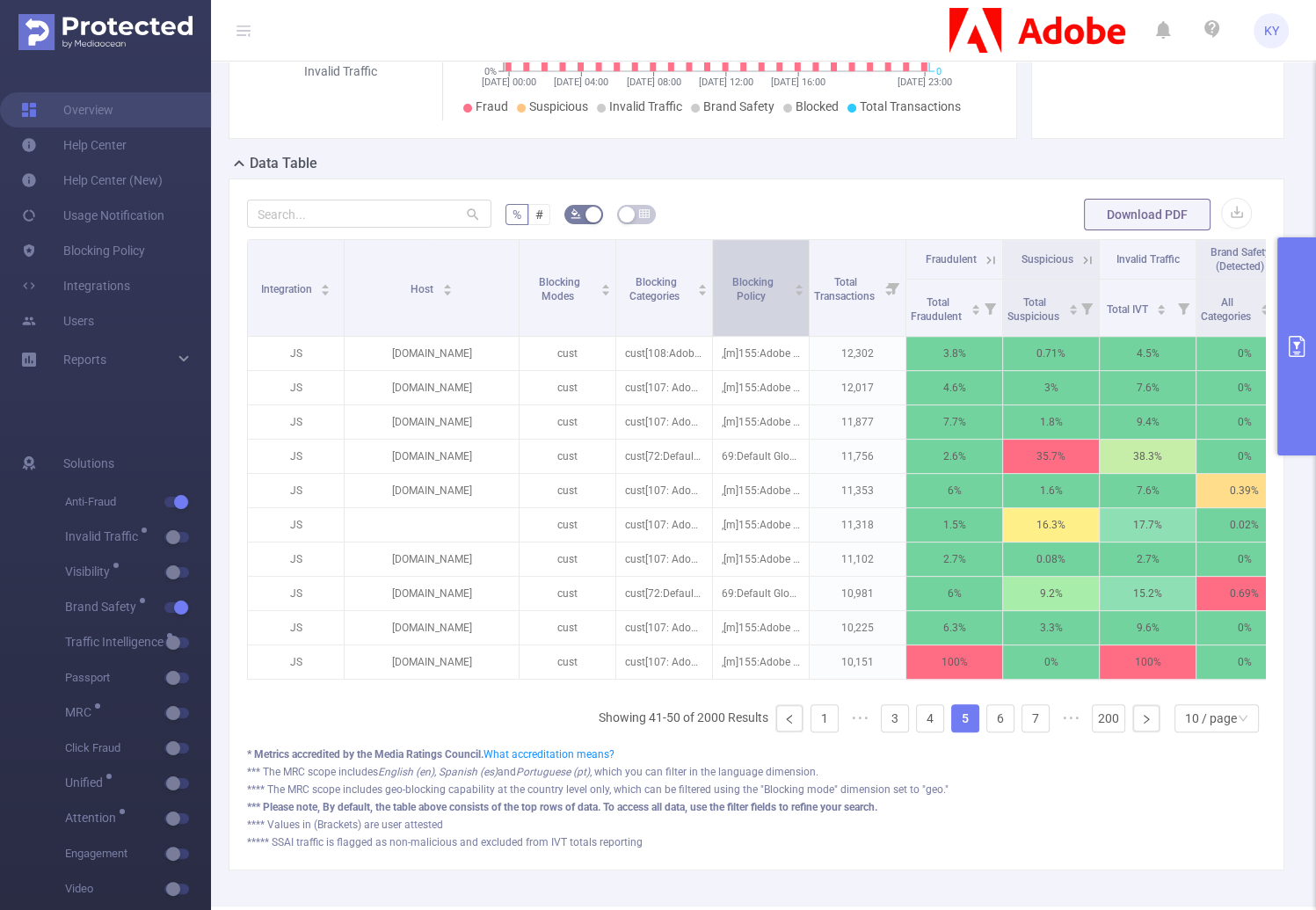 click on "Integration   Host   Blocking Modes   Blocking Categories   Blocking Policy   Total Transactions   Fraudulent Suspicious Invalid Traffic Brand Safety (Detected) Classified Pre-Blocking Insights Brand Safety (Blocked)" at bounding box center [915, 259] 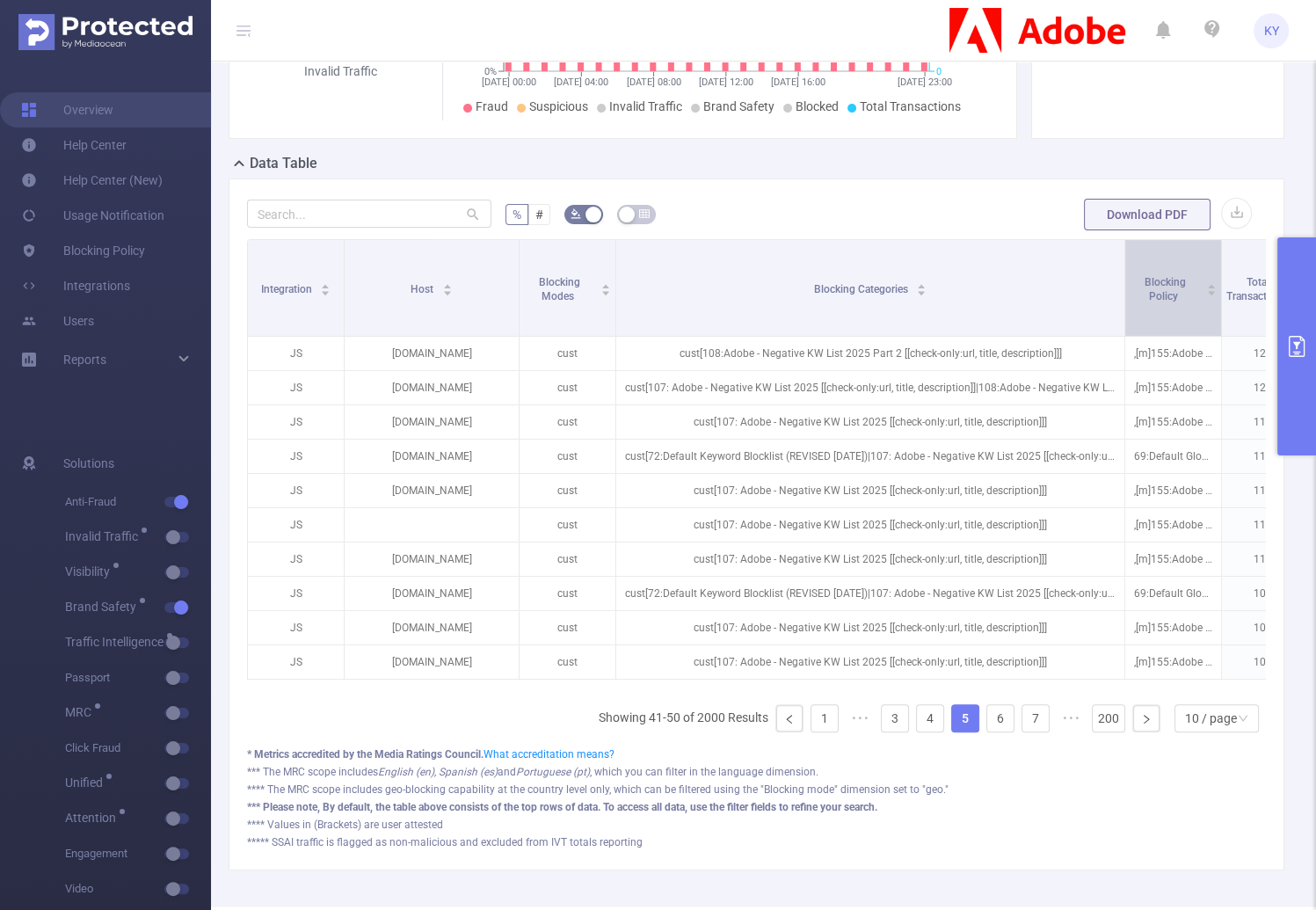 drag, startPoint x: 710, startPoint y: 280, endPoint x: 1123, endPoint y: 286, distance: 413.0436 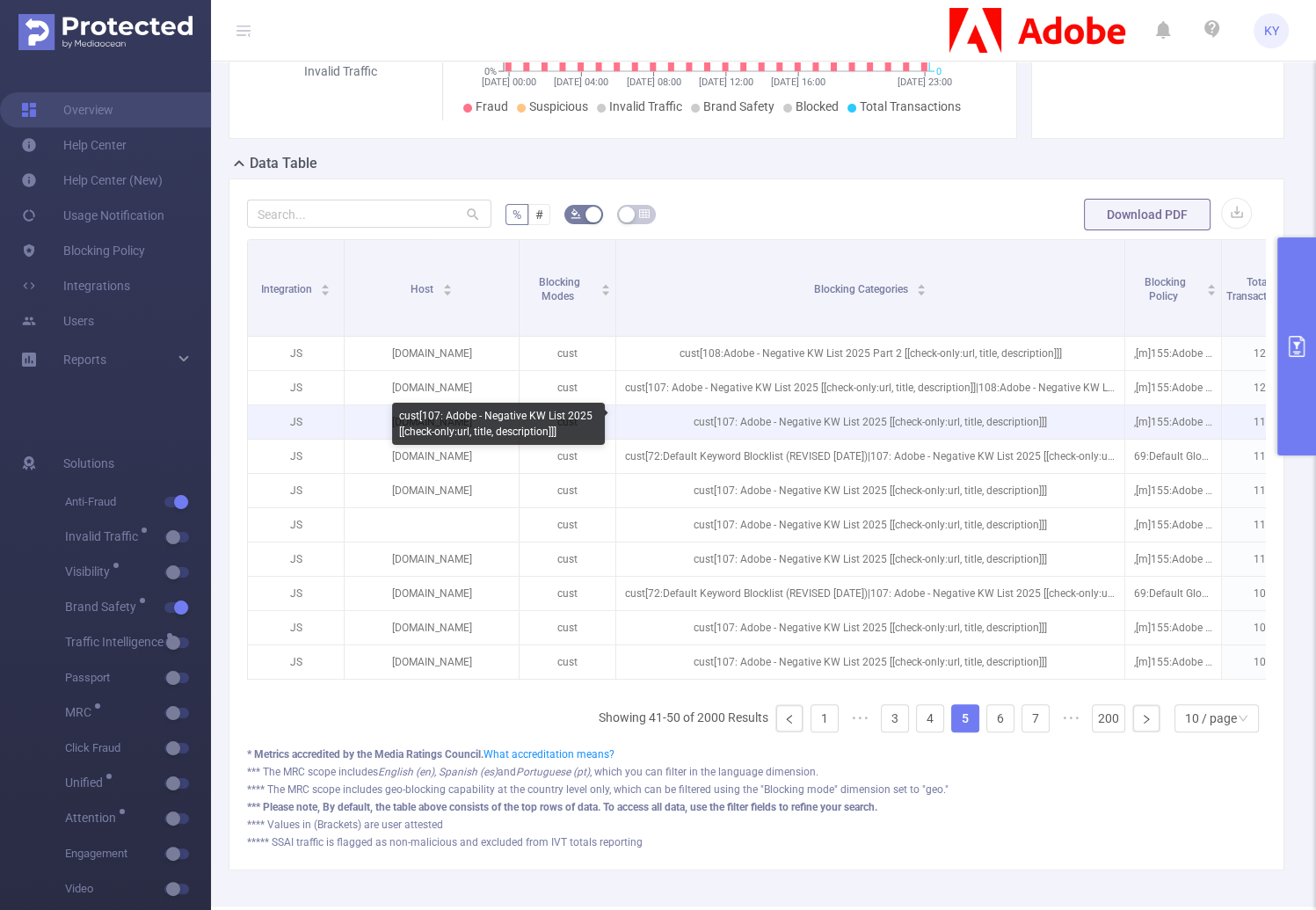 drag, startPoint x: 886, startPoint y: 419, endPoint x: 1043, endPoint y: 419, distance: 157 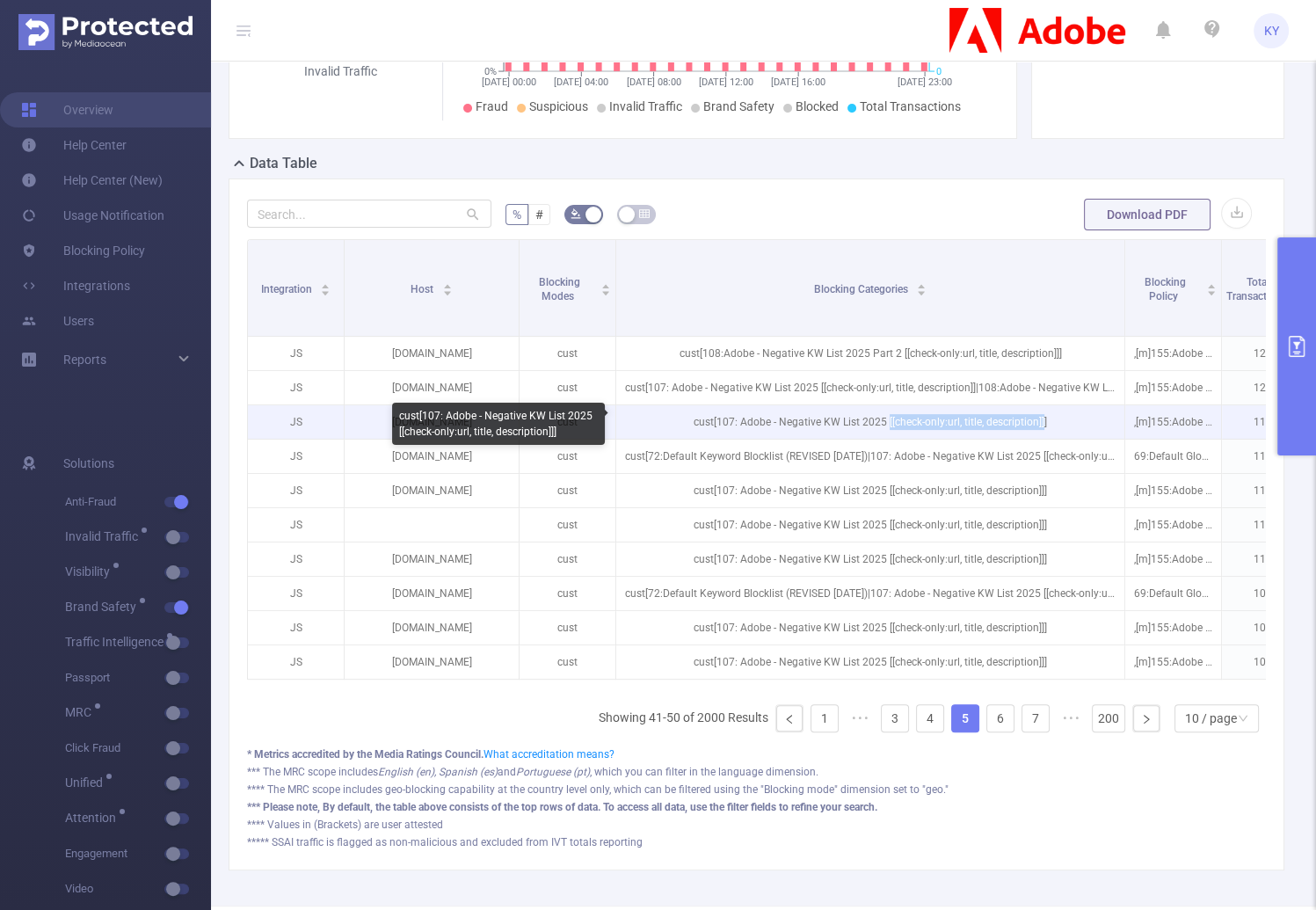drag, startPoint x: 1043, startPoint y: 419, endPoint x: 889, endPoint y: 416, distance: 154.02922 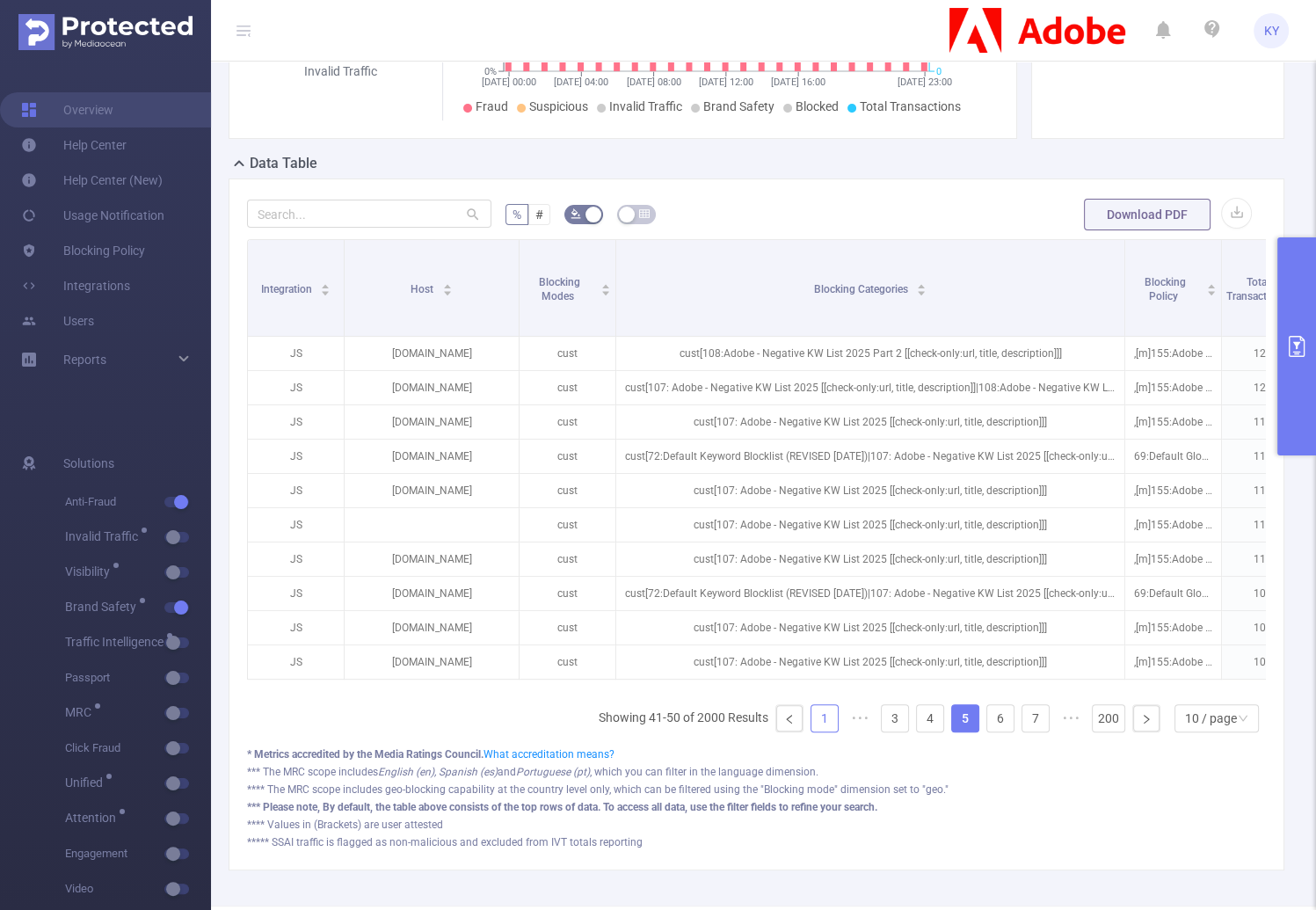 click on "1" at bounding box center [825, 718] 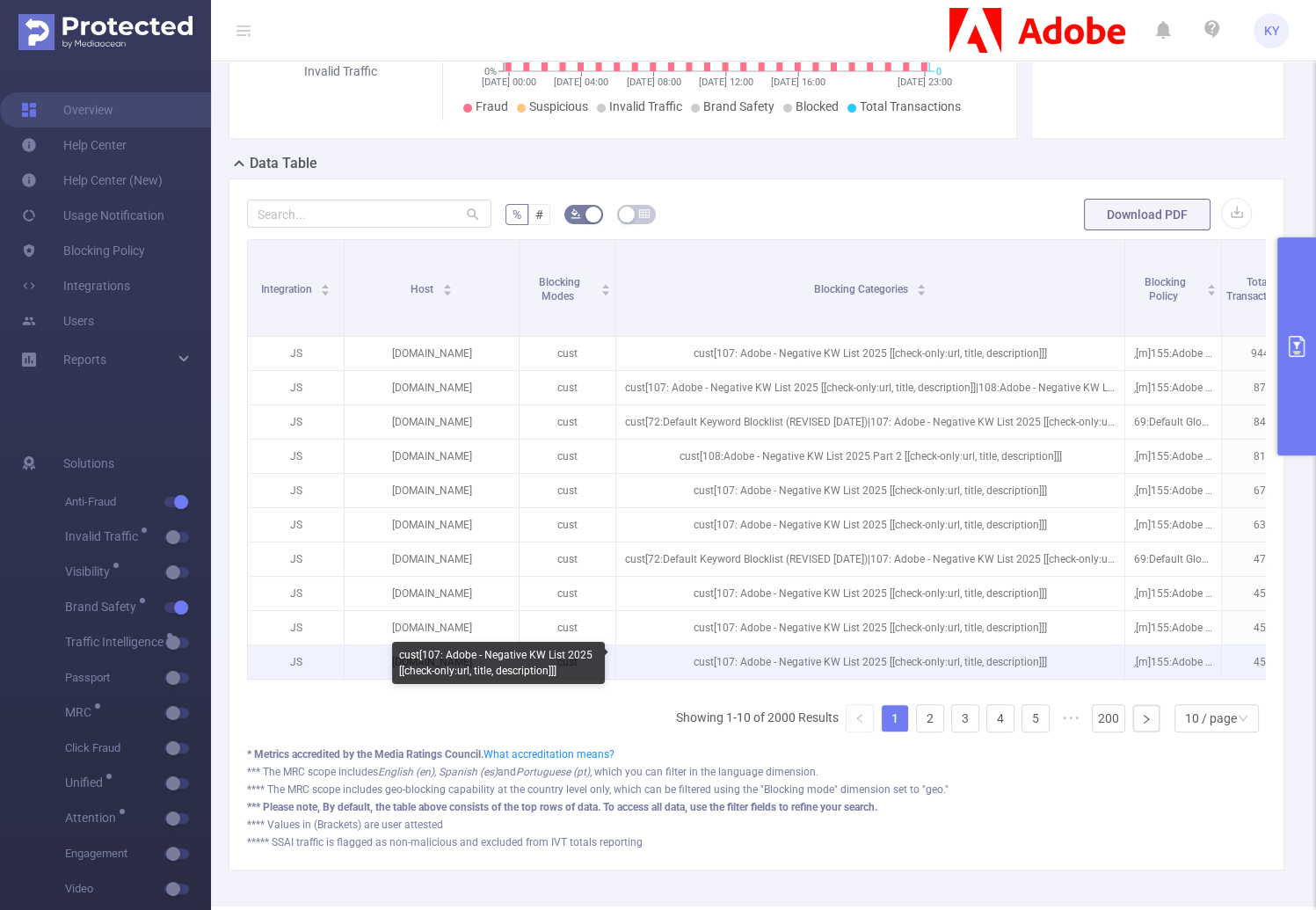type 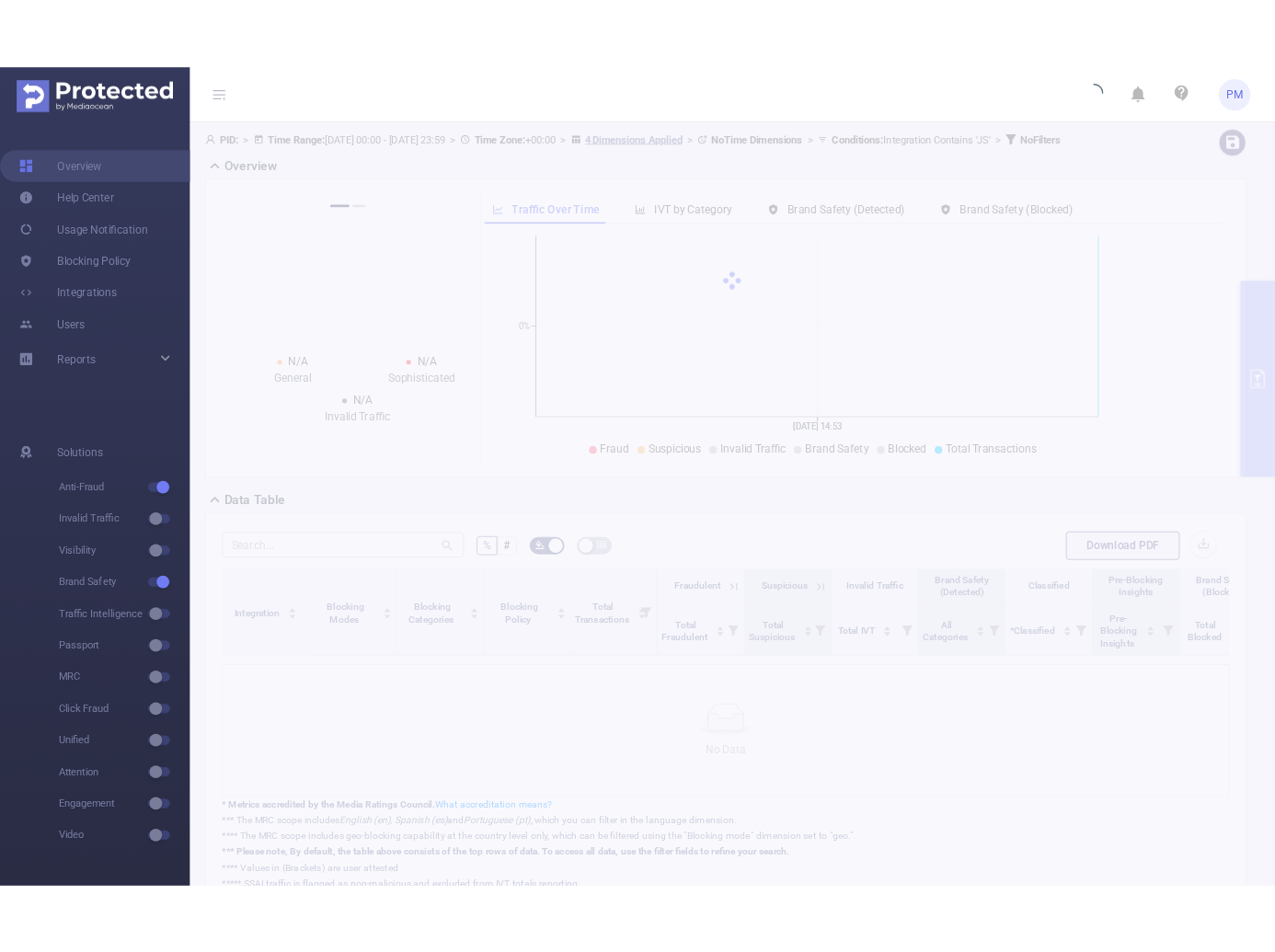 scroll, scrollTop: 0, scrollLeft: 0, axis: both 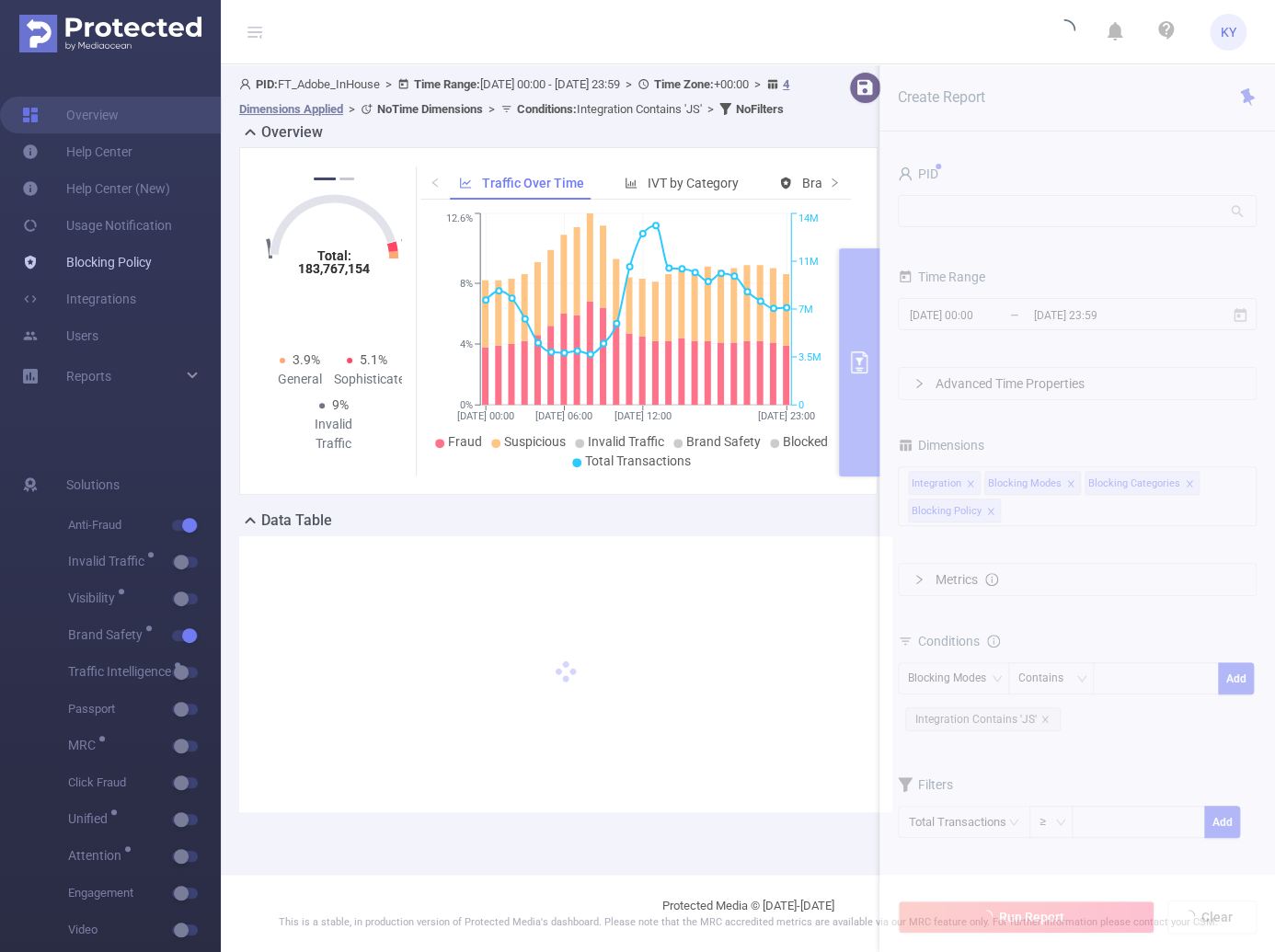 click on "Blocking Policy" at bounding box center [86, 262] 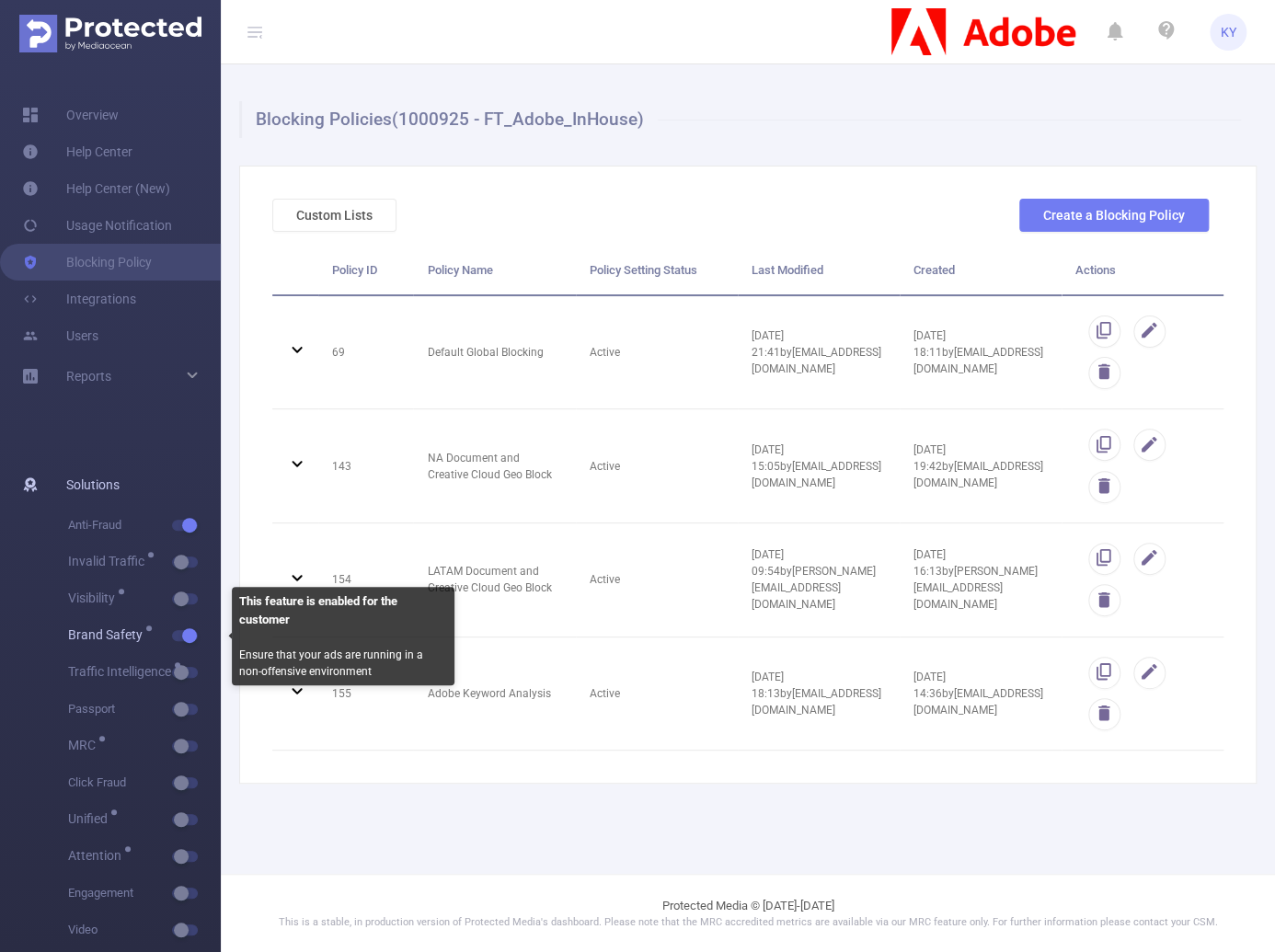 click on "This feature is enabled for the customer Ensure that your ads are running in a non-offensive environment" at bounding box center (343, 636) 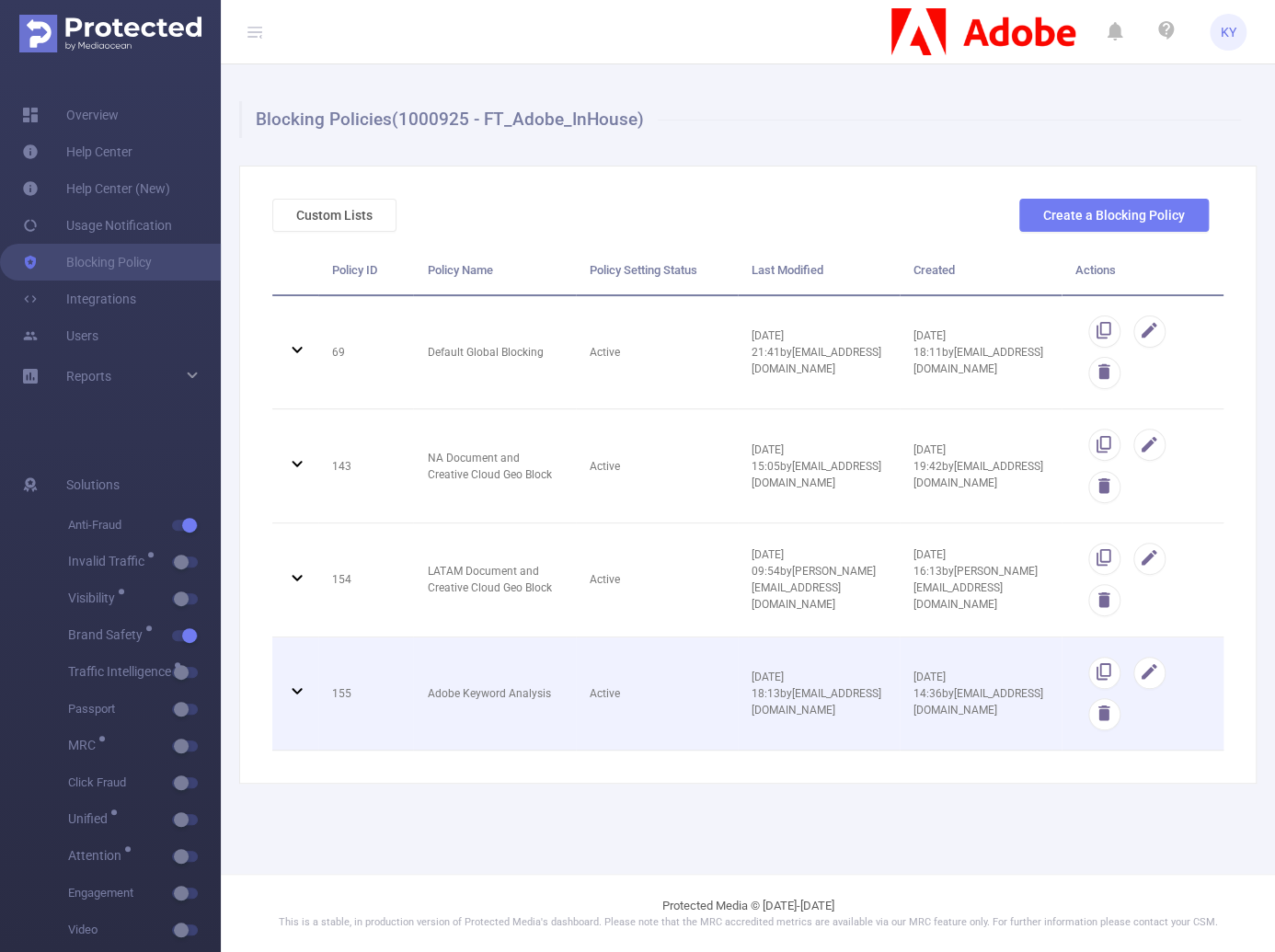 click on "155" at bounding box center (365, 694) 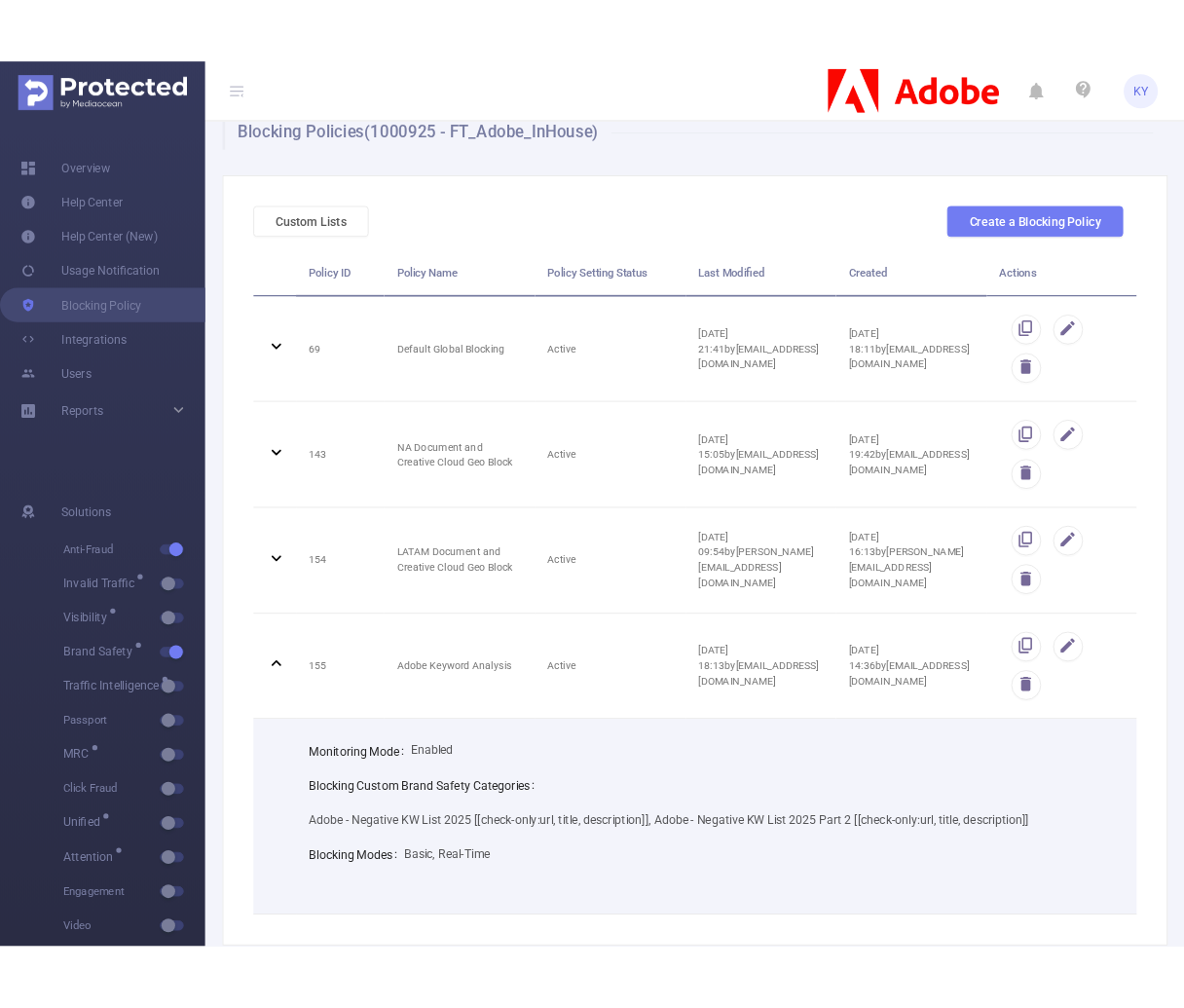scroll, scrollTop: 164, scrollLeft: 0, axis: vertical 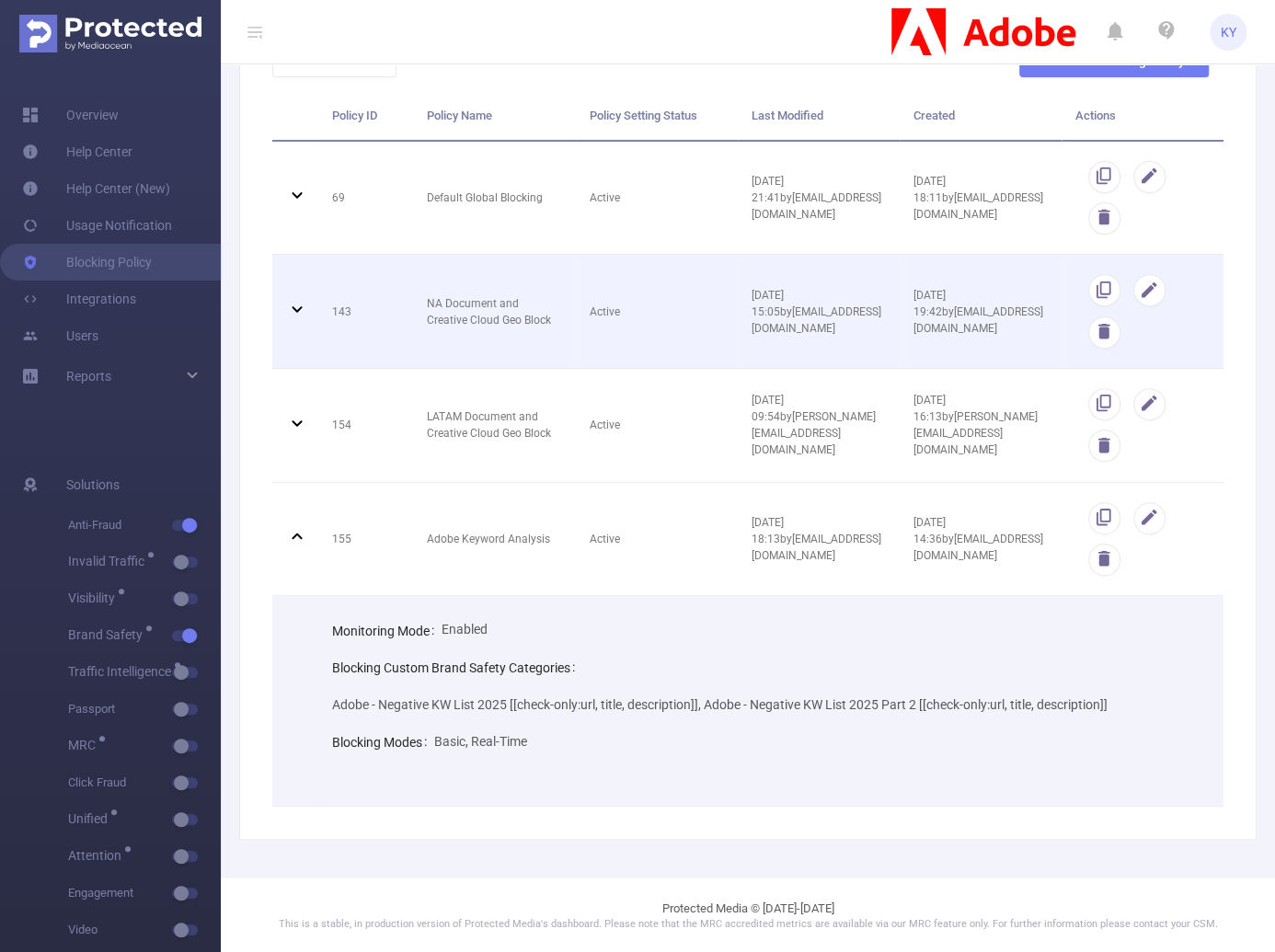 click on "NA Document and Creative Cloud Geo Block" at bounding box center [494, 312] 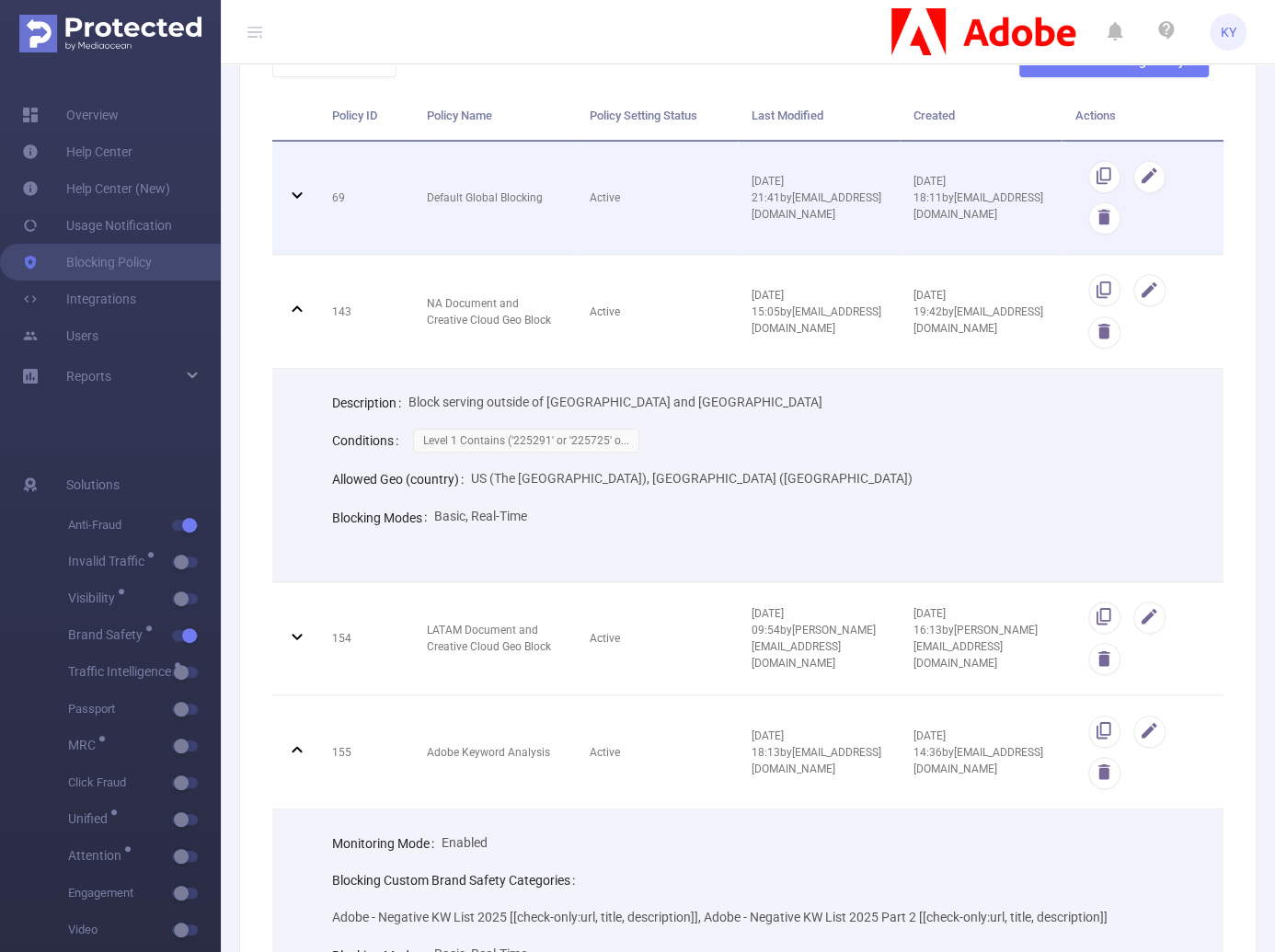 click on "Default Global Blocking" at bounding box center (494, 199) 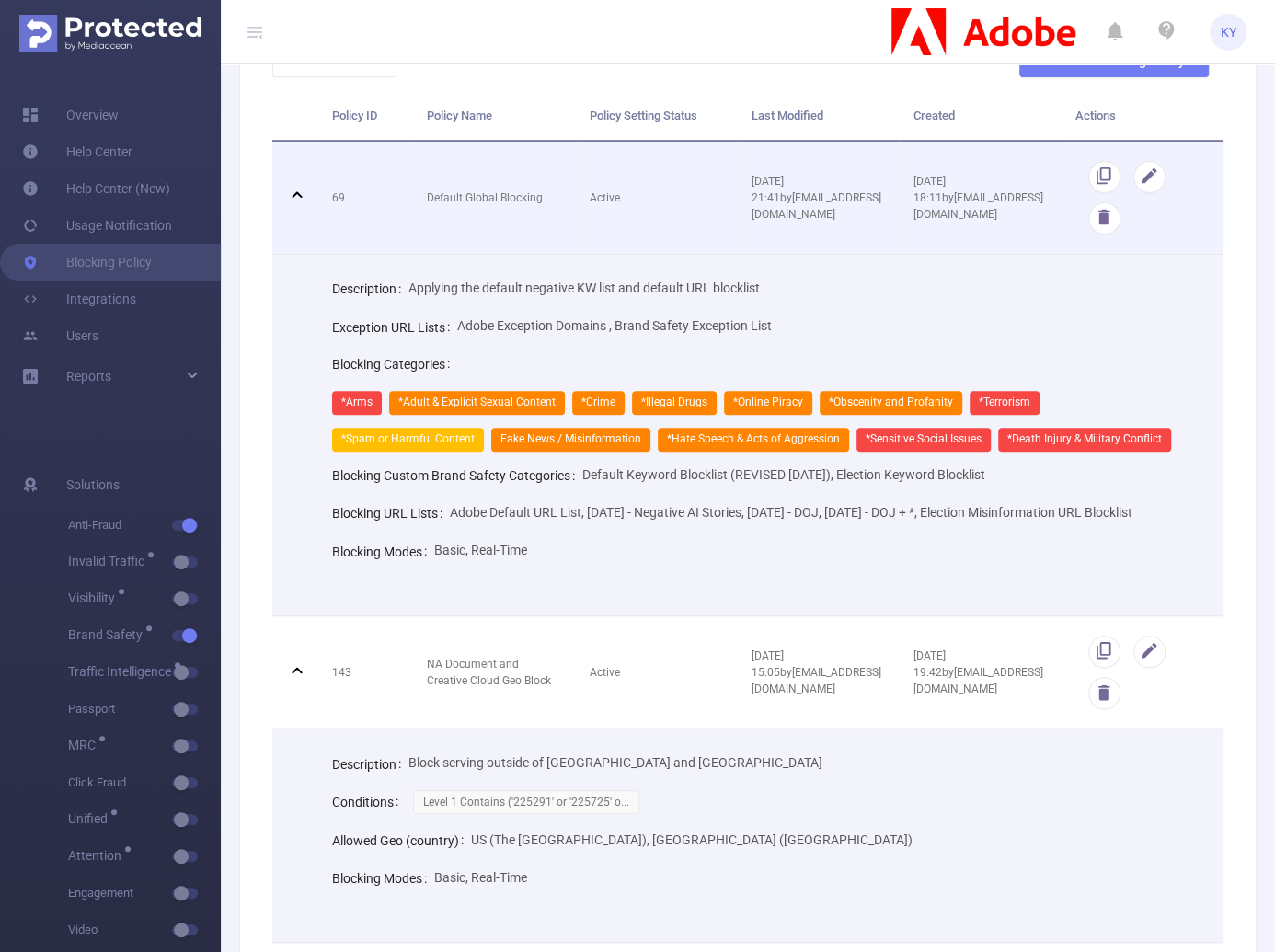 click on "Default Global Blocking" at bounding box center [494, 199] 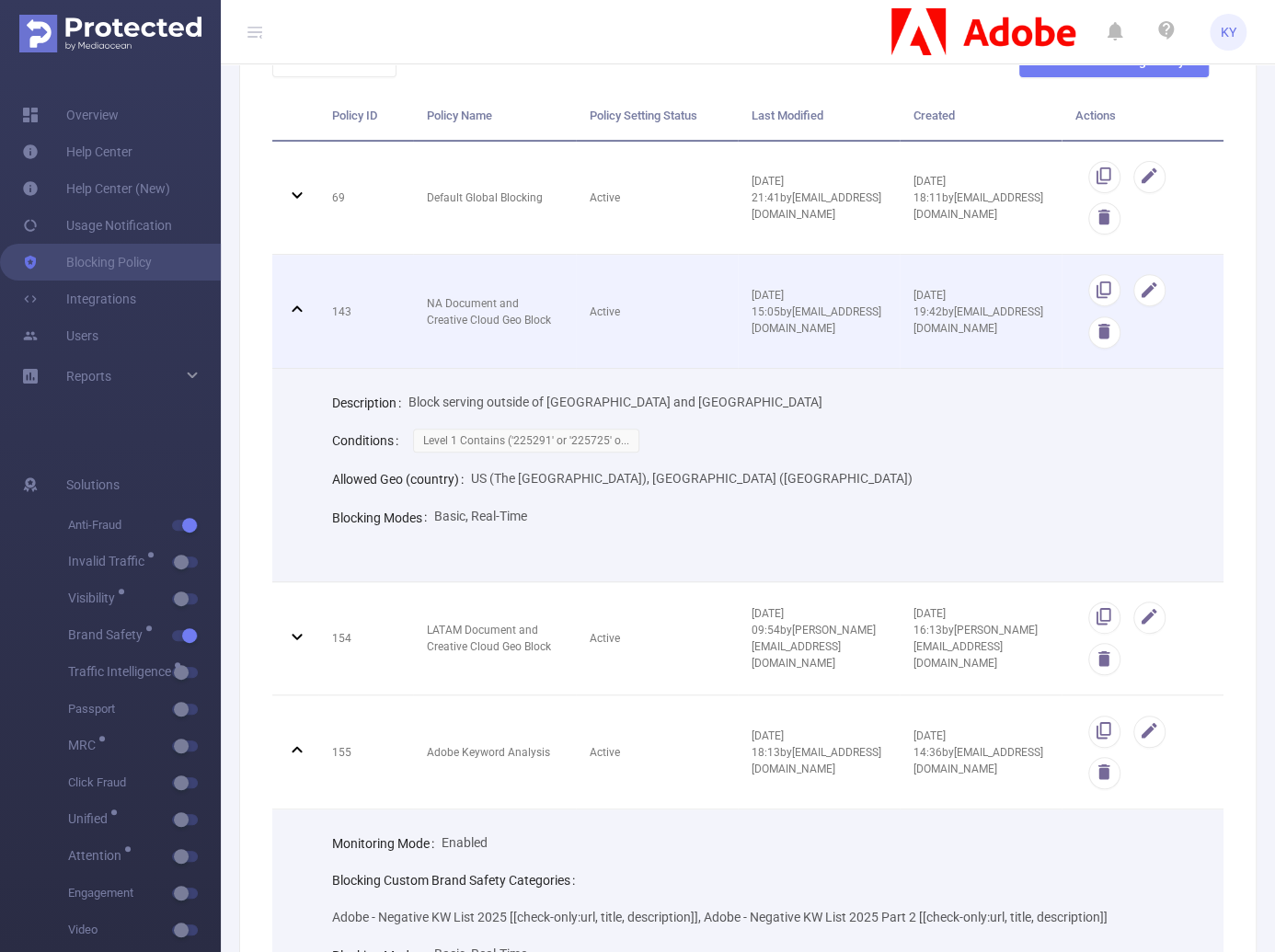 click on "NA Document and Creative Cloud Geo Block" at bounding box center (494, 312) 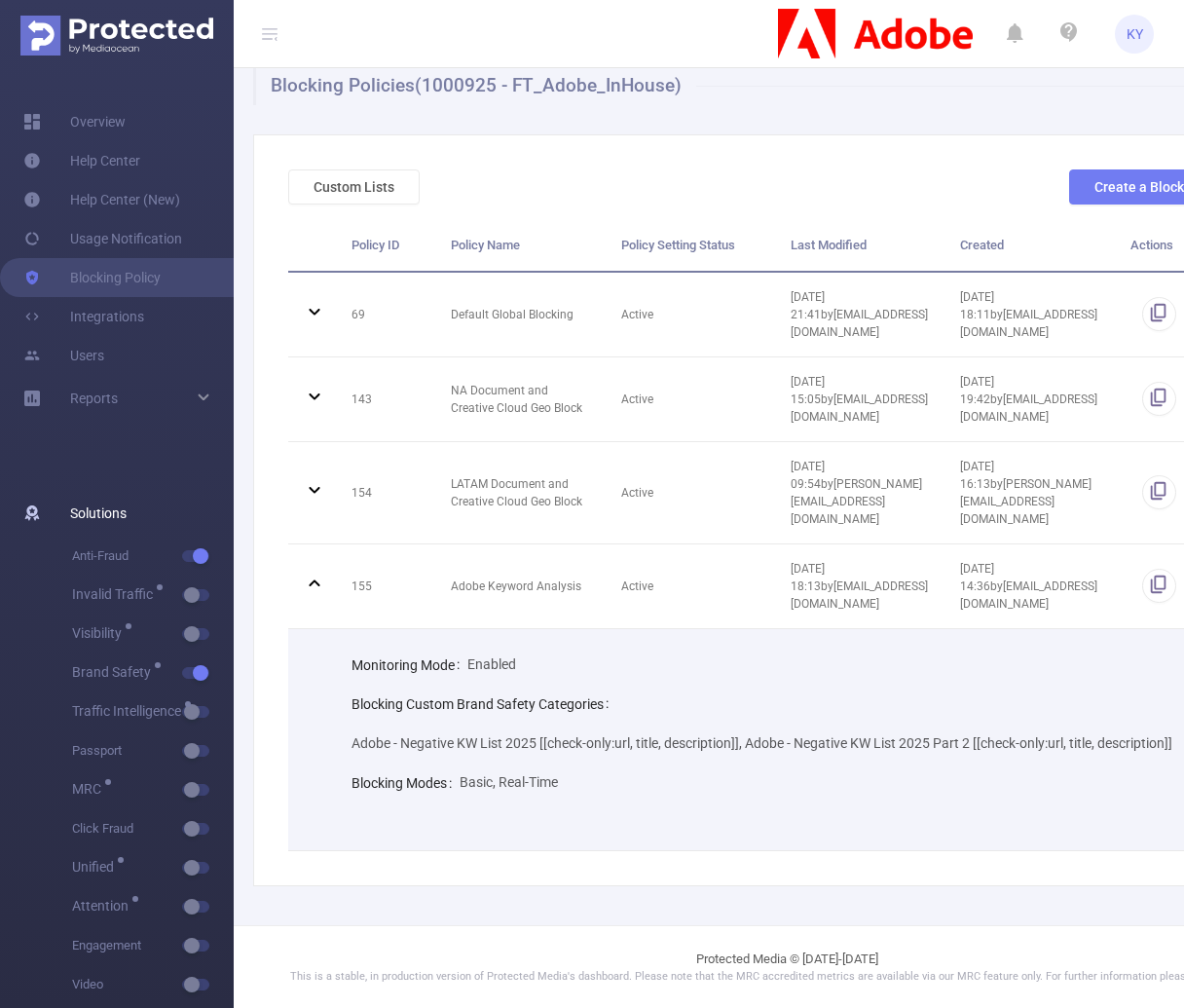 scroll, scrollTop: 0, scrollLeft: 0, axis: both 